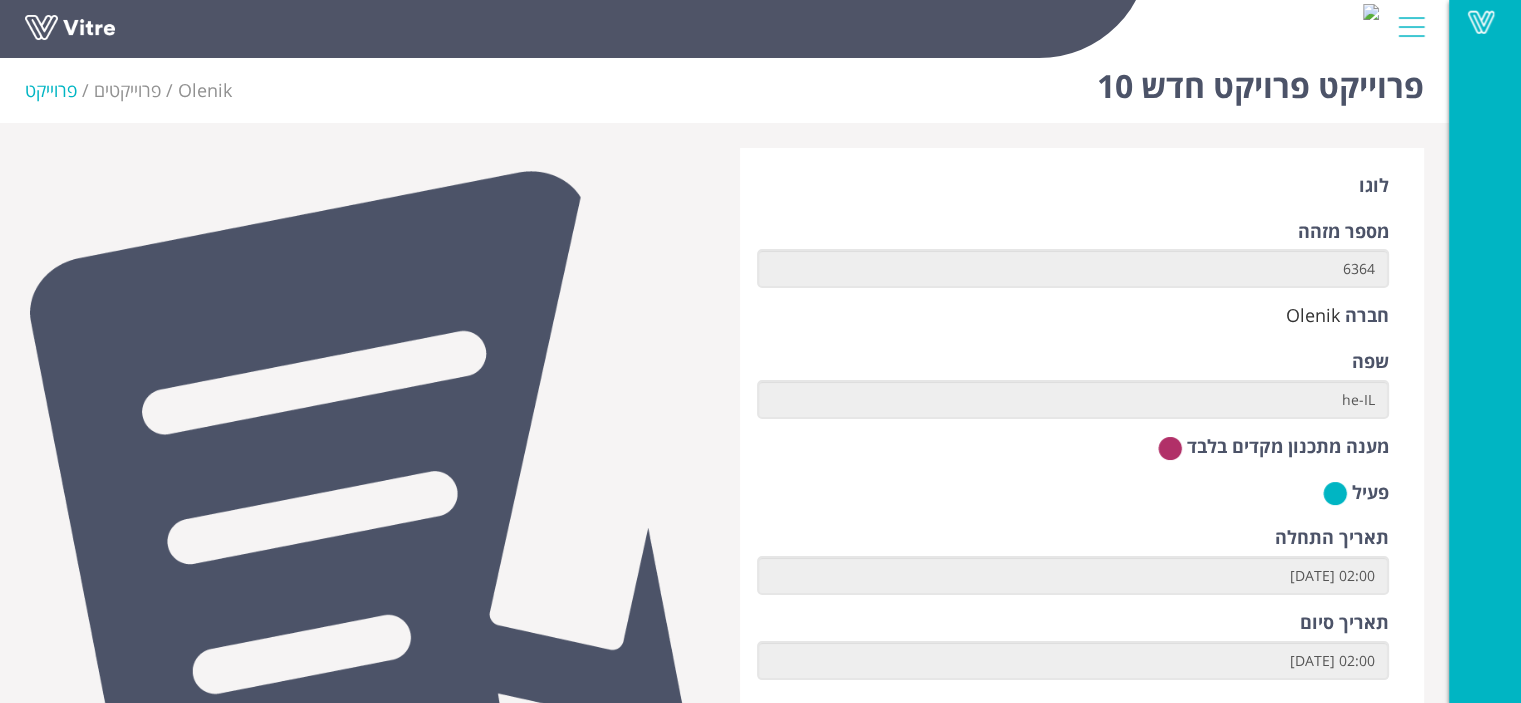 scroll, scrollTop: 0, scrollLeft: 0, axis: both 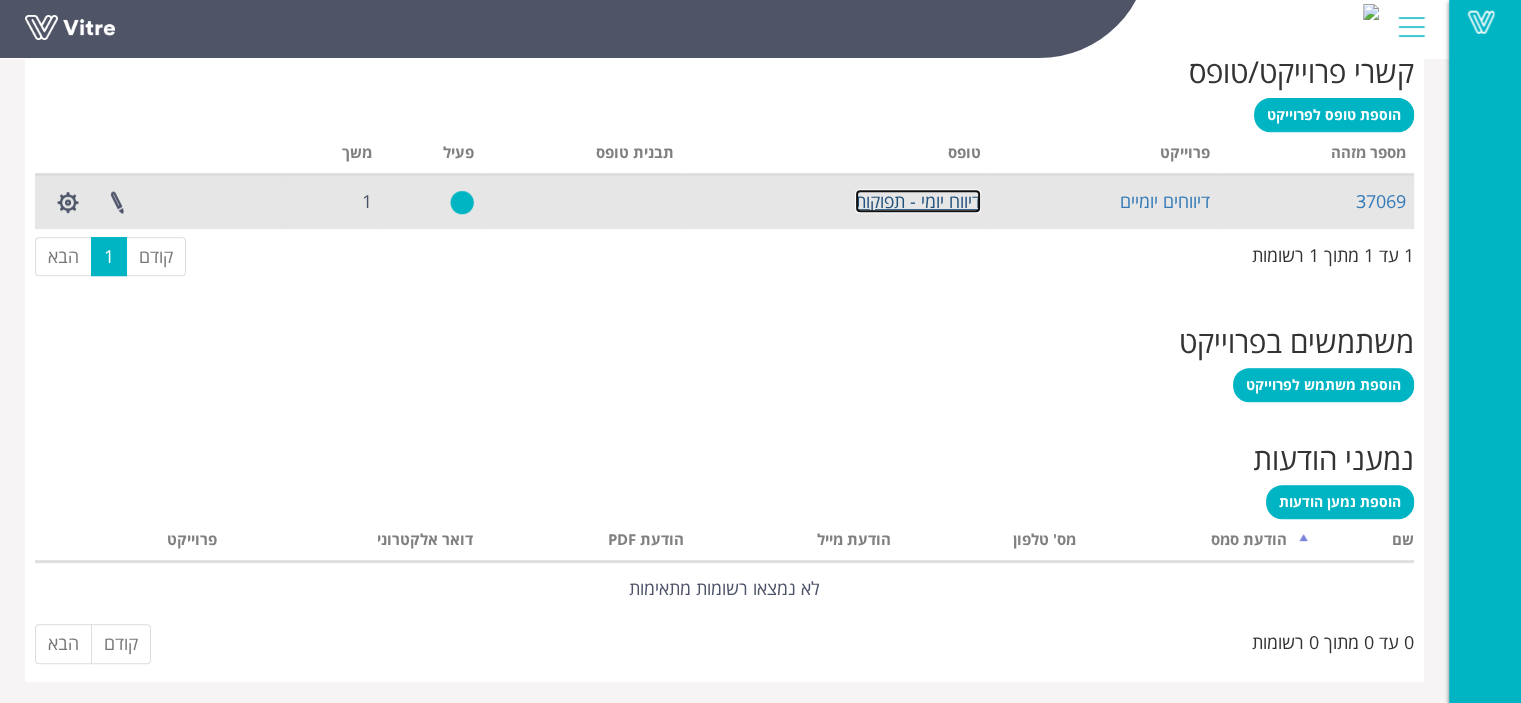 click on "דיווח יומי - תפוקות" at bounding box center [918, 201] 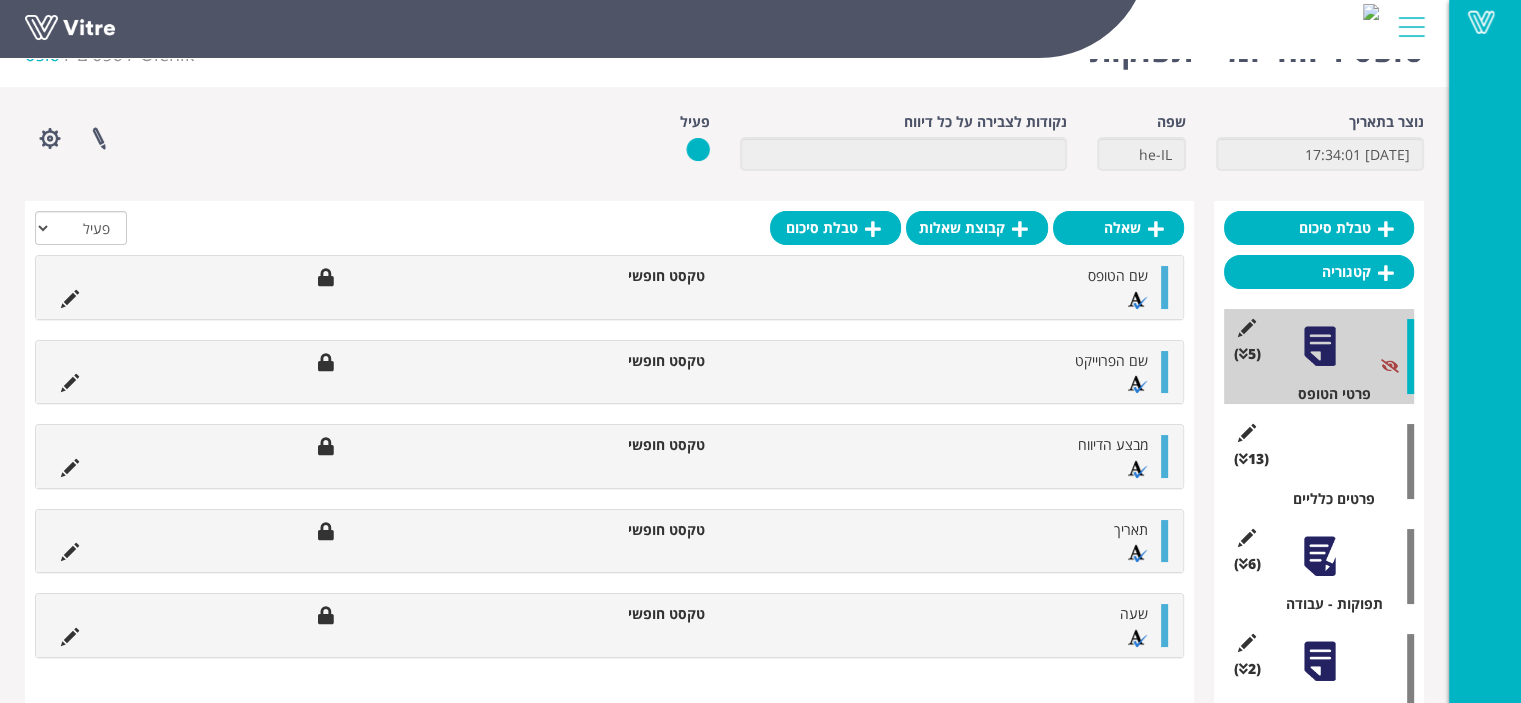 scroll, scrollTop: 0, scrollLeft: 0, axis: both 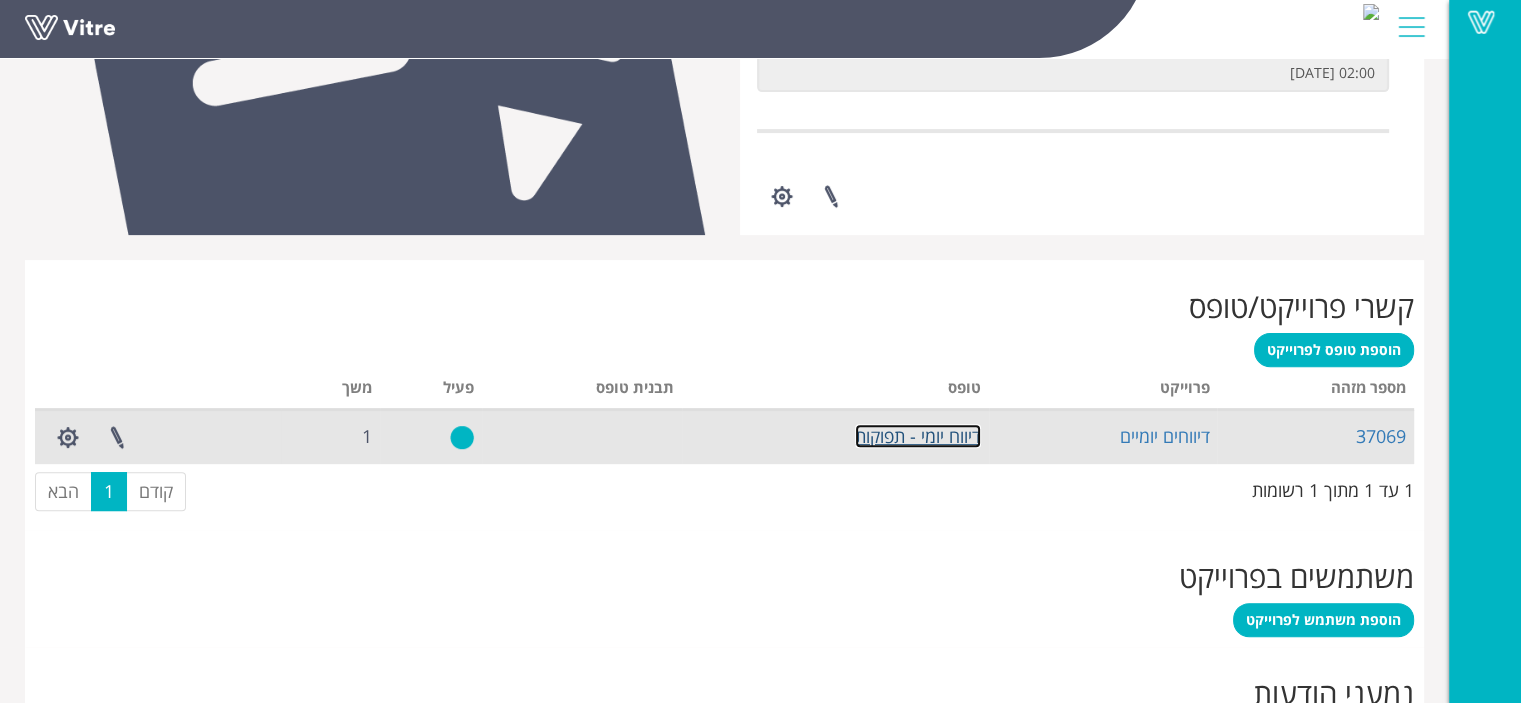 click on "דיווח יומי - תפוקות" at bounding box center [918, 436] 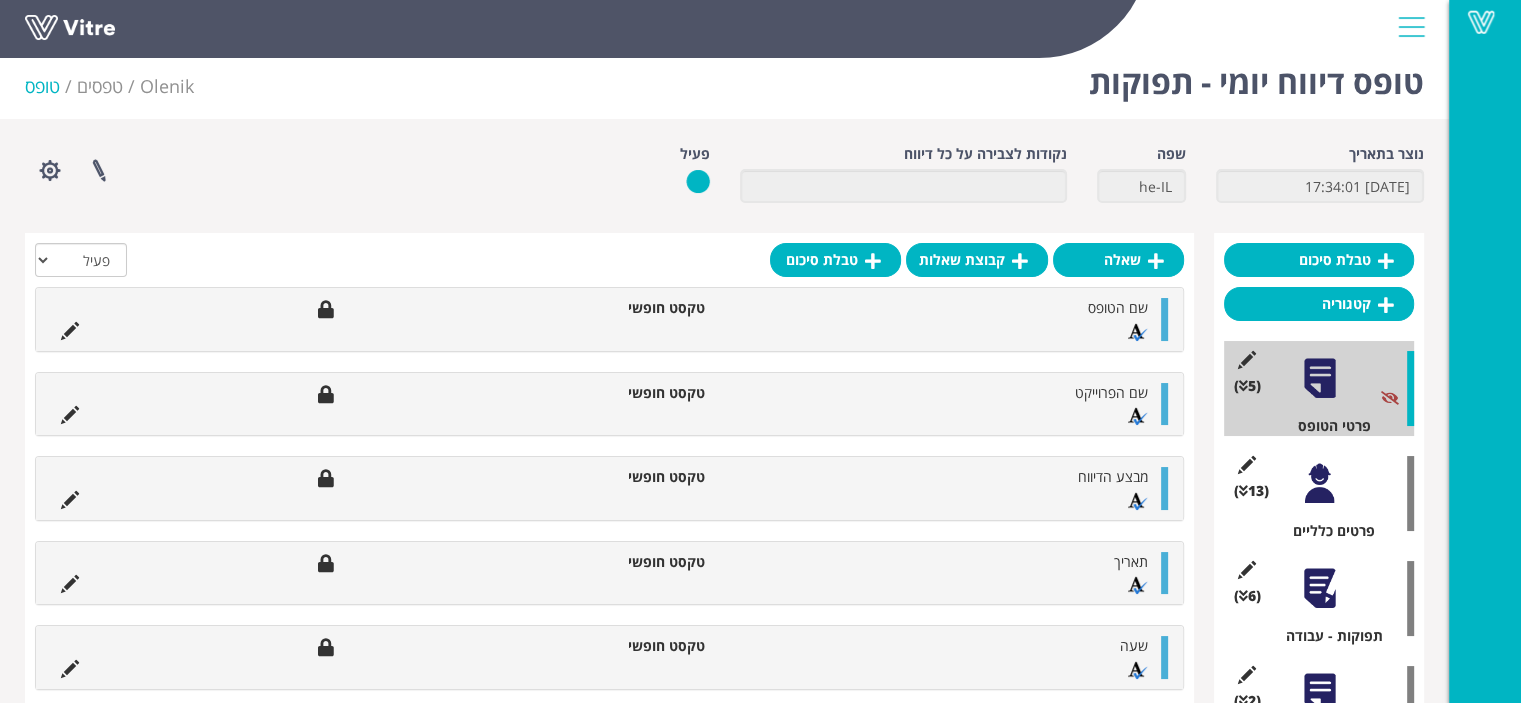scroll, scrollTop: 0, scrollLeft: 0, axis: both 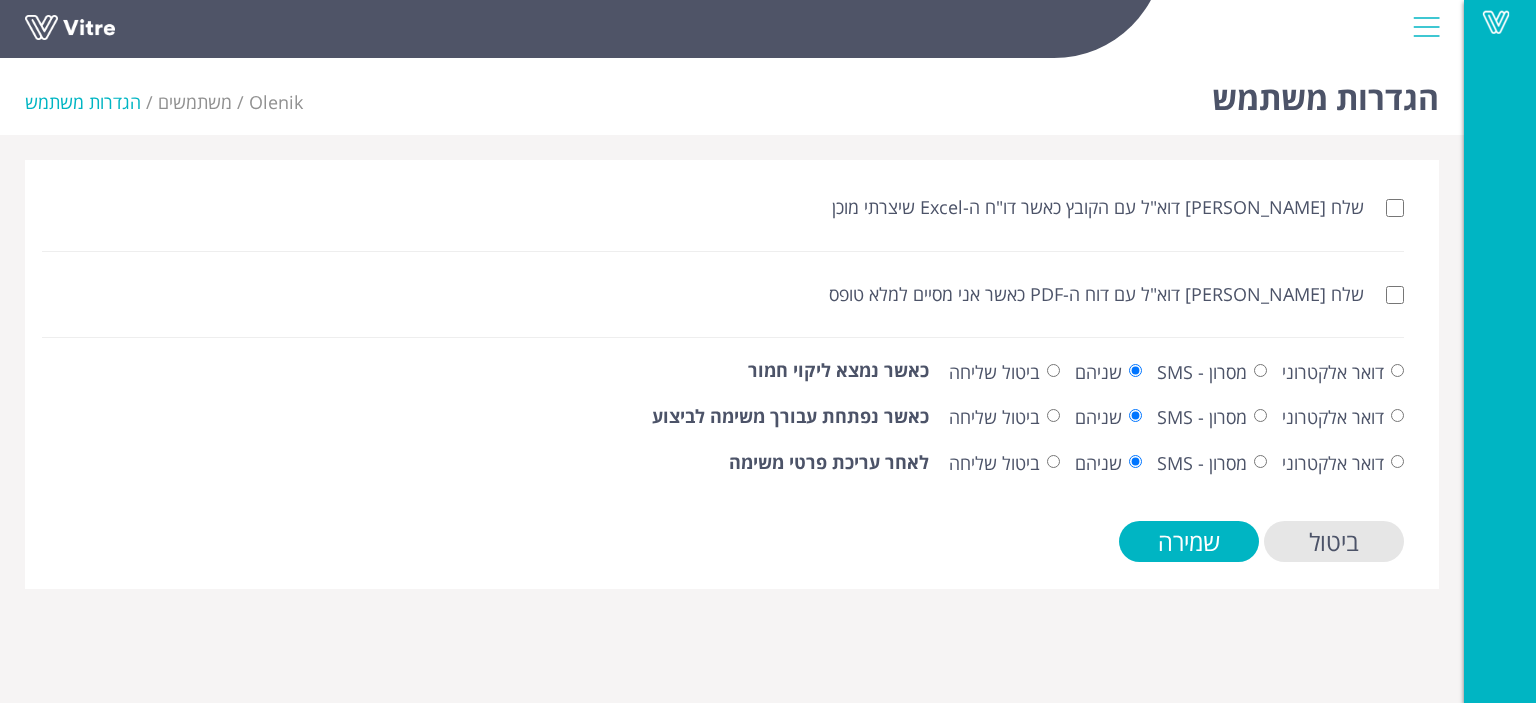 click on "ביטול שליחה" at bounding box center [1004, 464] 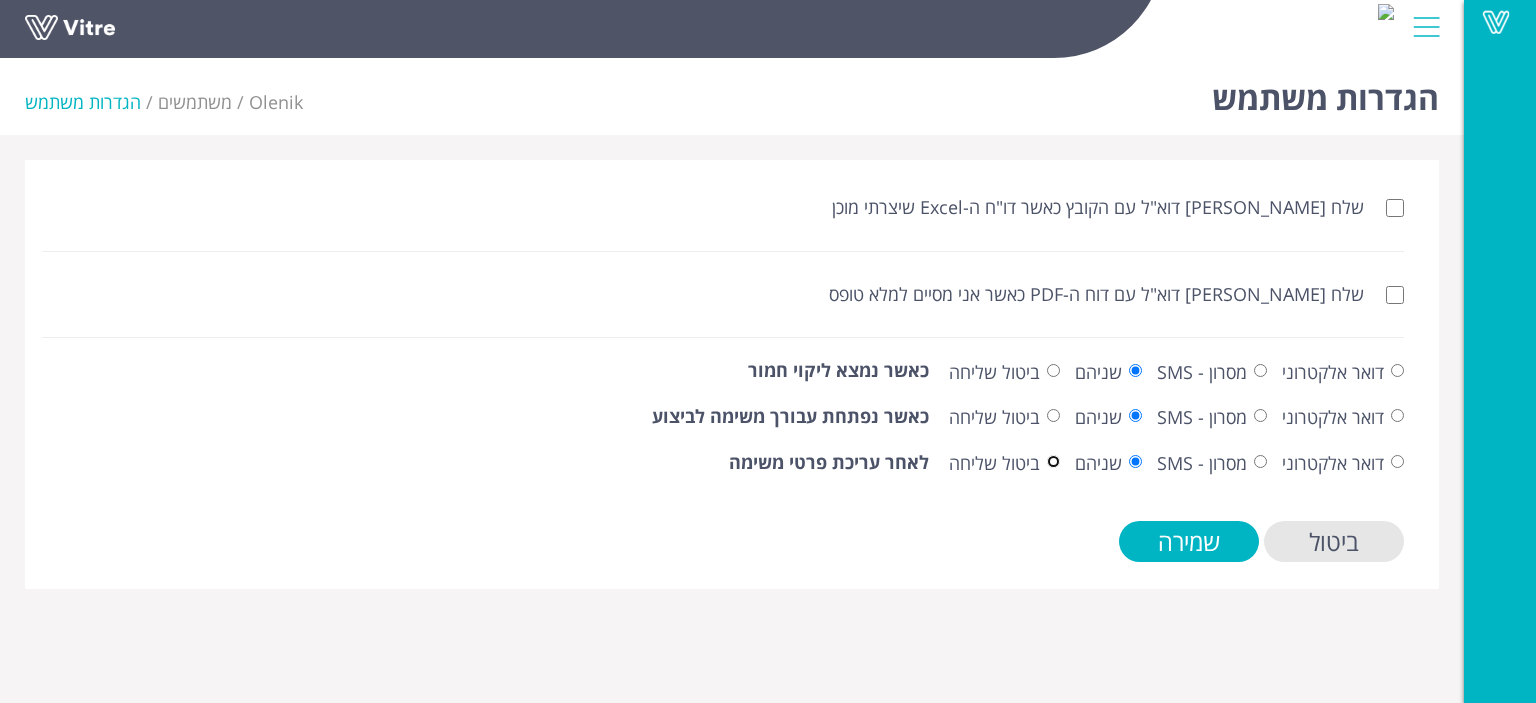 click on "ביטול שליחה" at bounding box center [1397, 461] 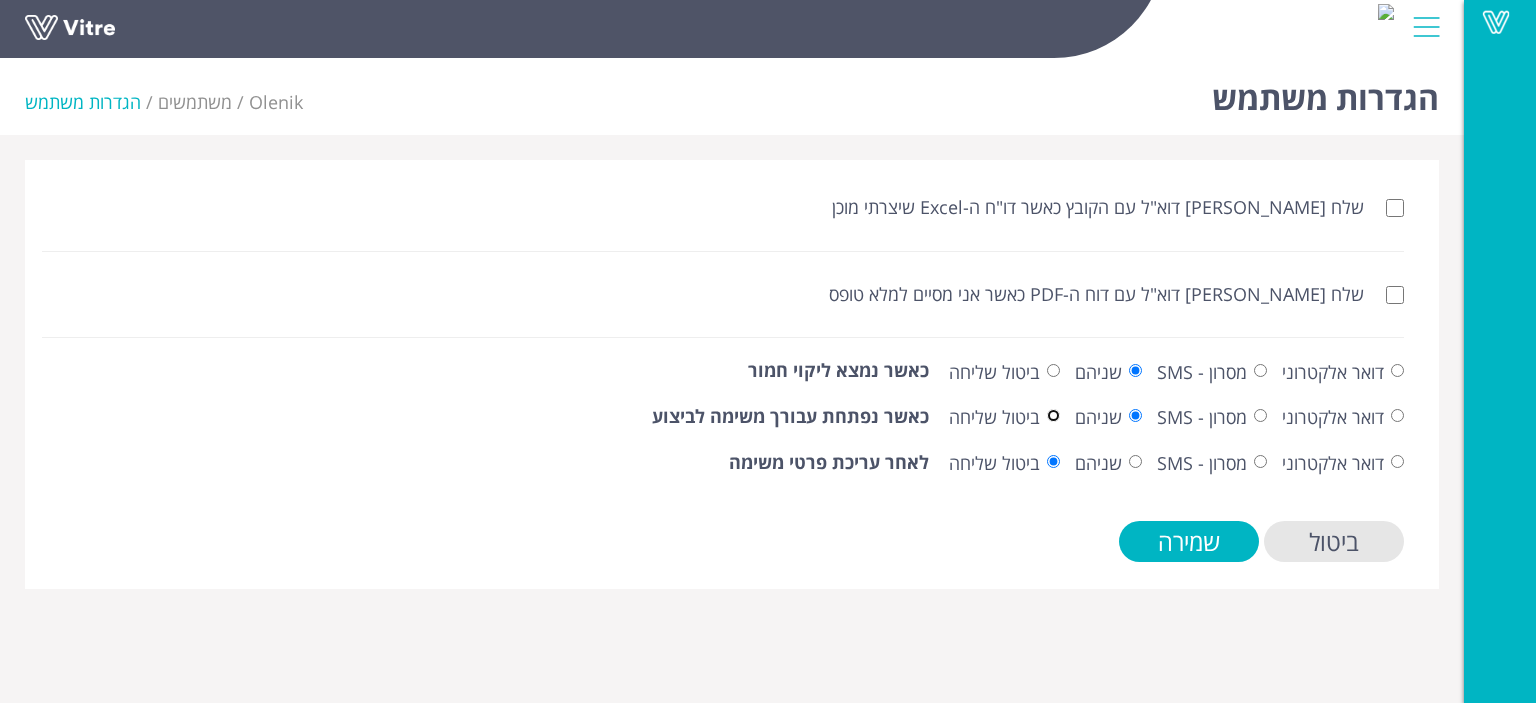 click on "ביטול שליחה" at bounding box center [1397, 415] 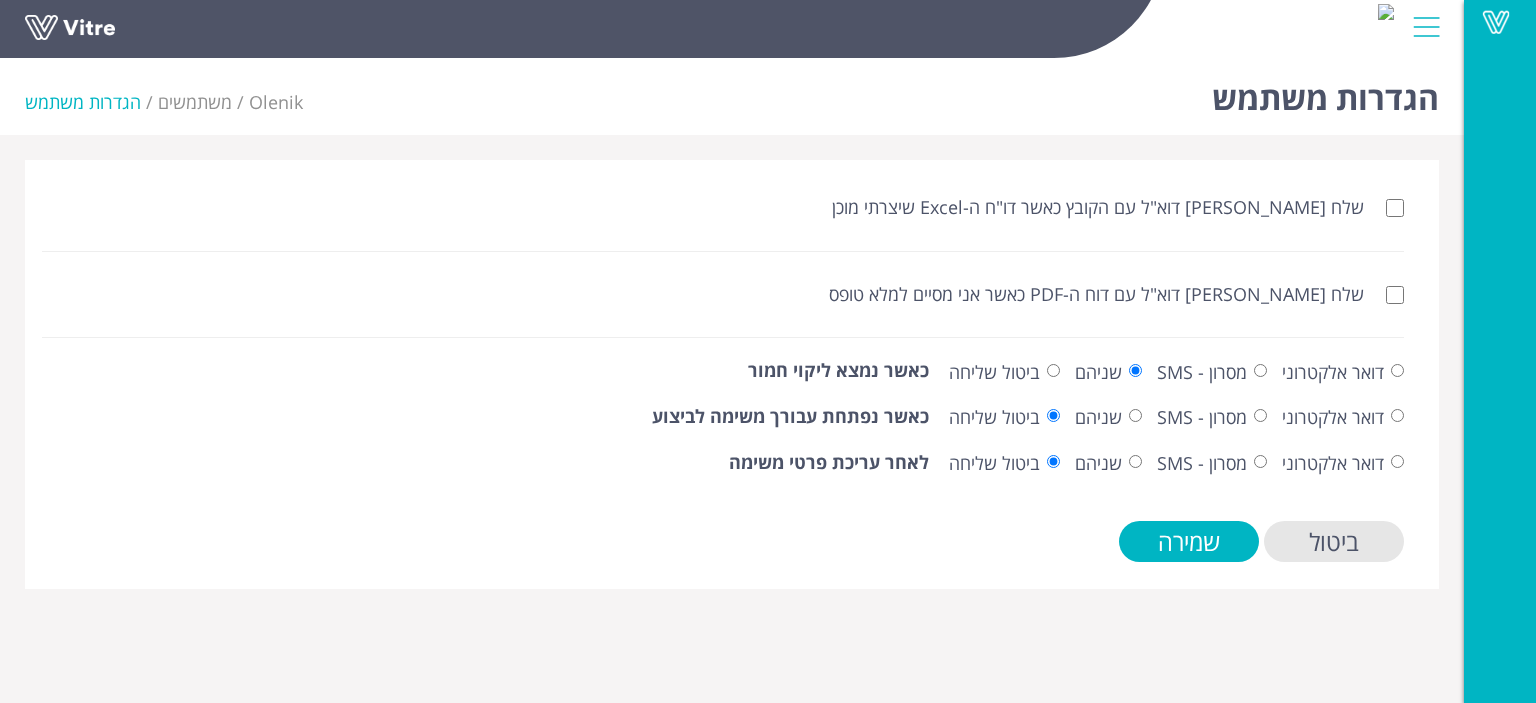 click on "ביטול שליחה" at bounding box center (1004, 373) 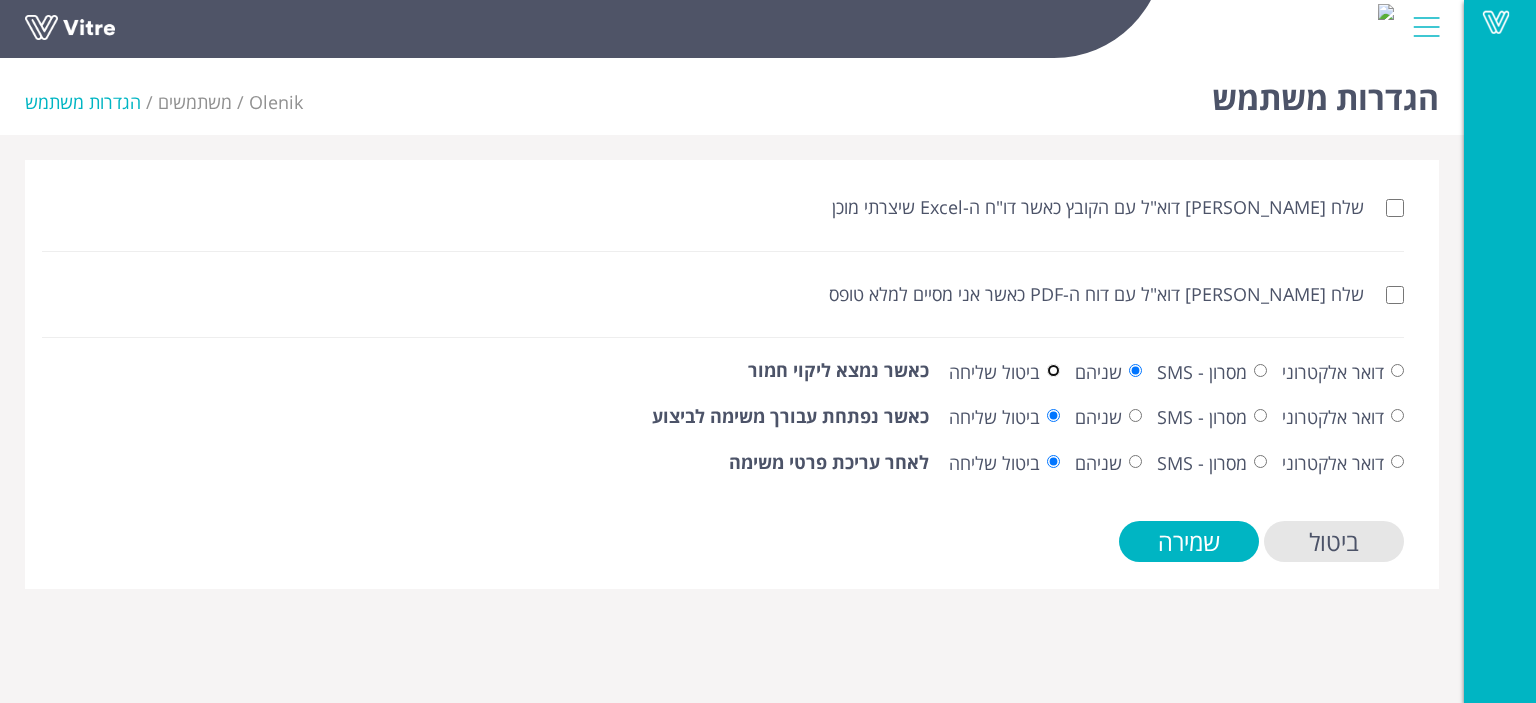 click on "ביטול שליחה" at bounding box center (1397, 370) 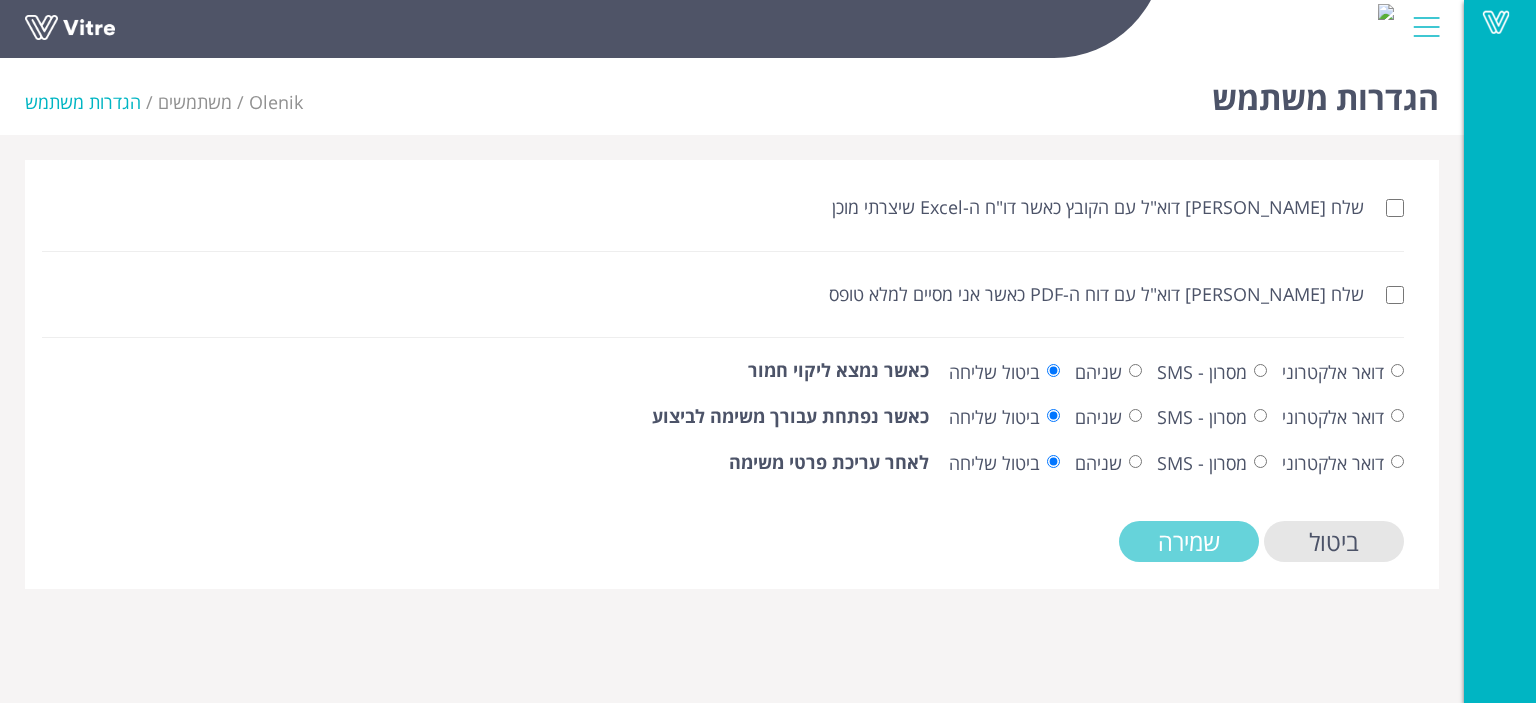 click on "שמירה" at bounding box center (1189, 541) 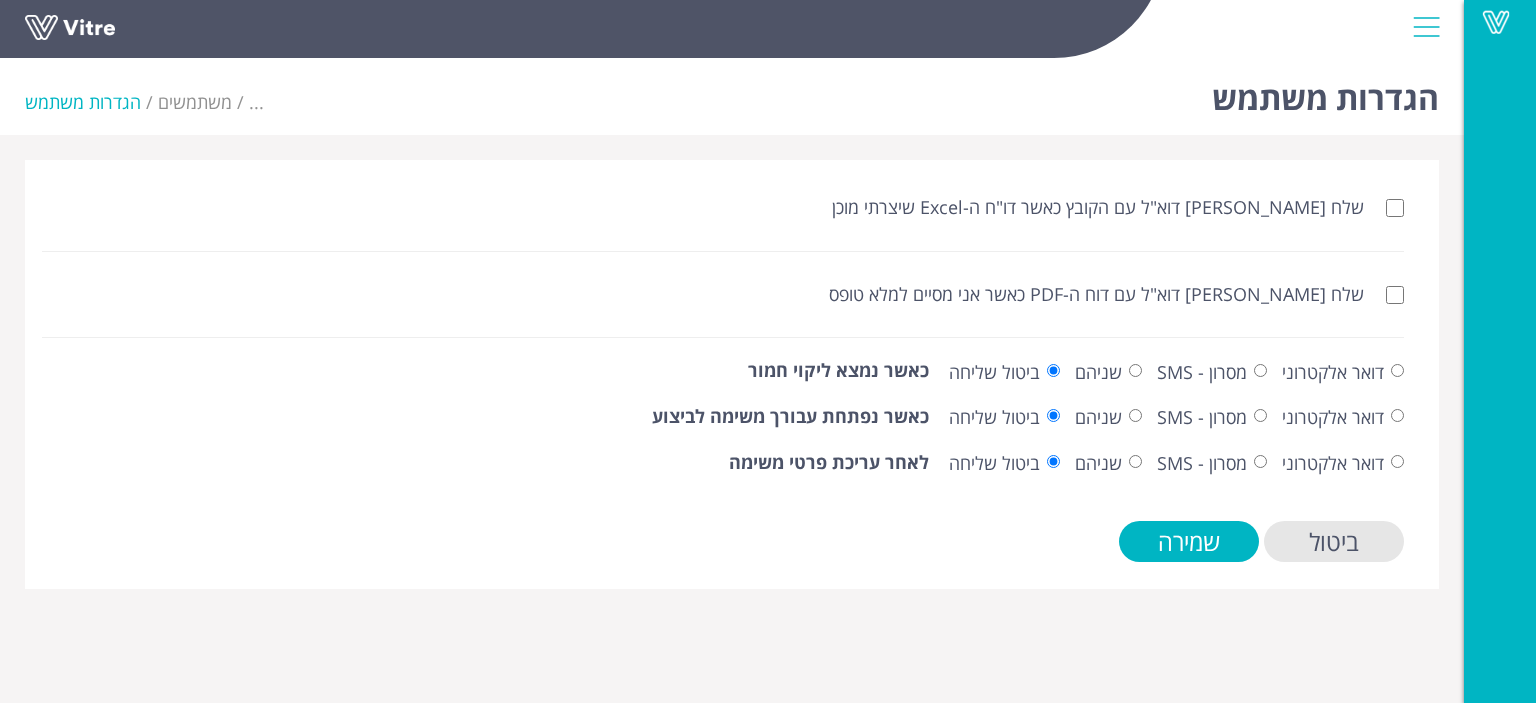 scroll, scrollTop: 0, scrollLeft: 0, axis: both 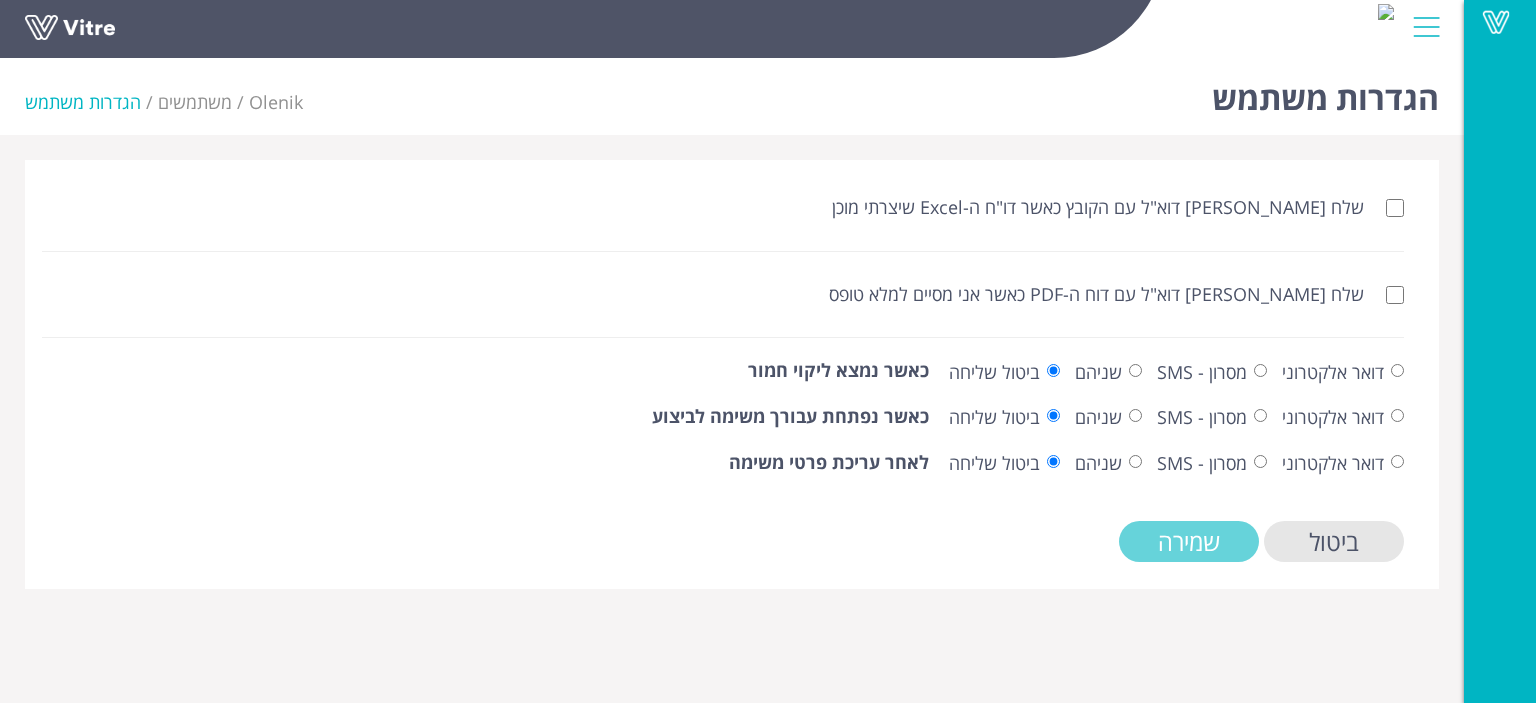 click on "שמירה" at bounding box center [1189, 541] 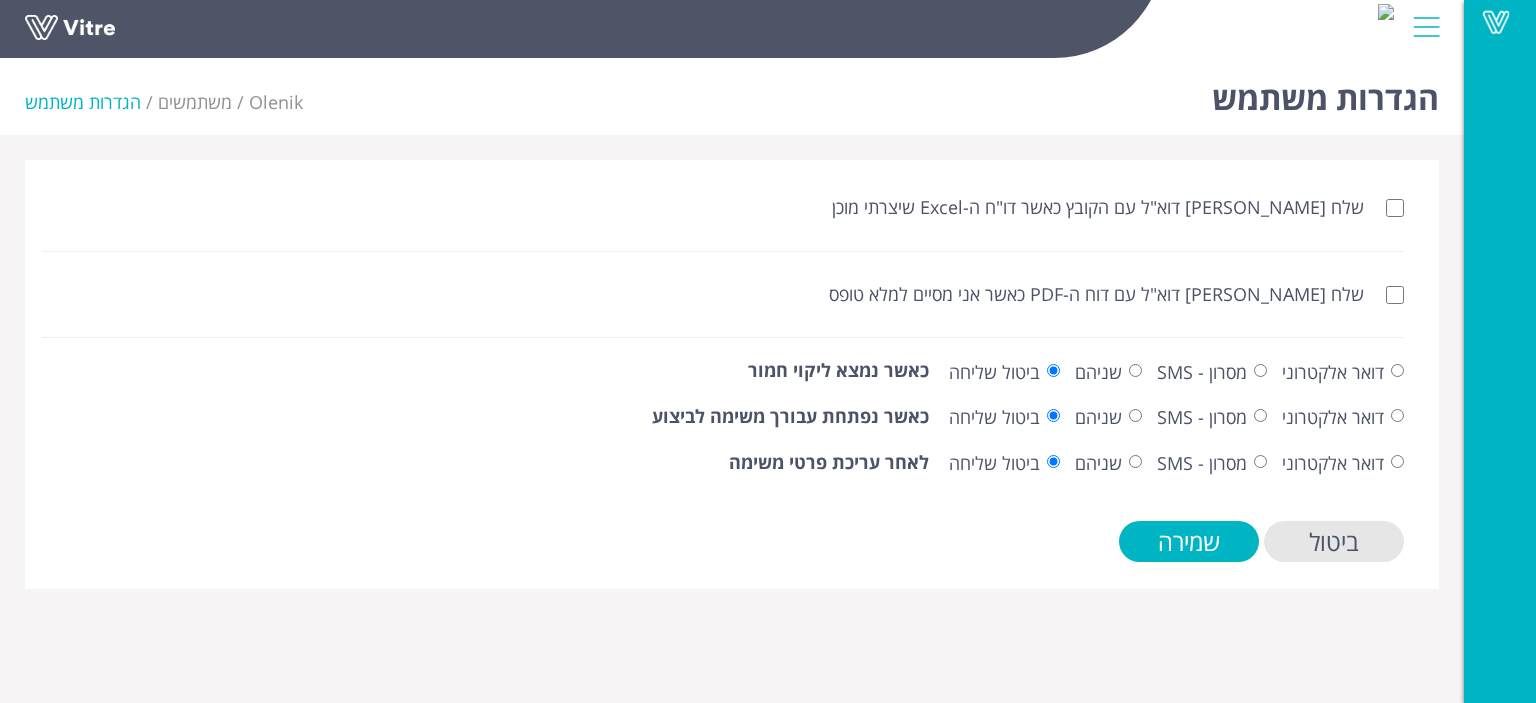scroll, scrollTop: 0, scrollLeft: 0, axis: both 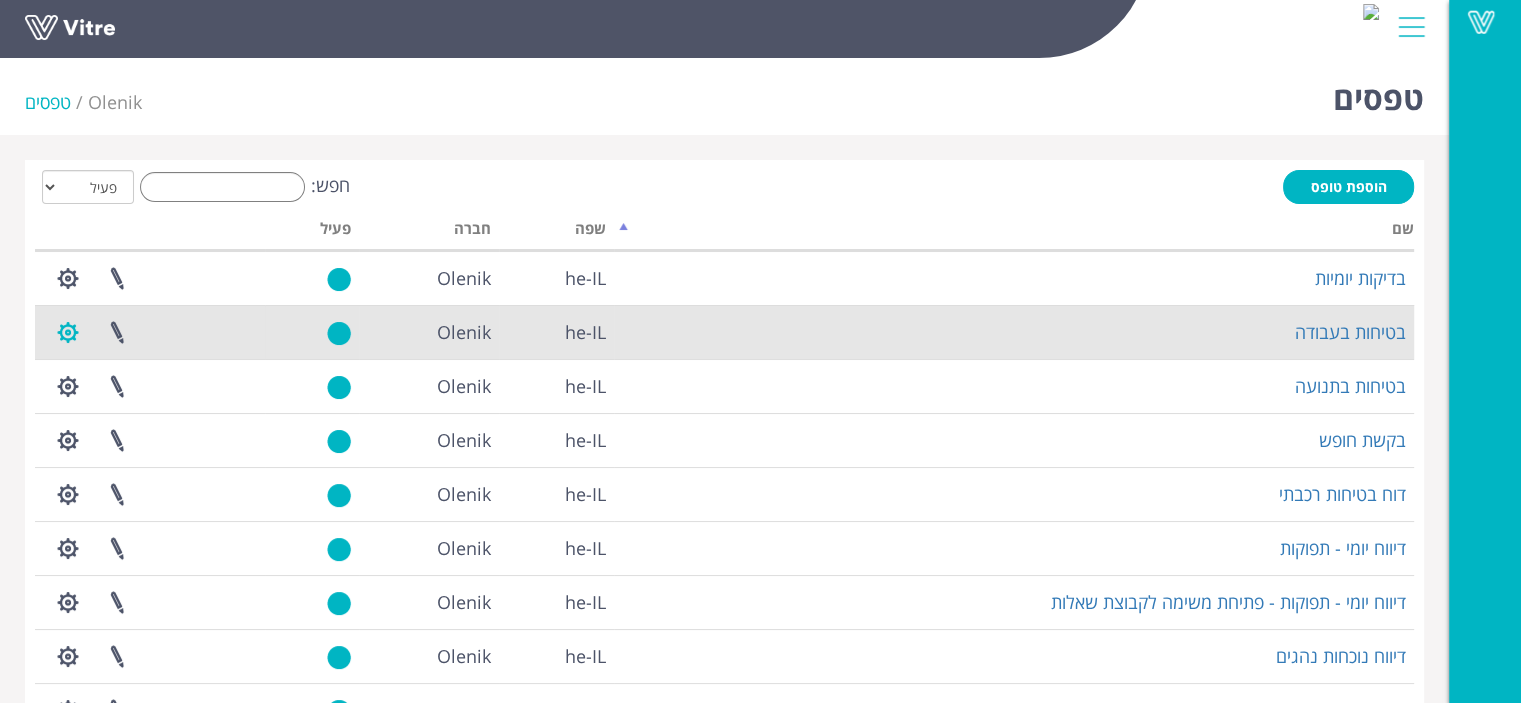 click at bounding box center (68, 332) 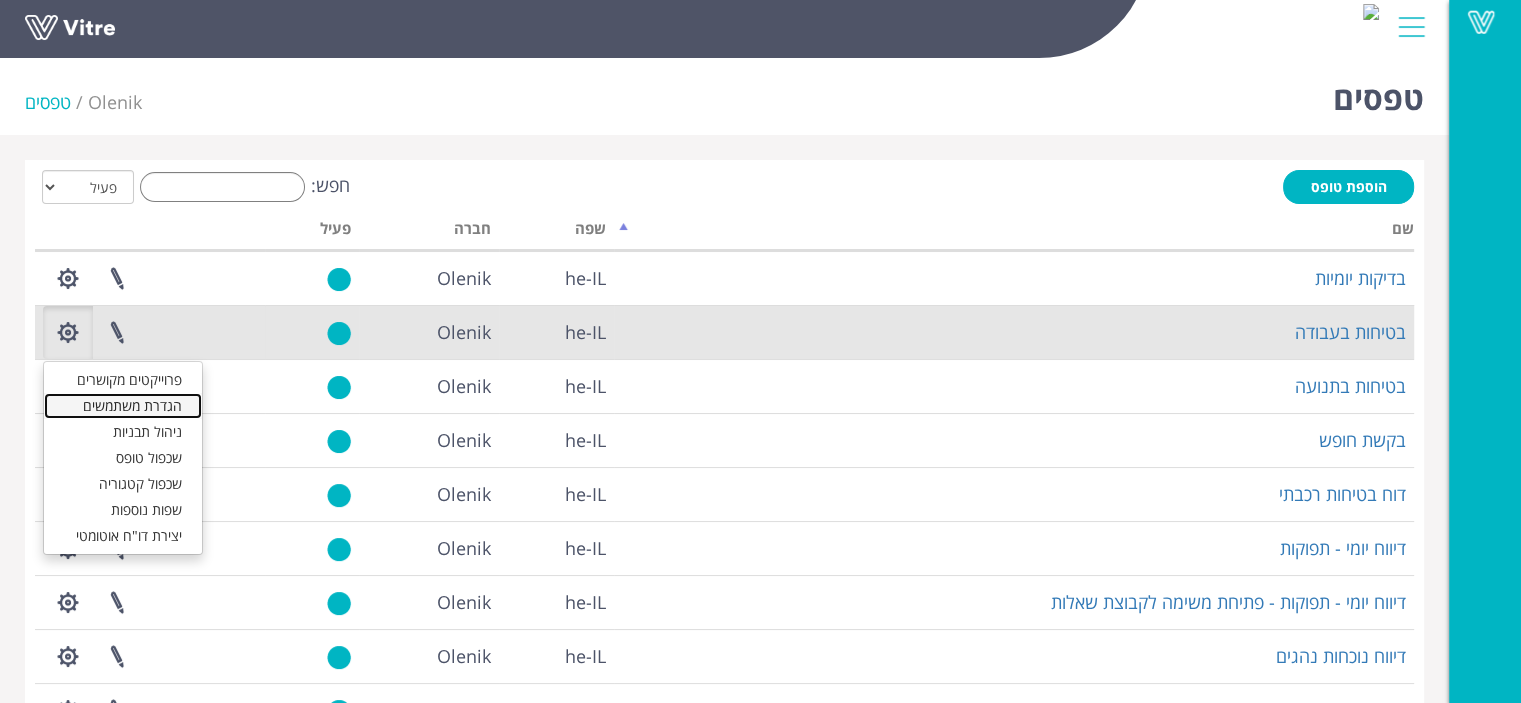 click on "הגדרת משתמשים" at bounding box center (123, 406) 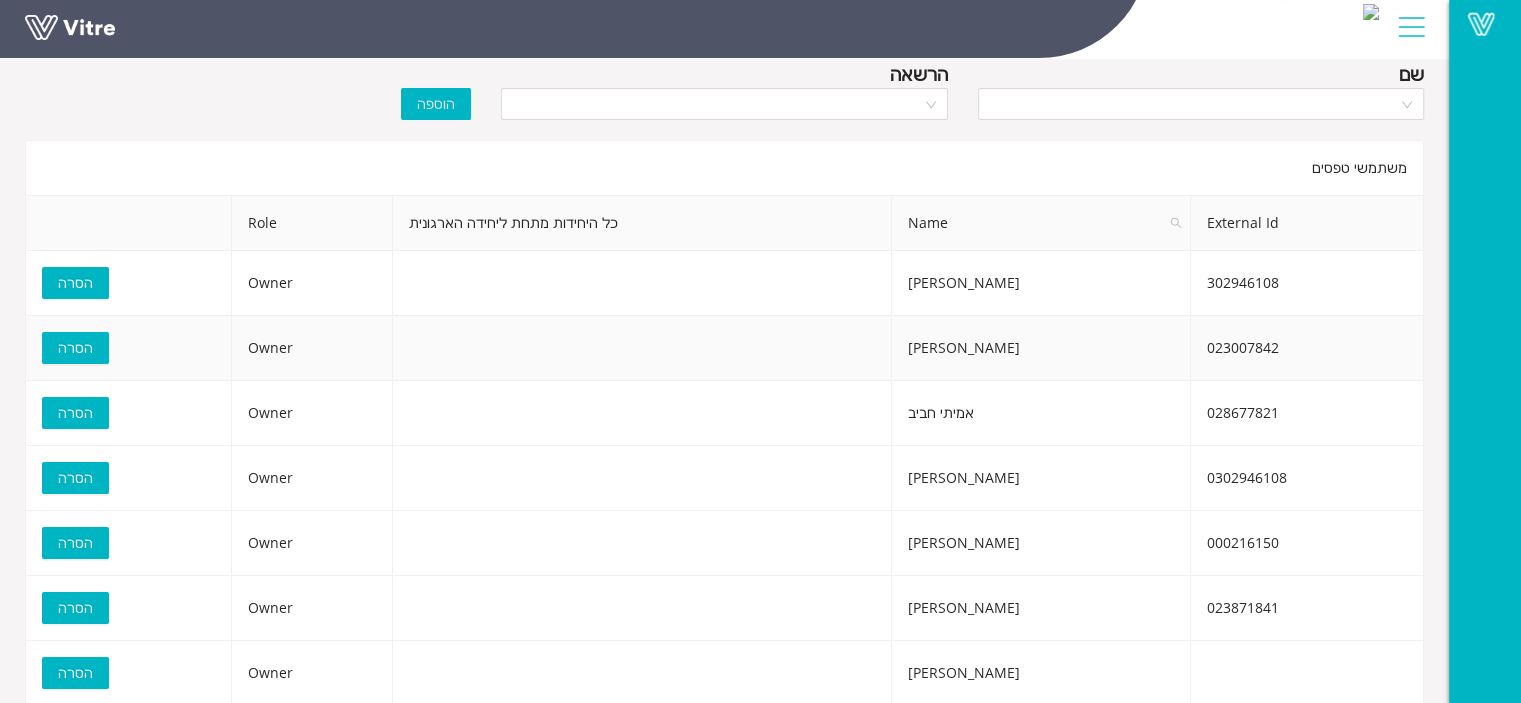 scroll, scrollTop: 0, scrollLeft: 0, axis: both 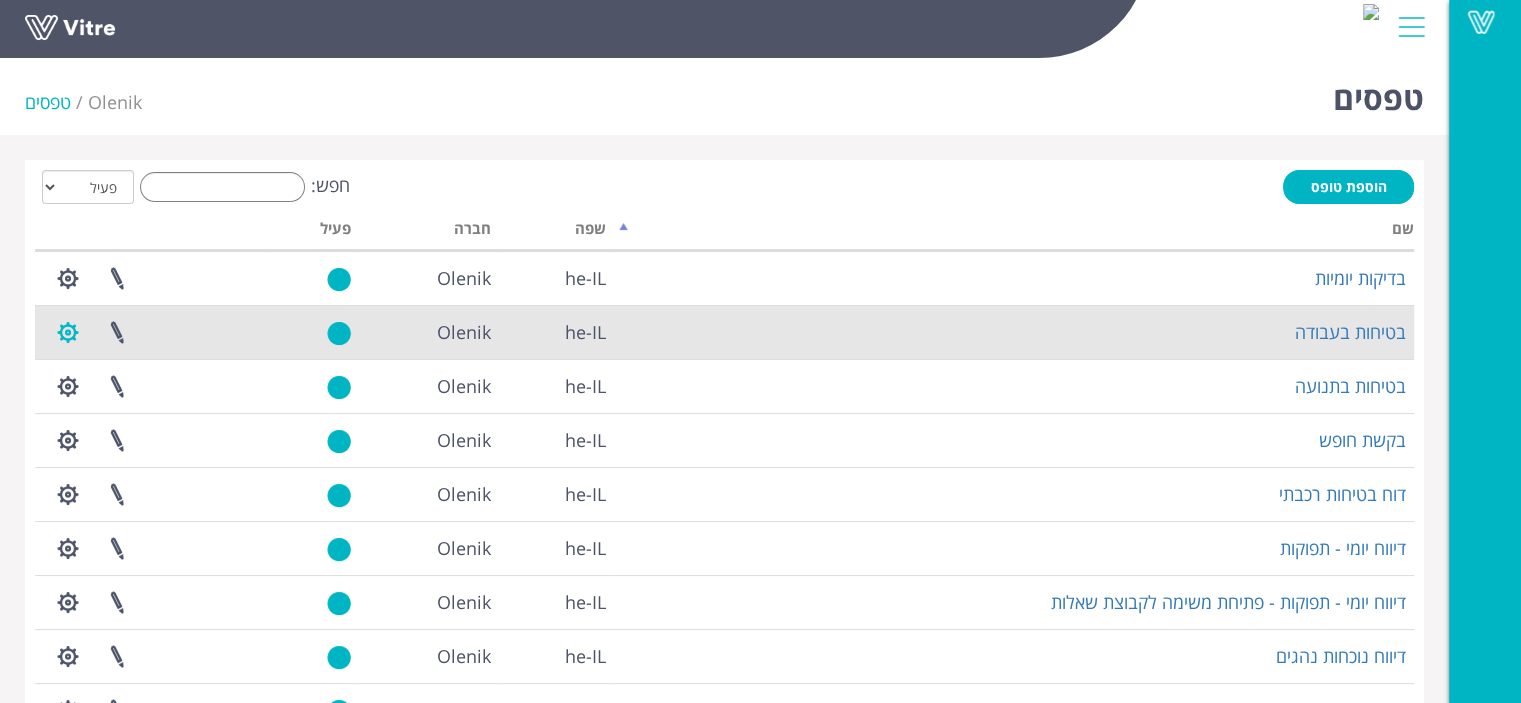click at bounding box center (68, 332) 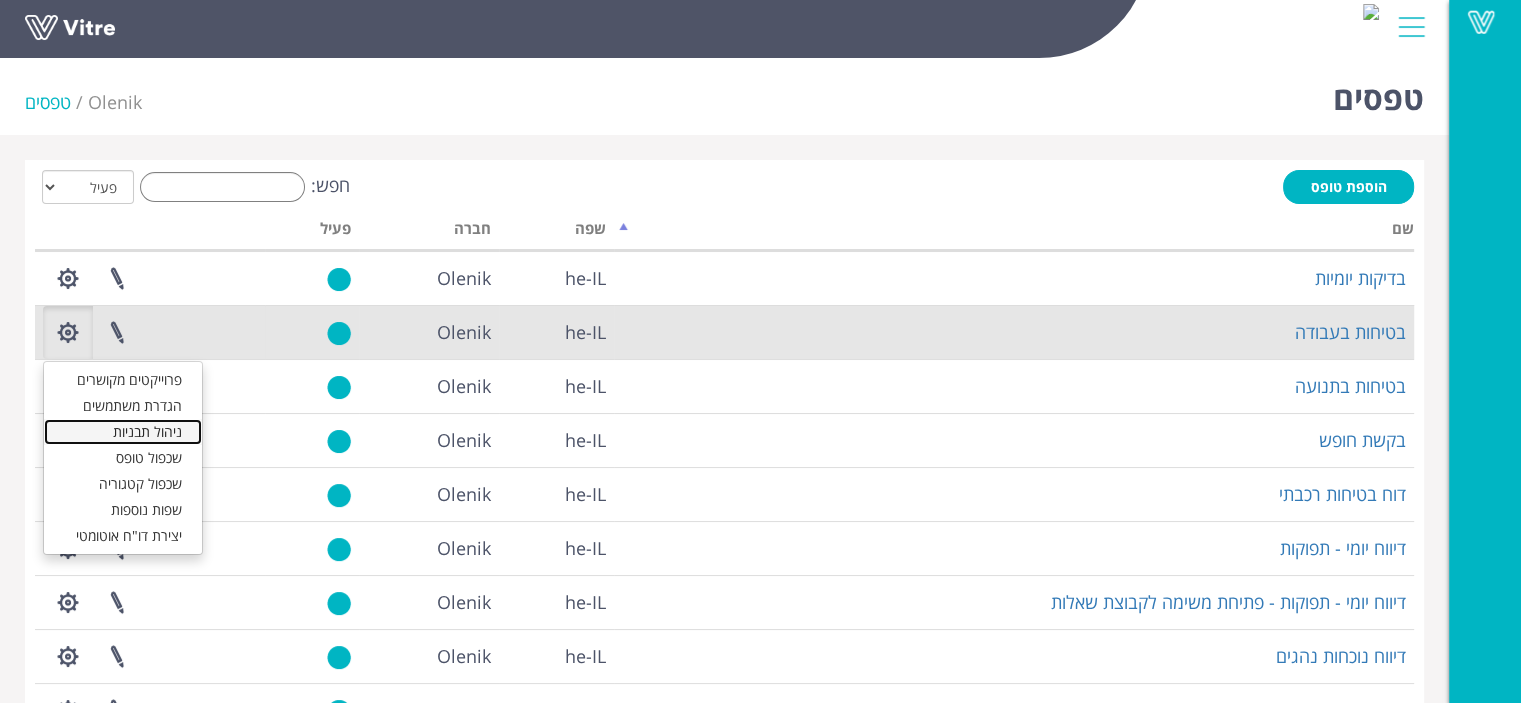 click on "ניהול תבניות" at bounding box center [123, 432] 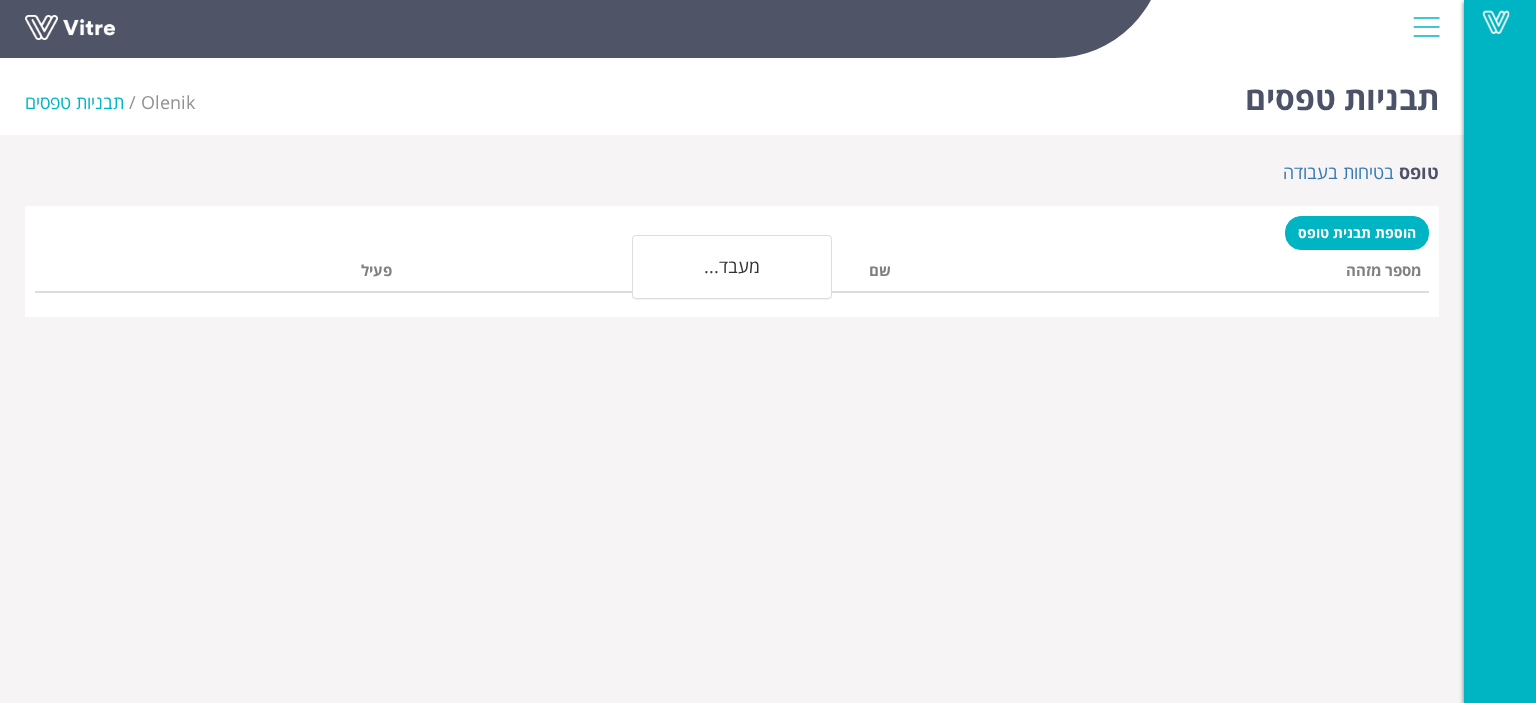 scroll, scrollTop: 0, scrollLeft: 0, axis: both 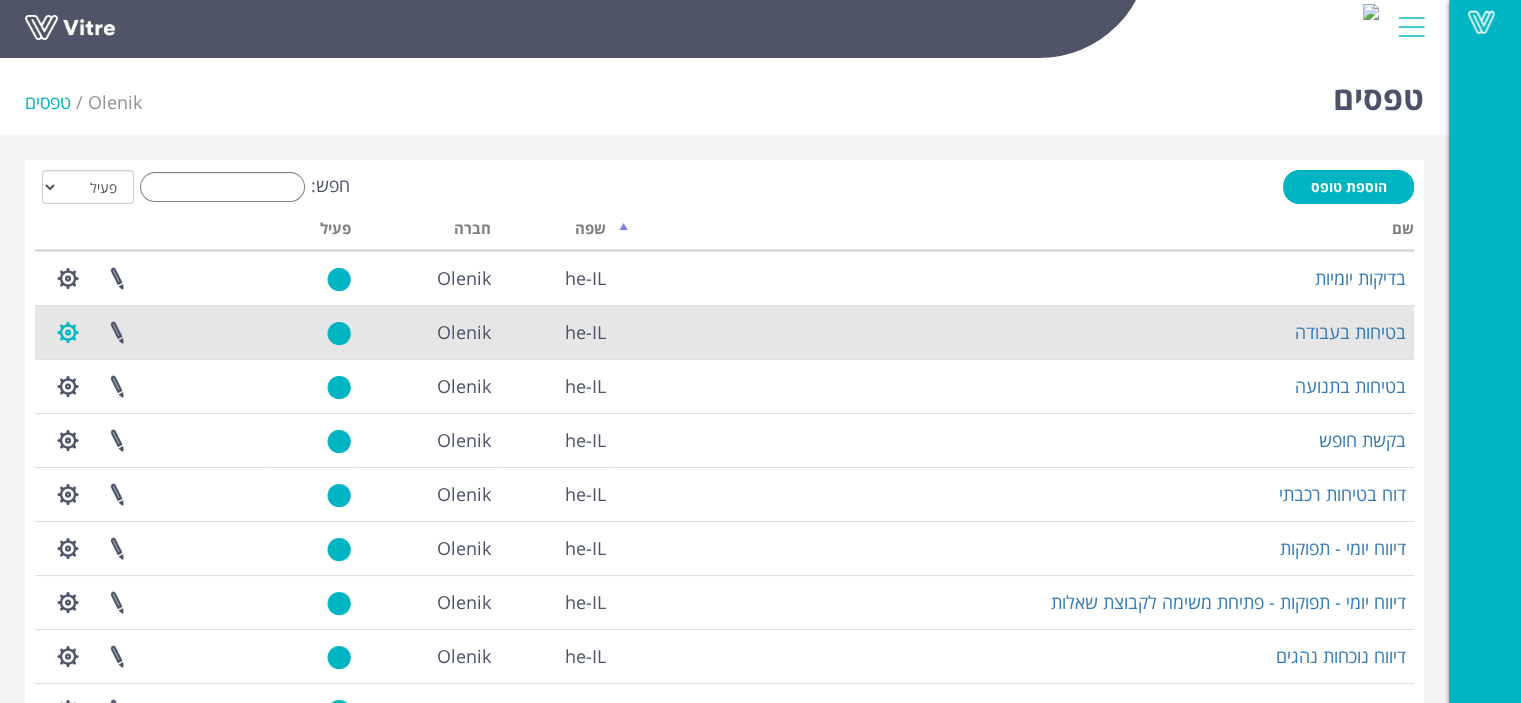 click at bounding box center [68, 332] 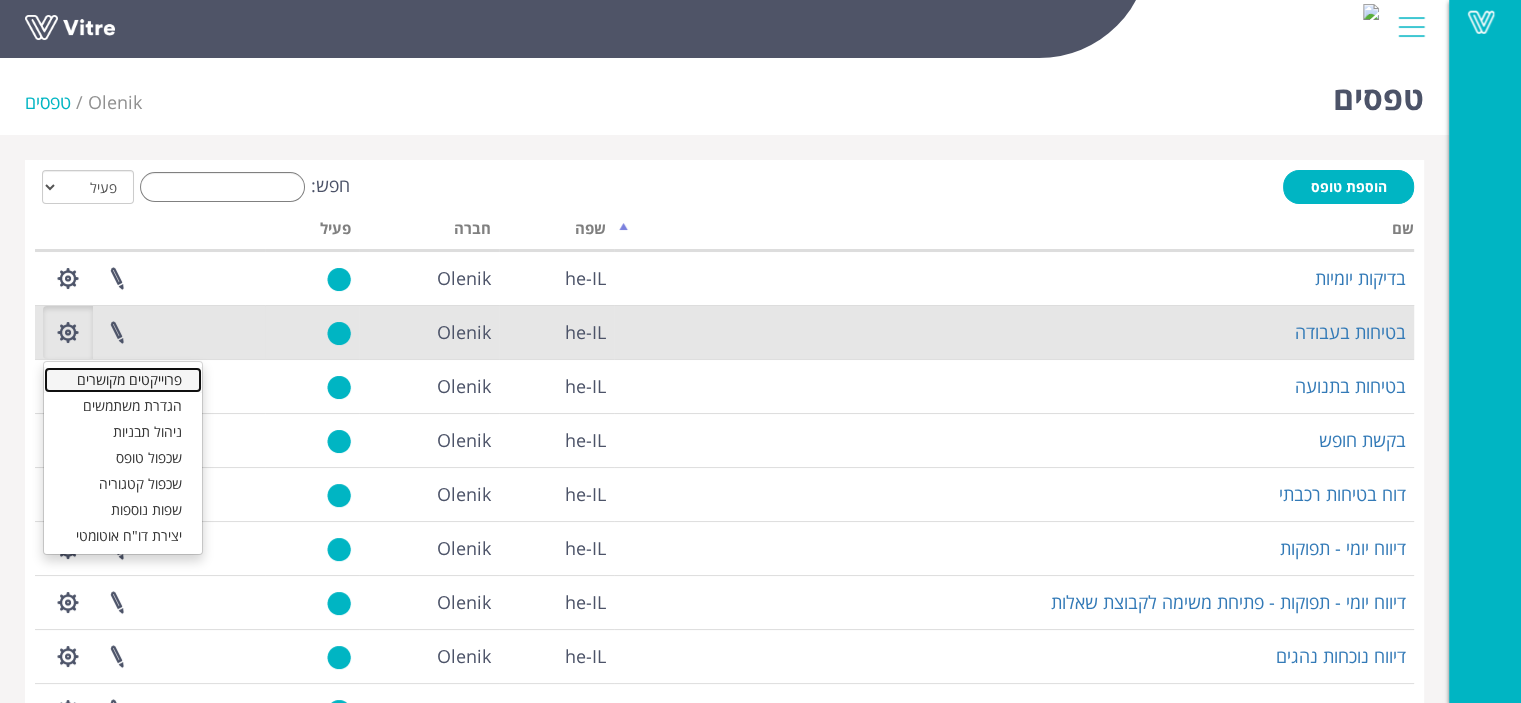 click on "פרוייקטים מקושרים" at bounding box center [123, 380] 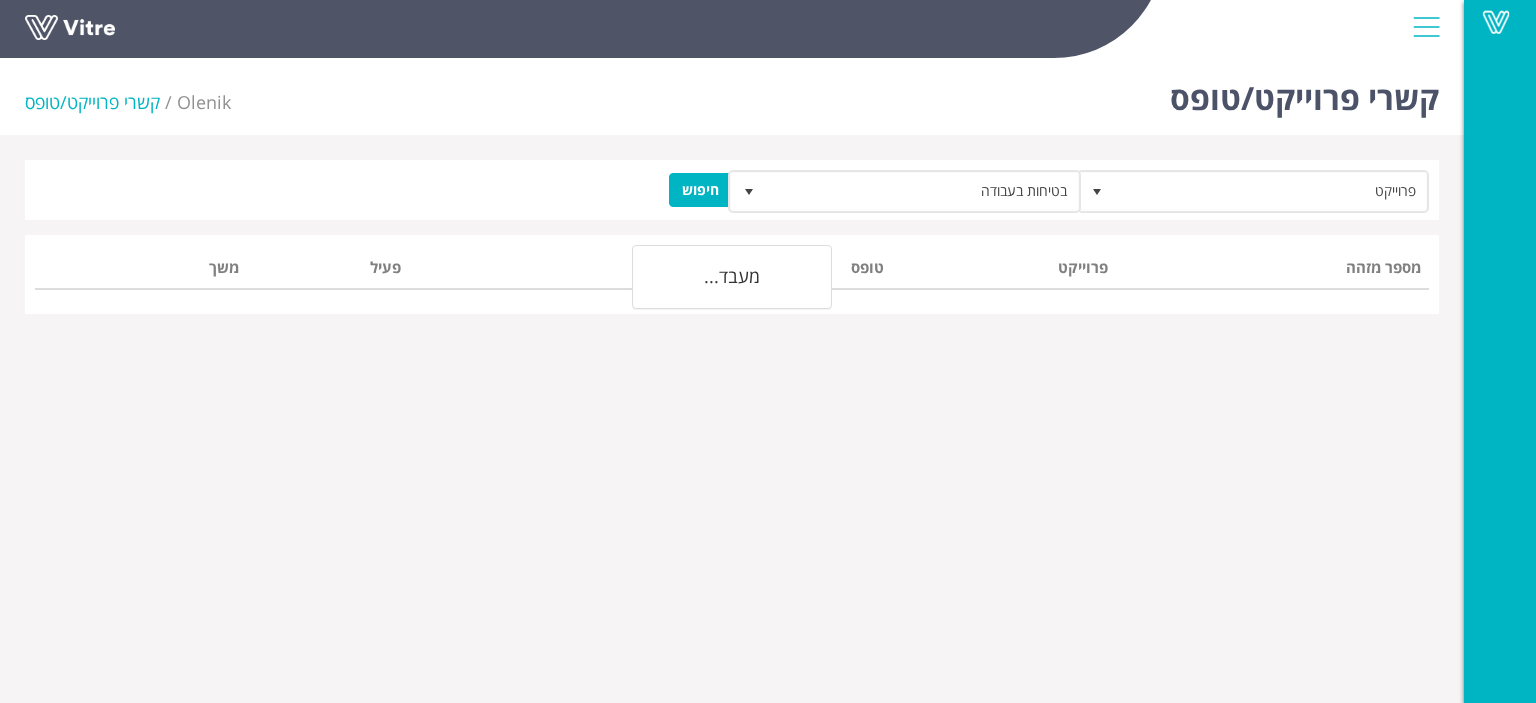 scroll, scrollTop: 0, scrollLeft: 0, axis: both 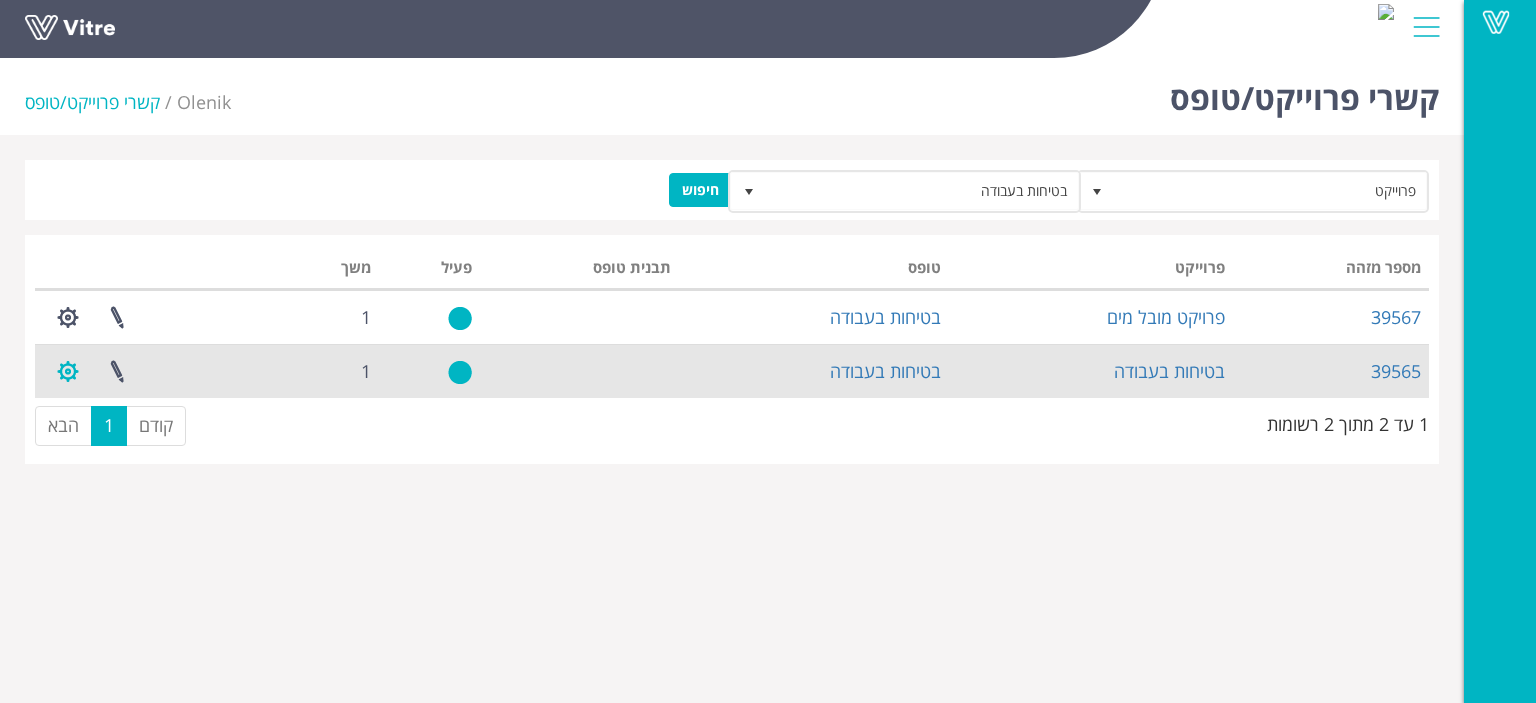 click at bounding box center [68, 371] 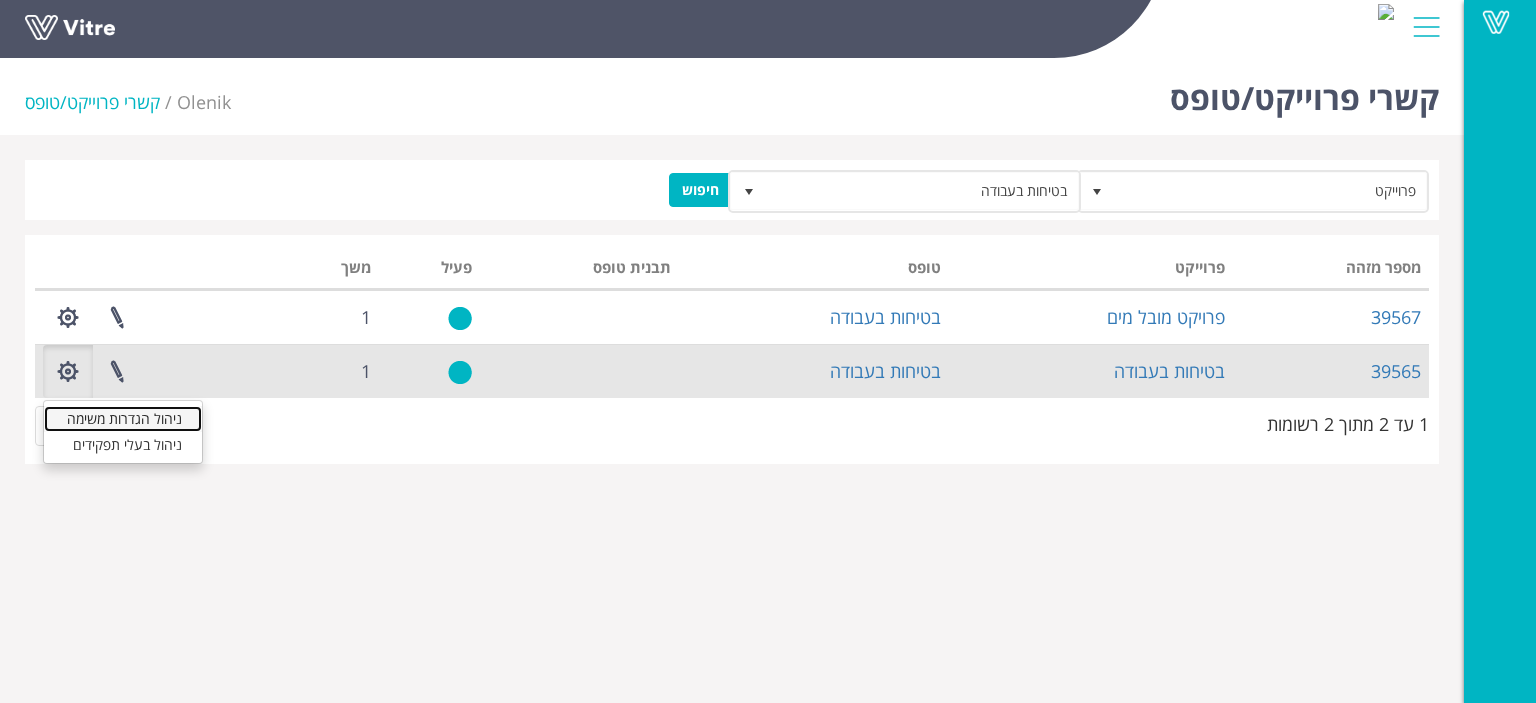 click on "ניהול הגדרות משימה" at bounding box center [123, 419] 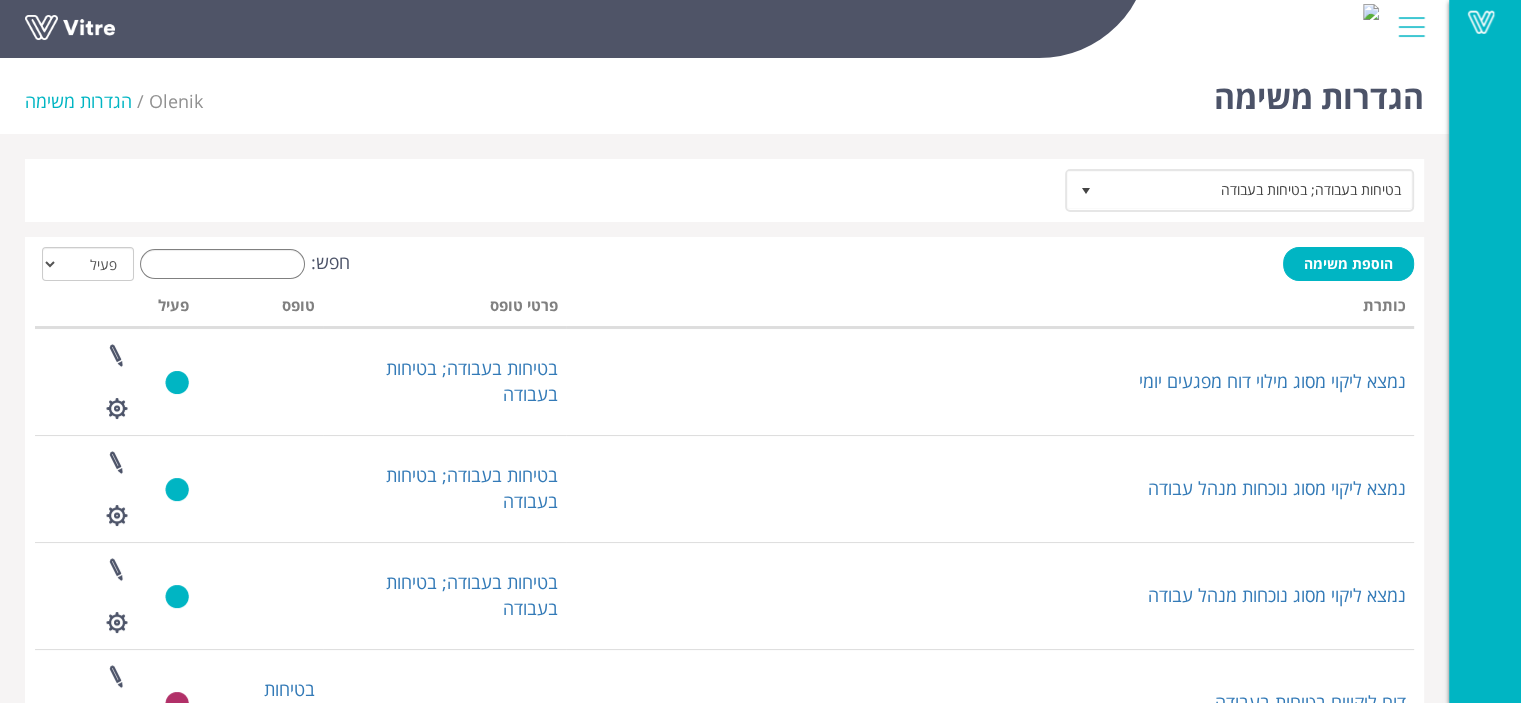 scroll, scrollTop: 0, scrollLeft: 0, axis: both 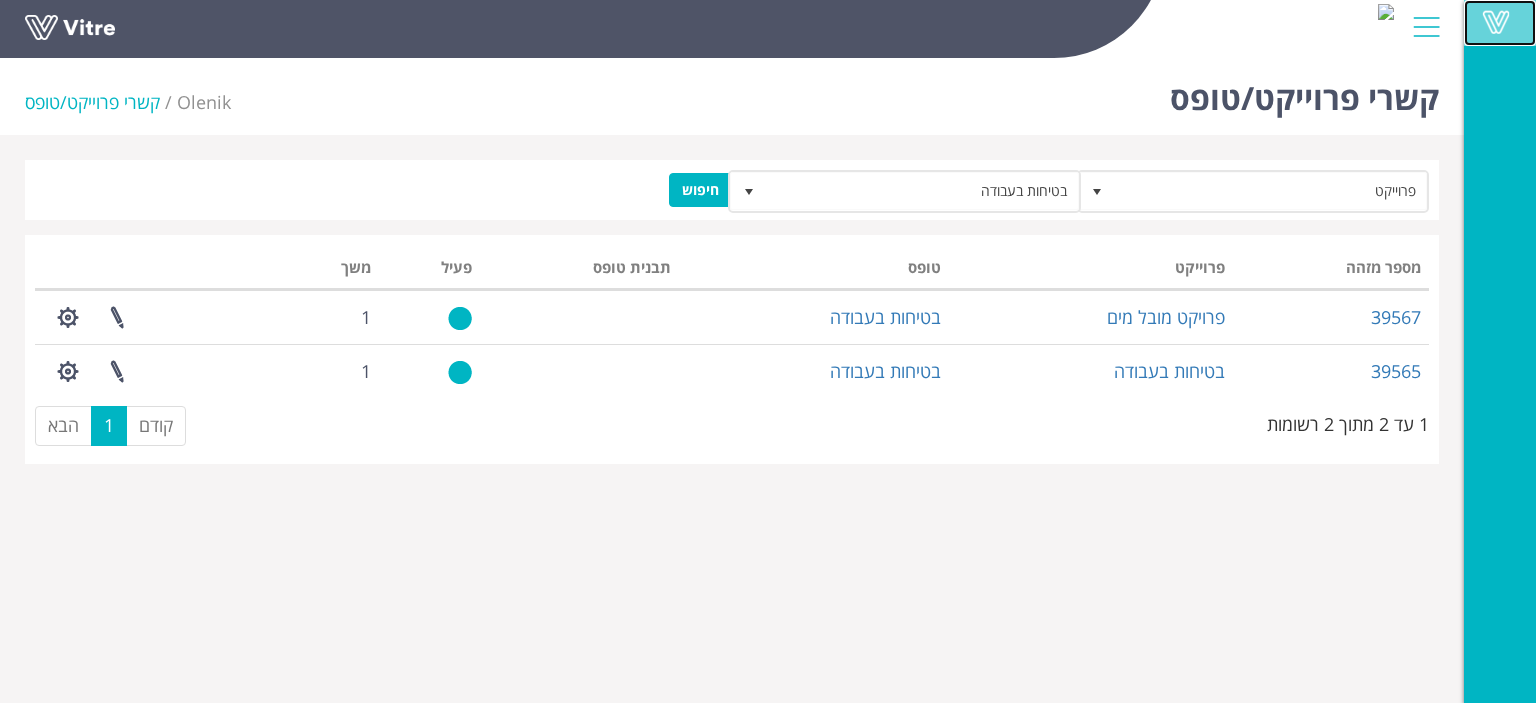 click at bounding box center [1496, 22] 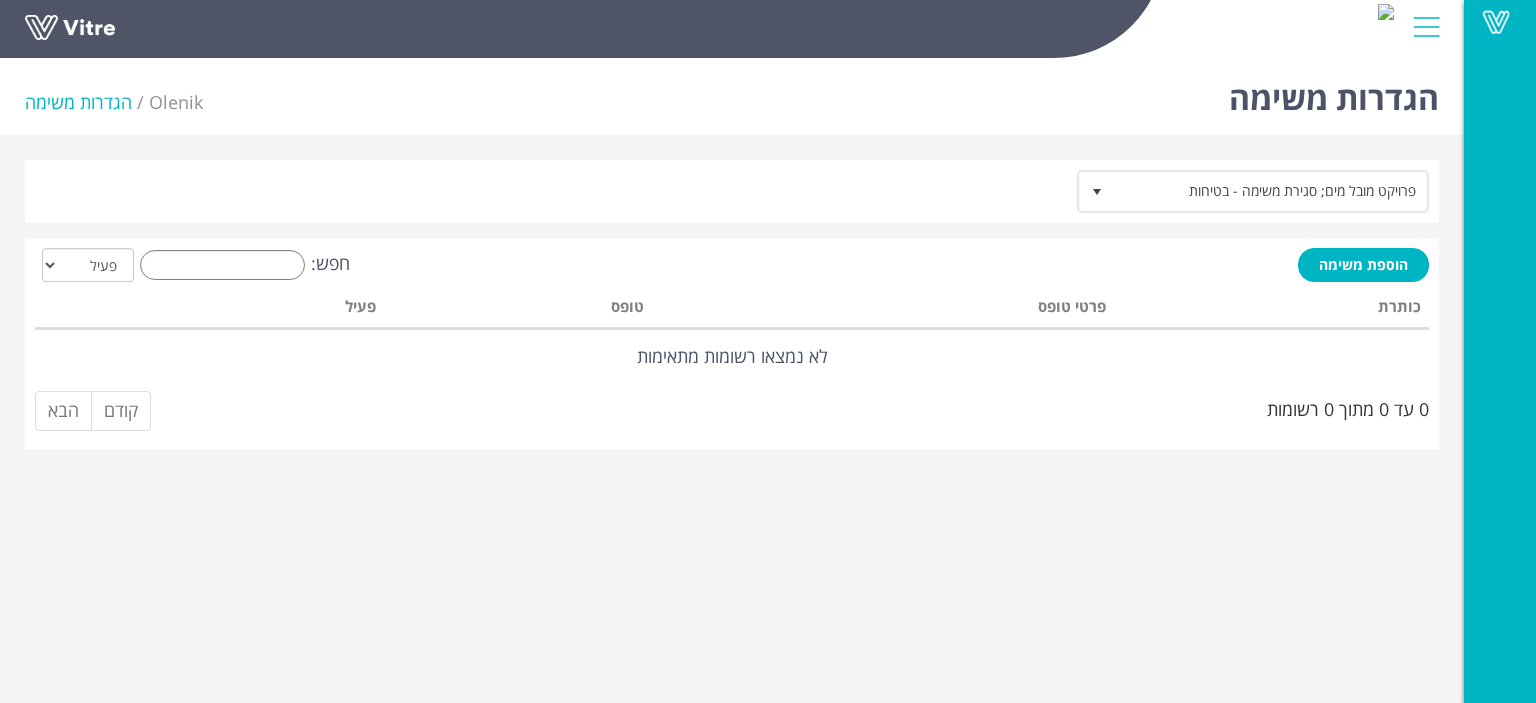 scroll, scrollTop: 0, scrollLeft: 0, axis: both 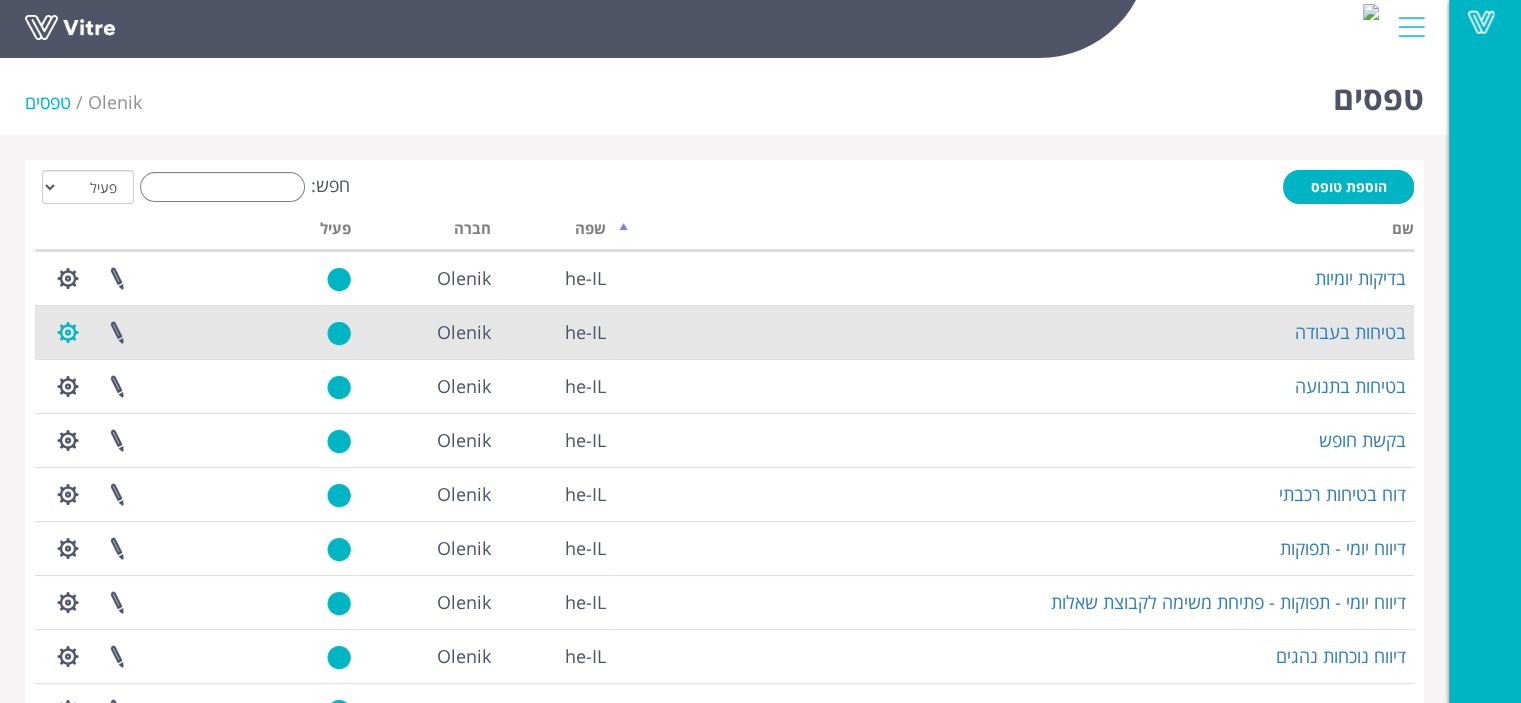 click at bounding box center [68, 332] 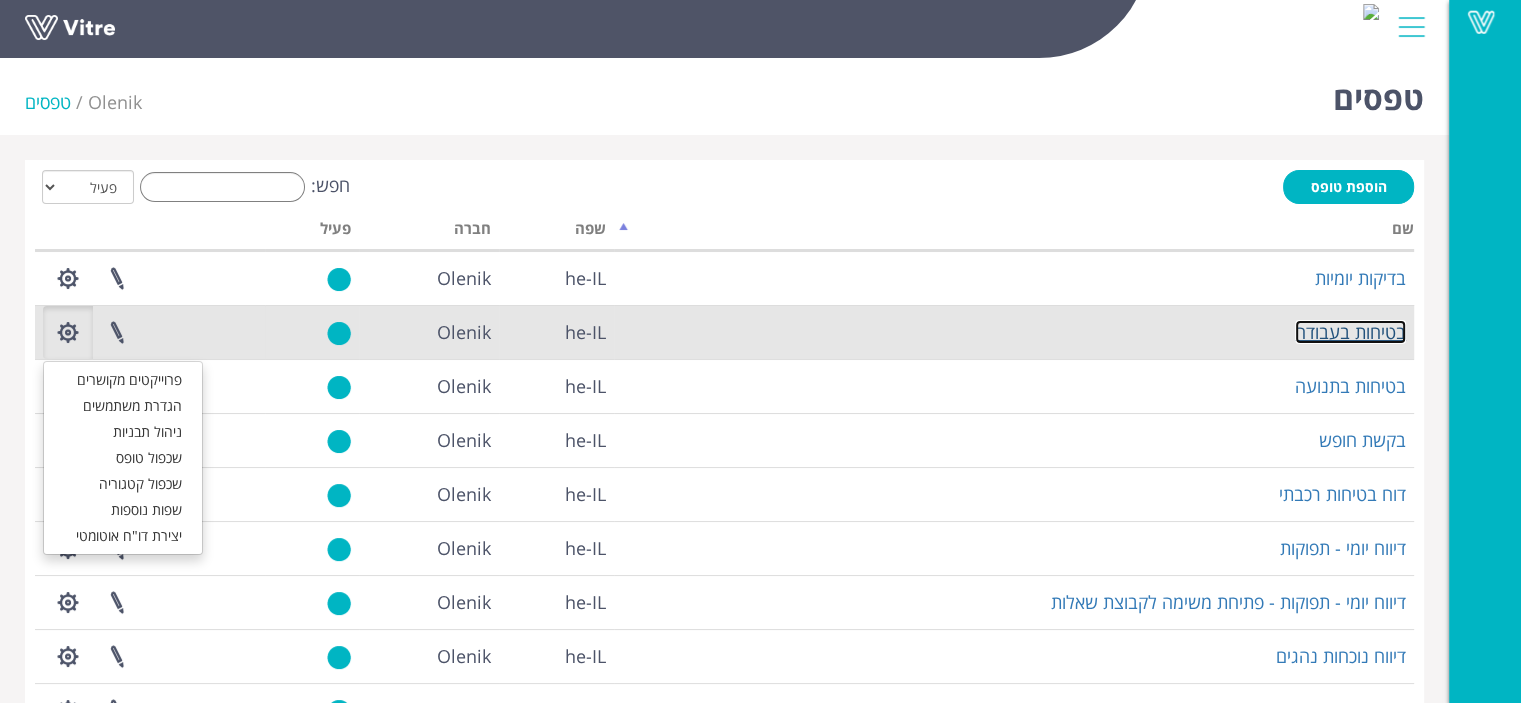 click on "בטיחות בעבודה" at bounding box center (1350, 332) 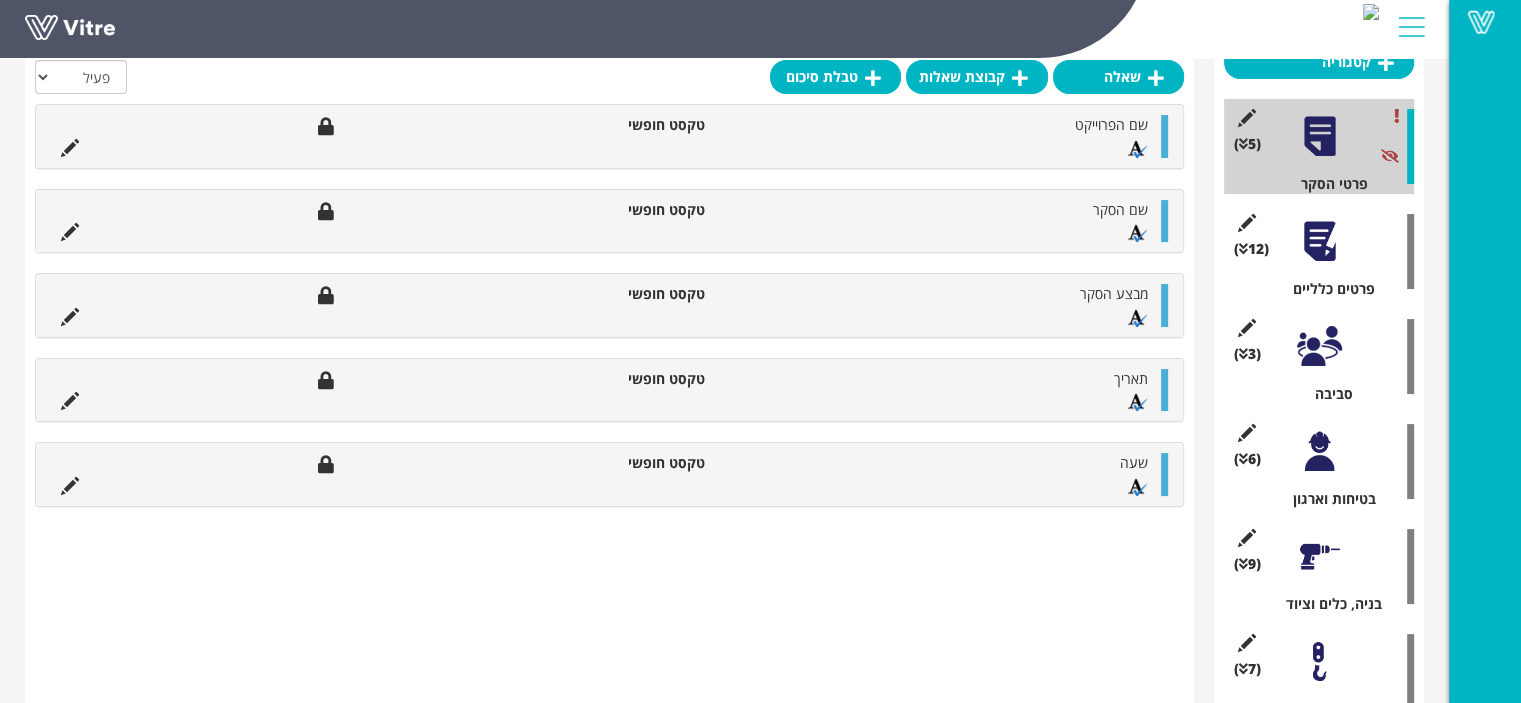 scroll, scrollTop: 0, scrollLeft: 0, axis: both 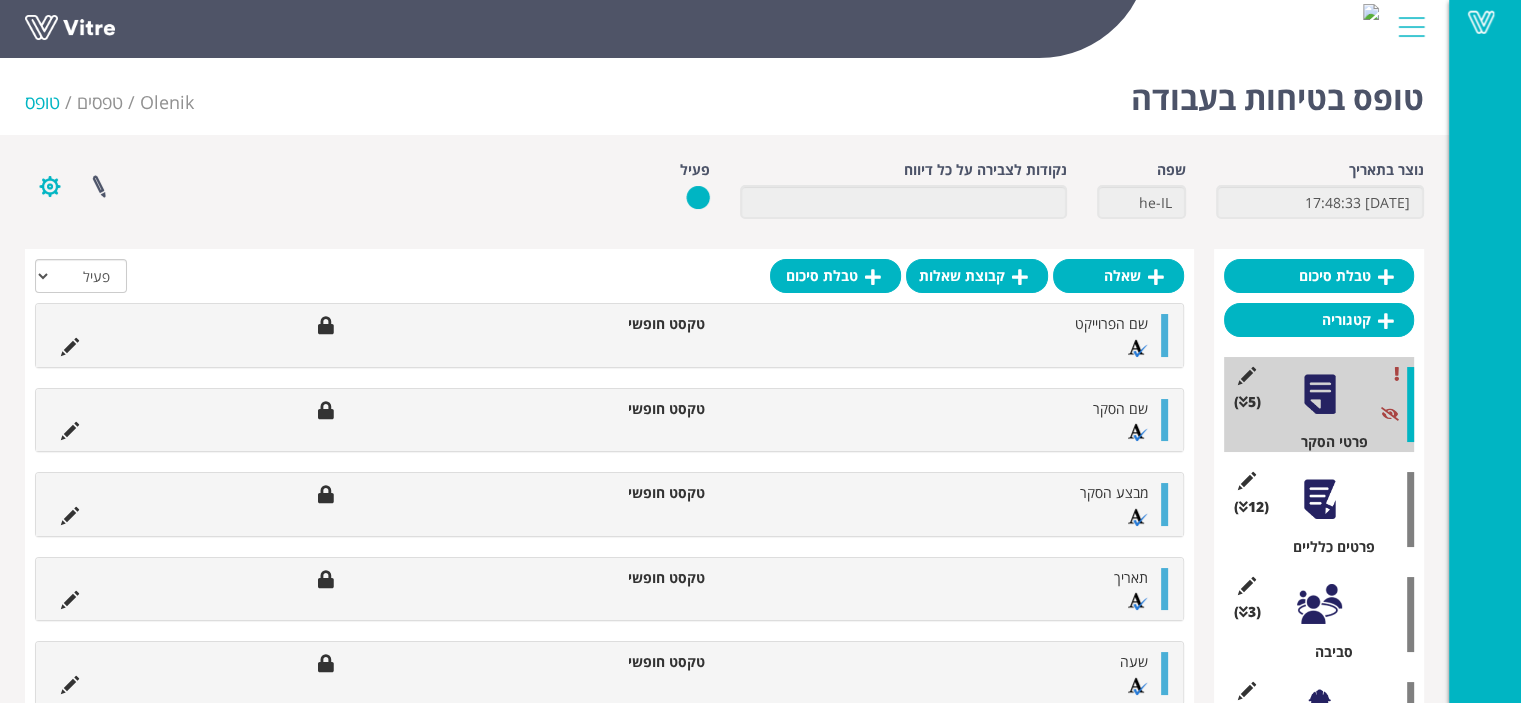 click at bounding box center (50, 186) 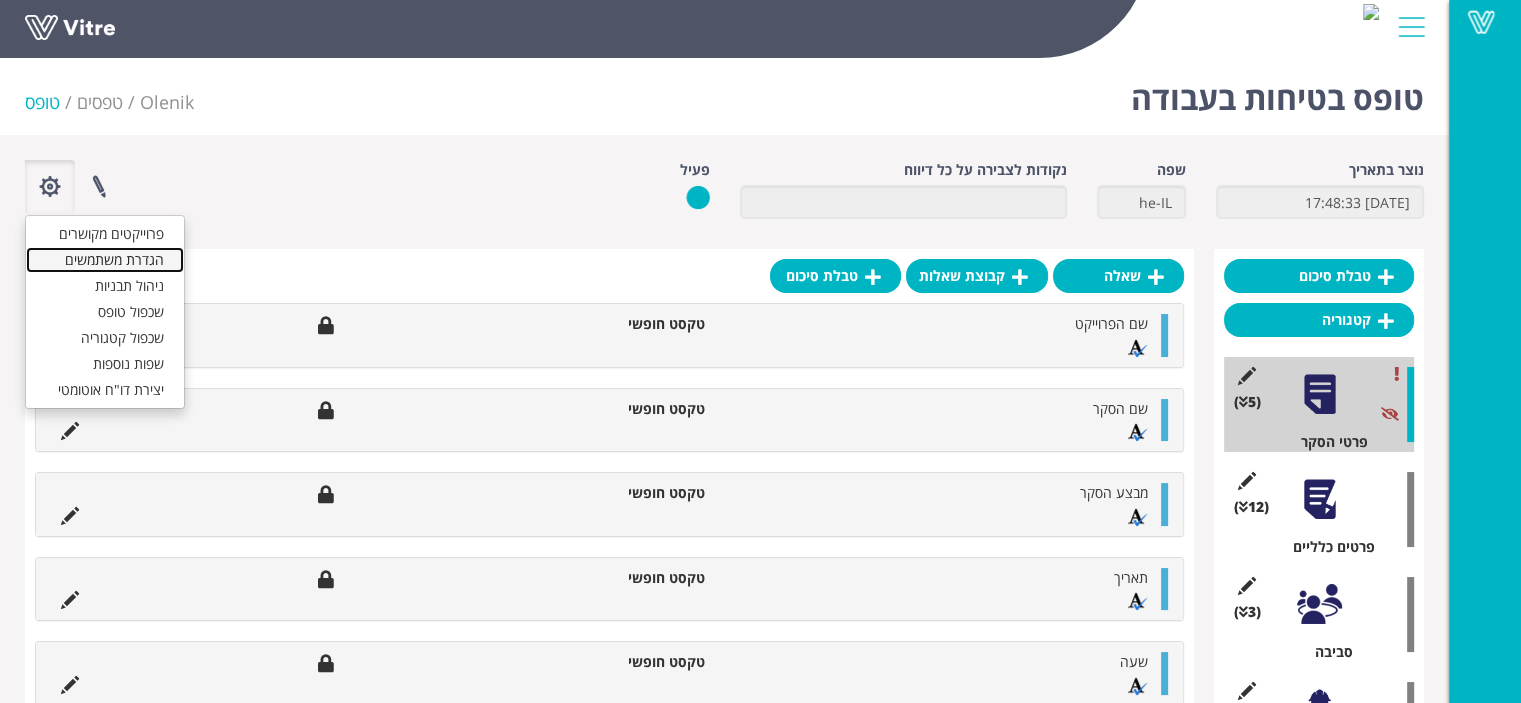 click on "הגדרת משתמשים" at bounding box center (105, 260) 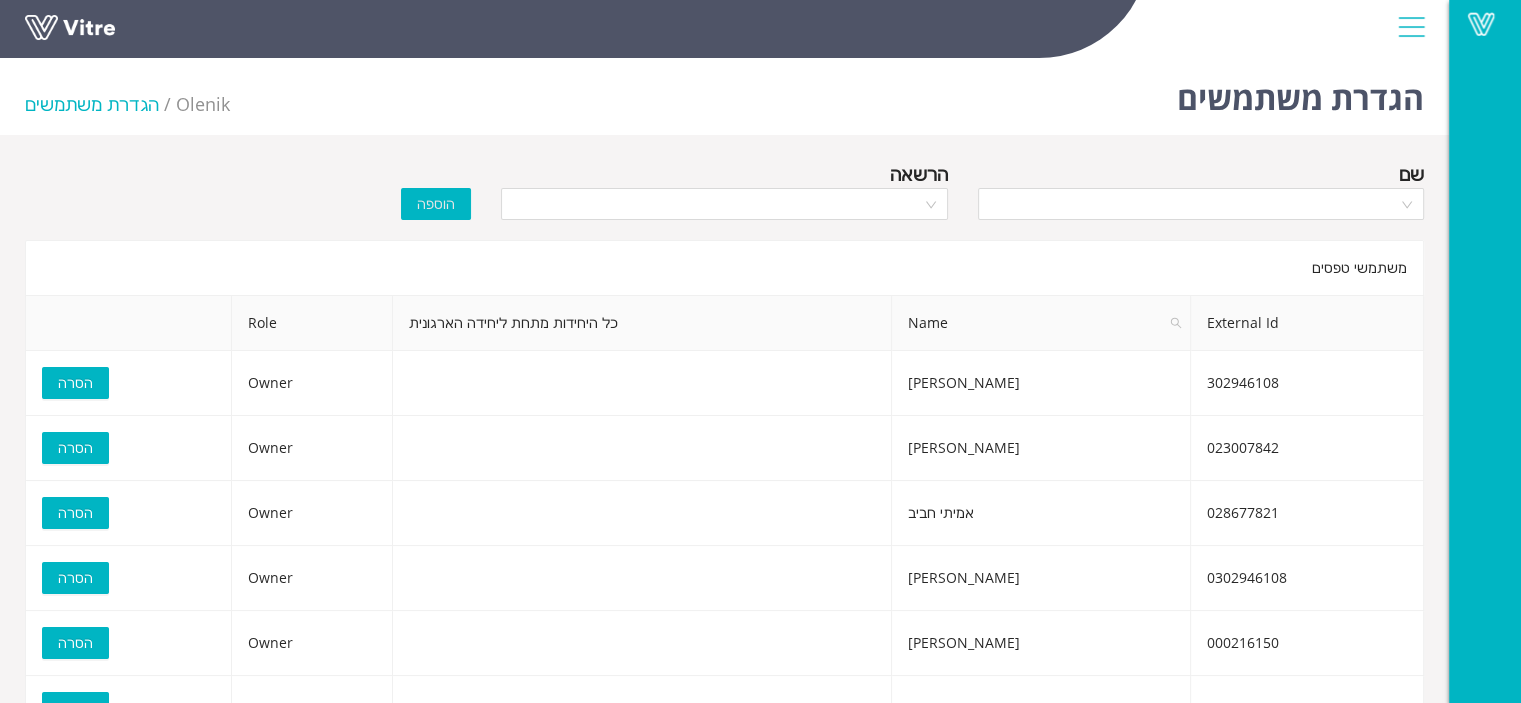 scroll, scrollTop: 0, scrollLeft: 0, axis: both 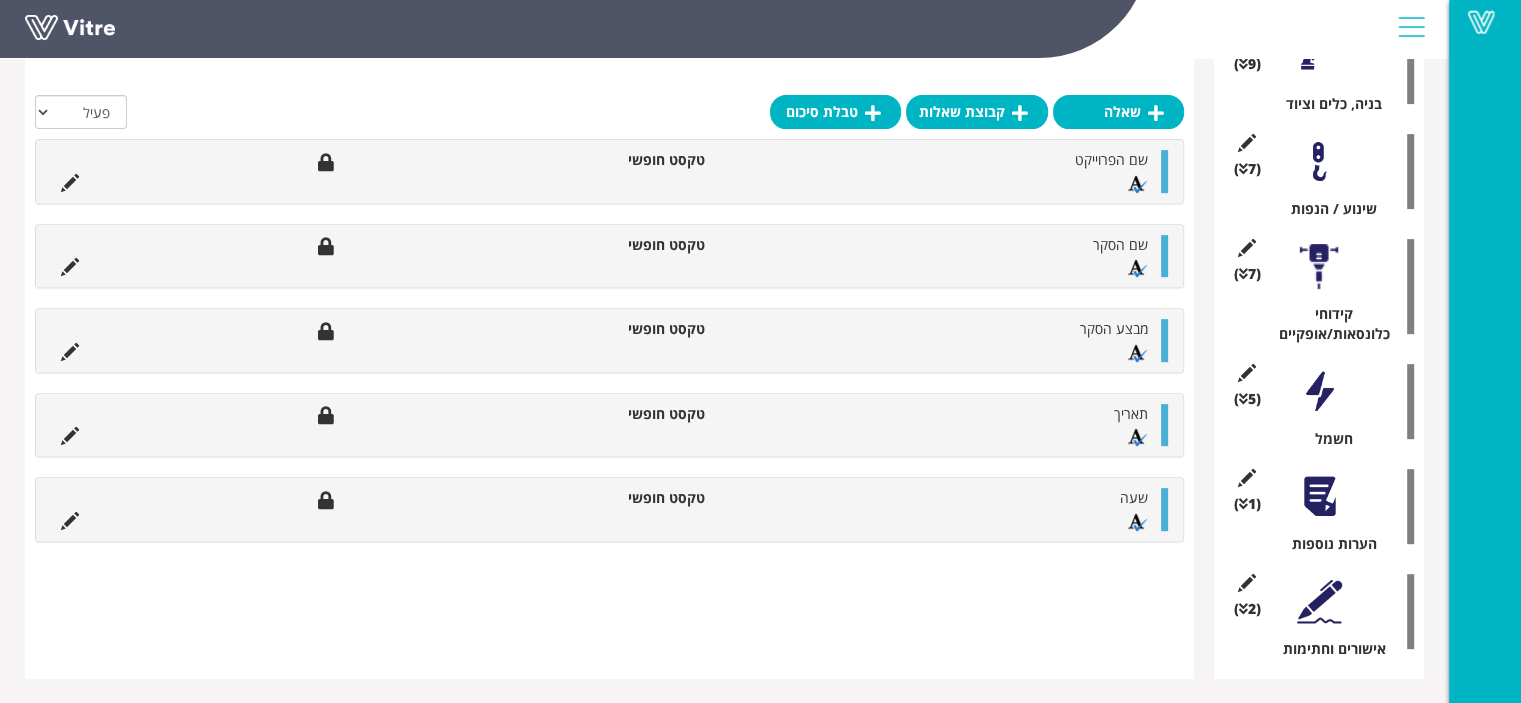 click at bounding box center [1319, 601] 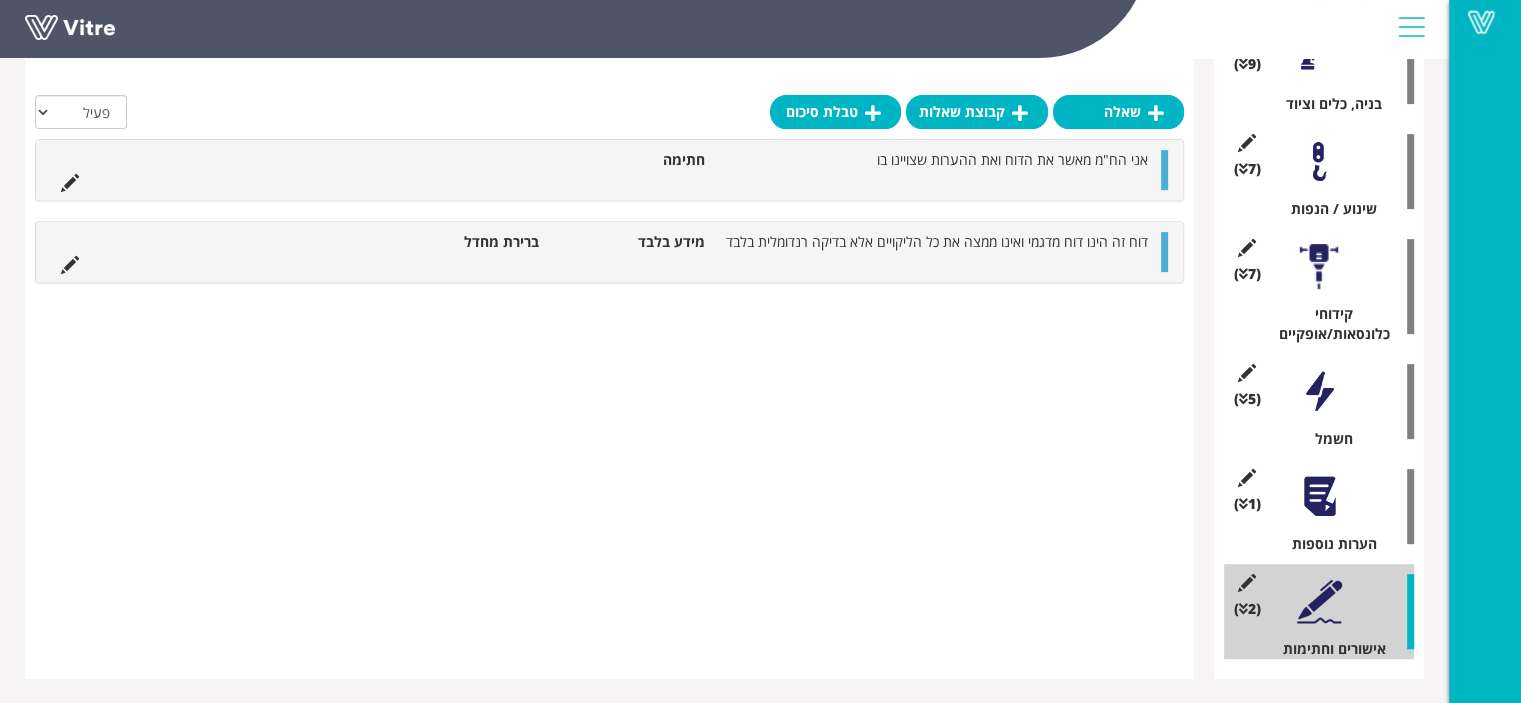 click at bounding box center [1319, 496] 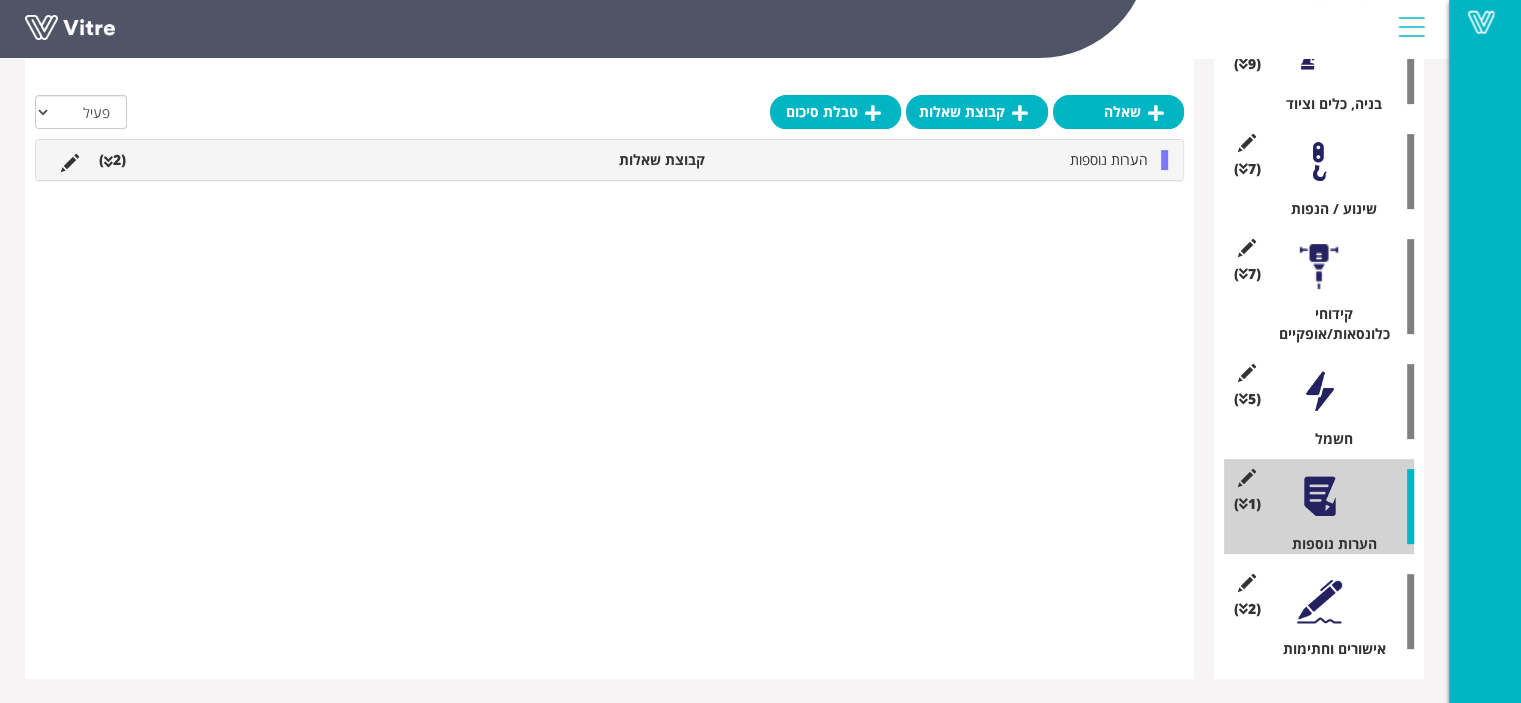 click at bounding box center [1319, 391] 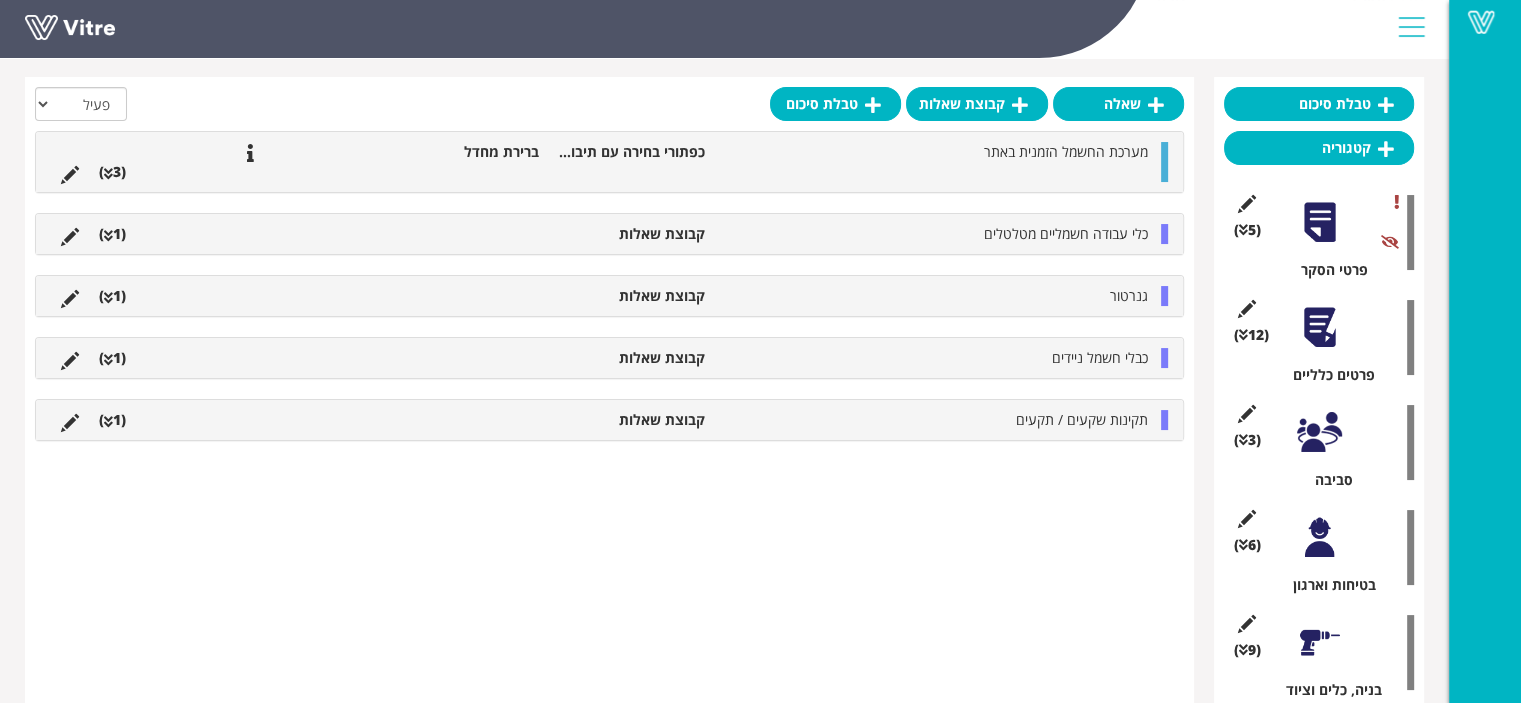 scroll, scrollTop: 0, scrollLeft: 0, axis: both 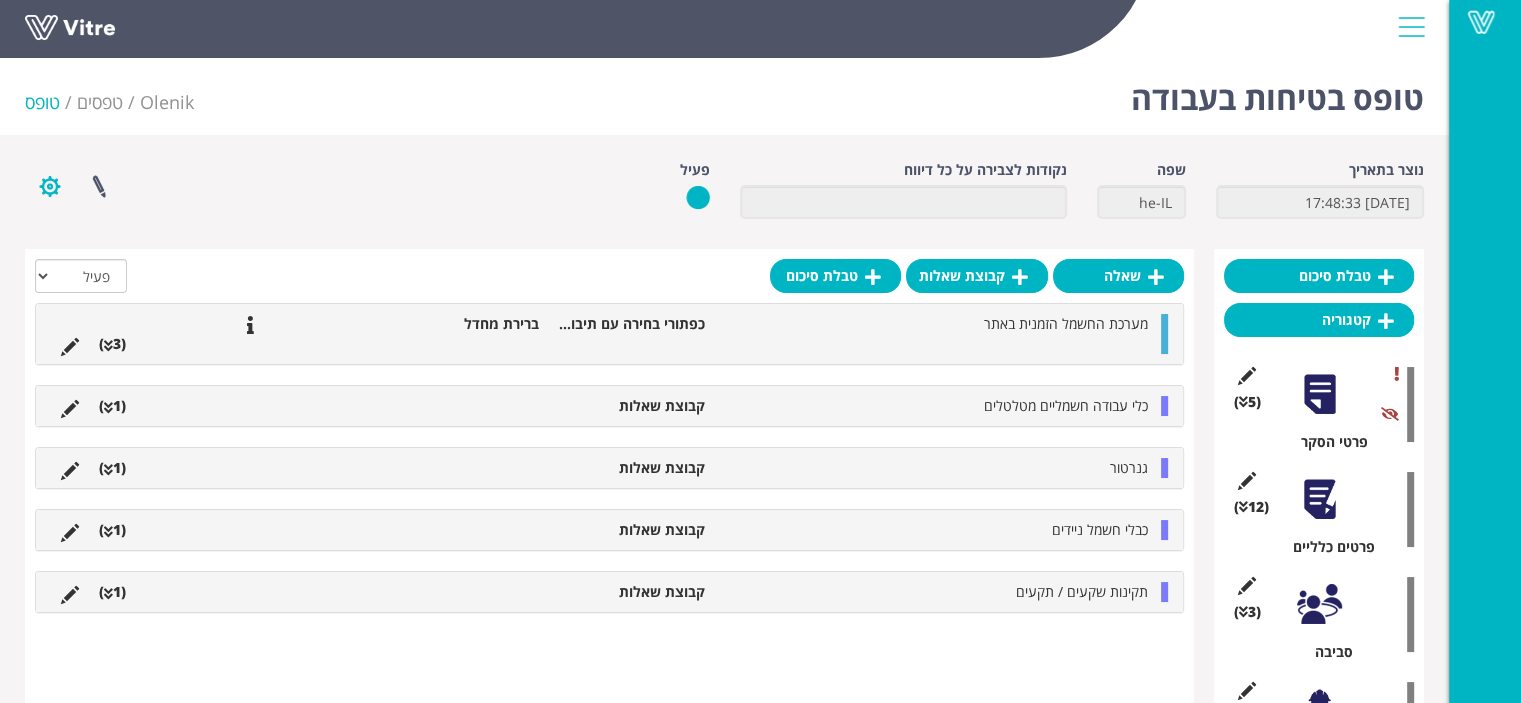 click at bounding box center [50, 186] 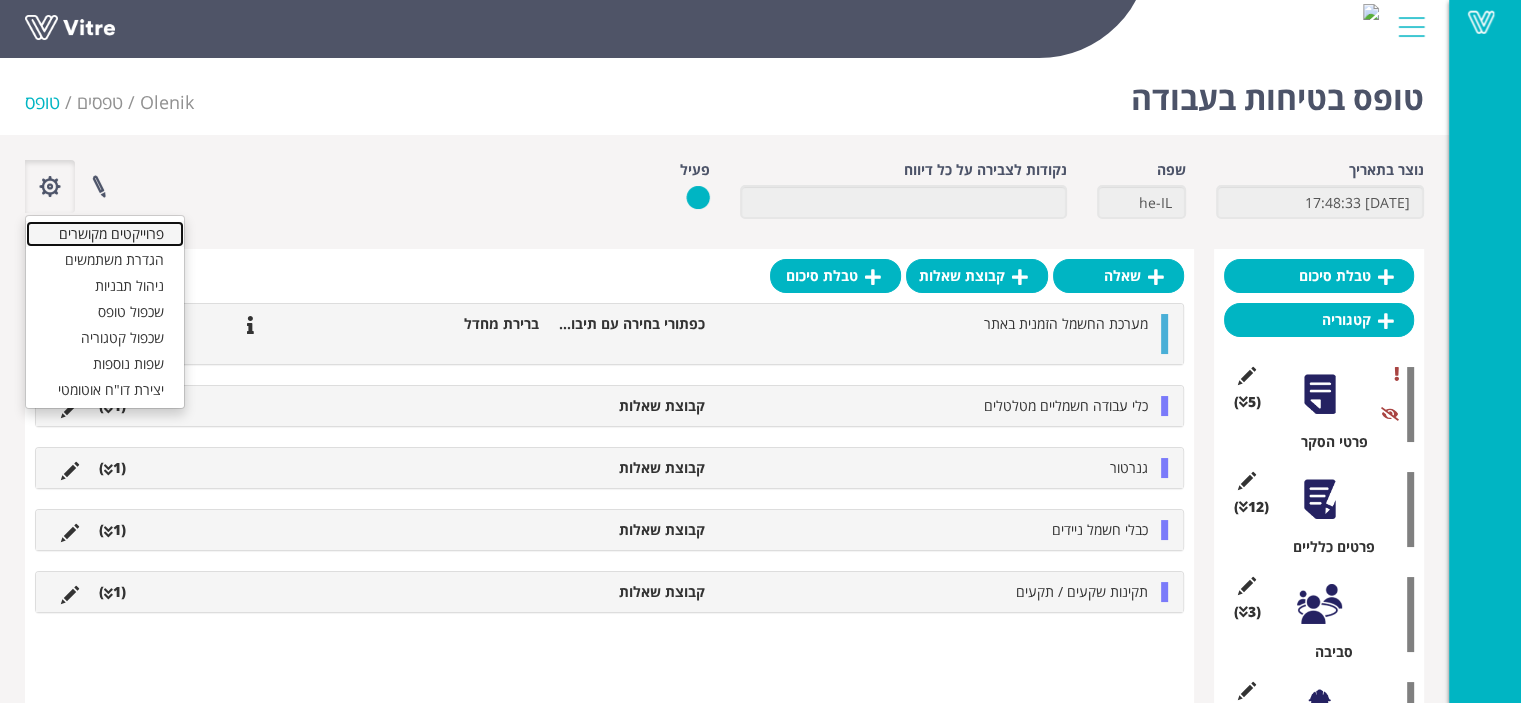 click on "פרוייקטים מקושרים" at bounding box center [105, 234] 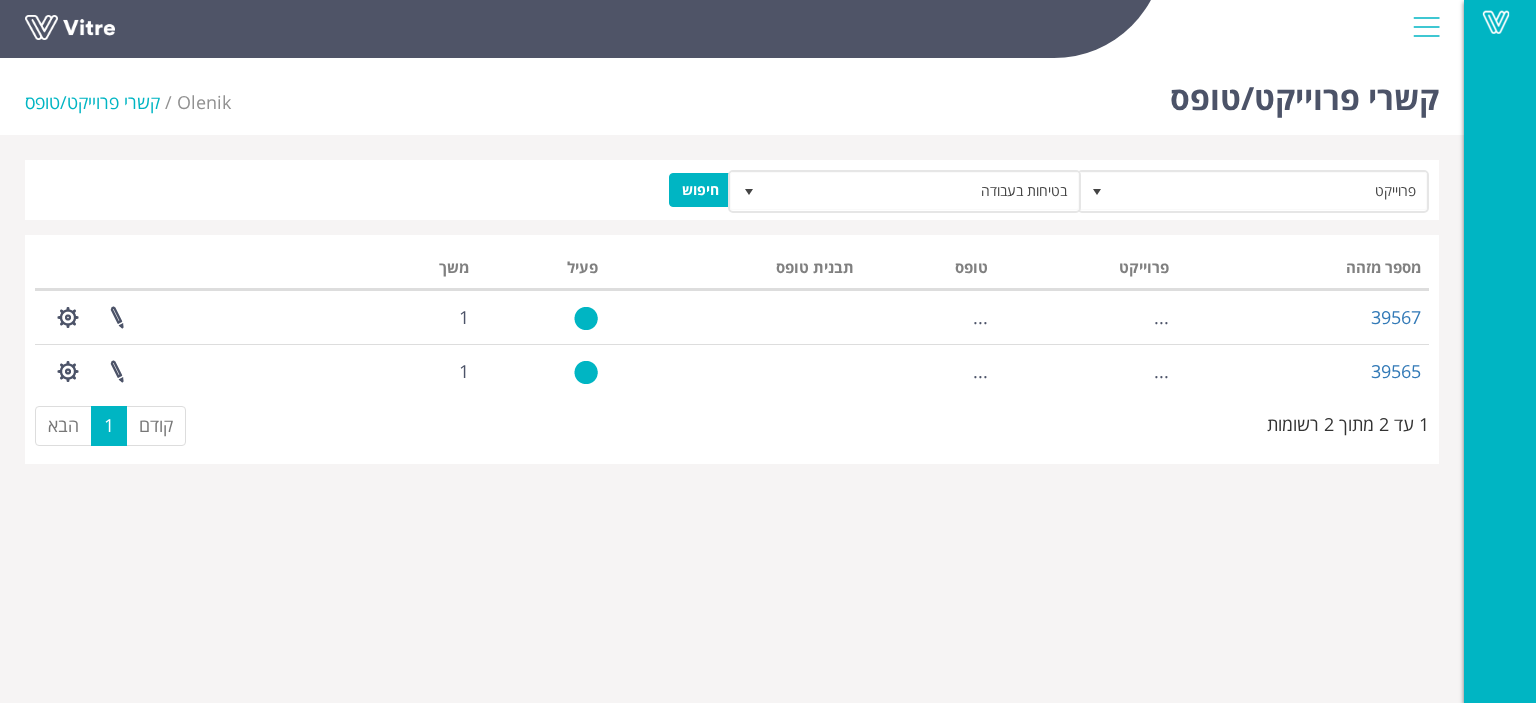 scroll, scrollTop: 0, scrollLeft: 0, axis: both 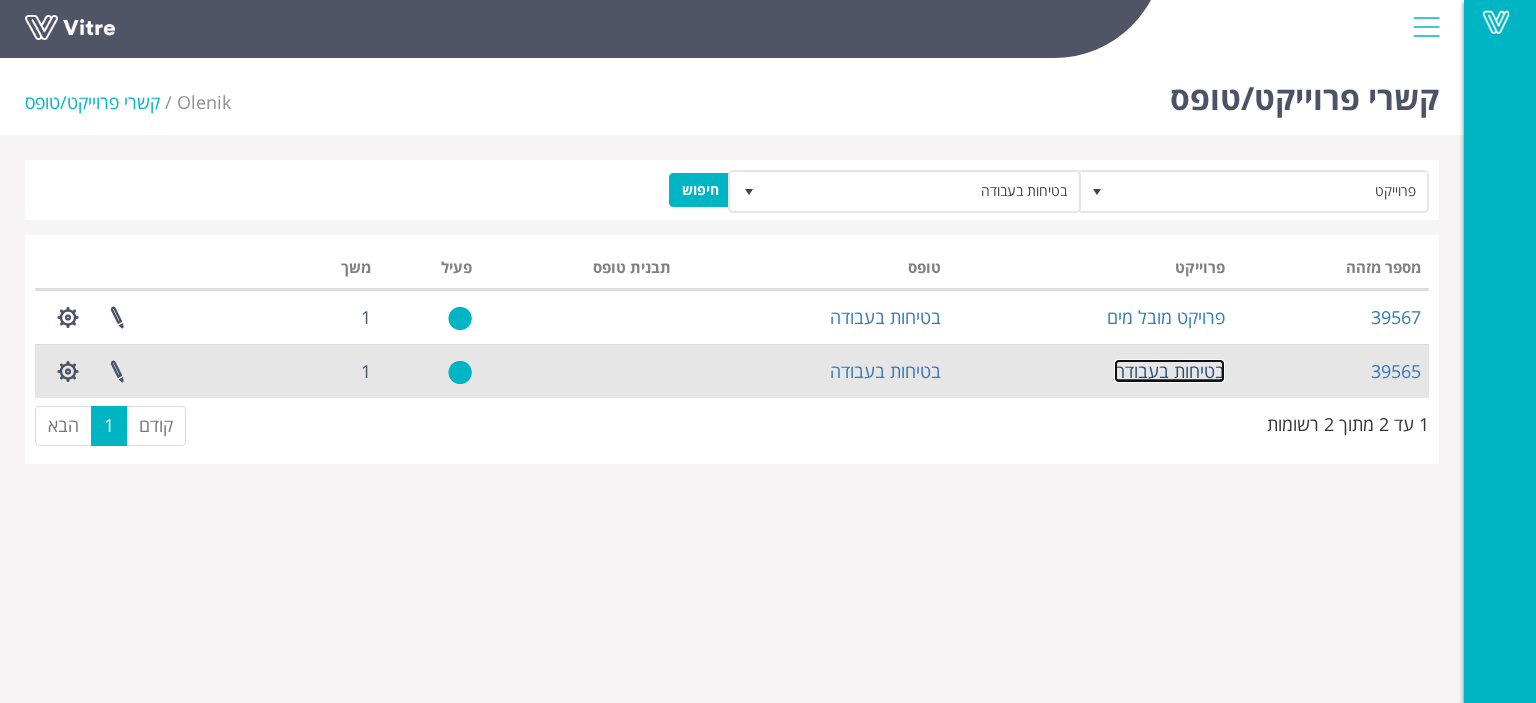 click on "בטיחות בעבודה" at bounding box center (1169, 371) 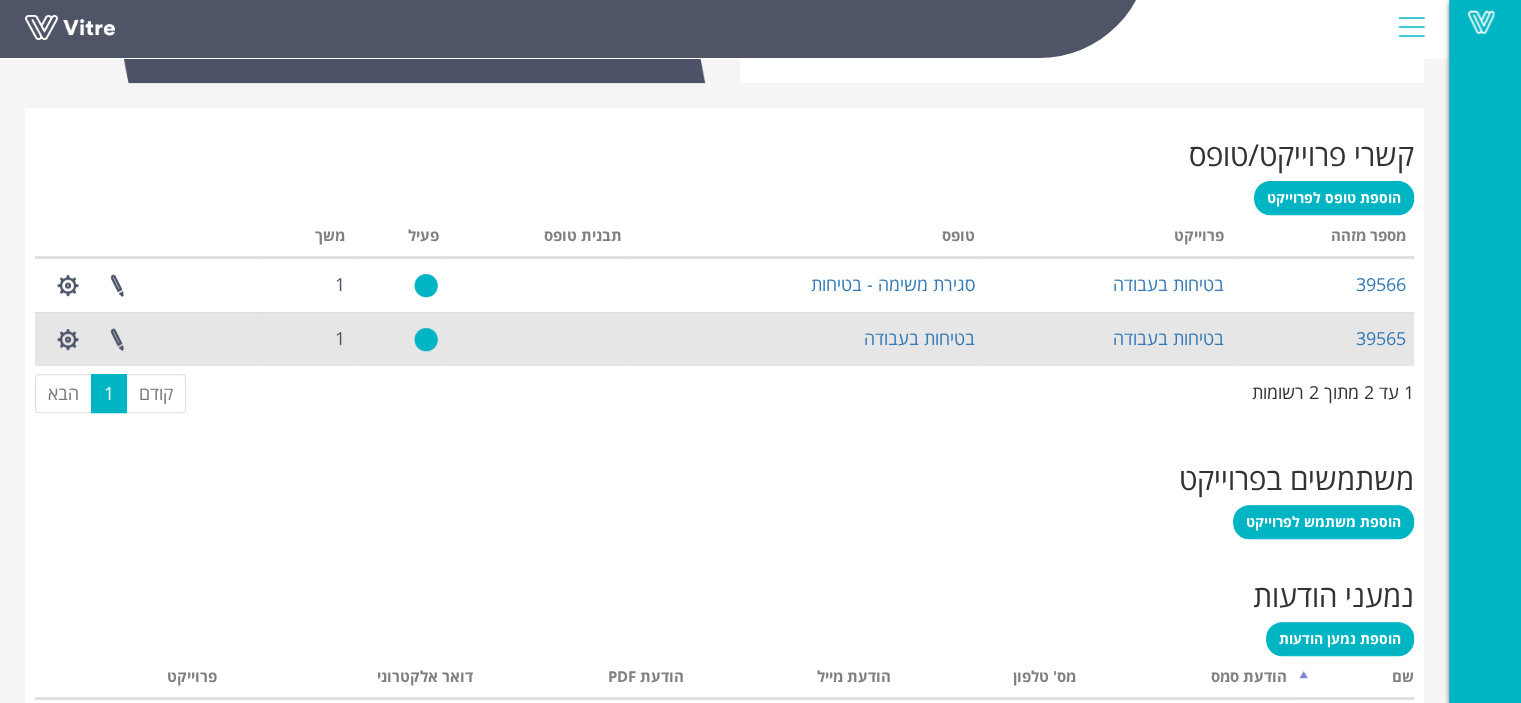 scroll, scrollTop: 788, scrollLeft: 0, axis: vertical 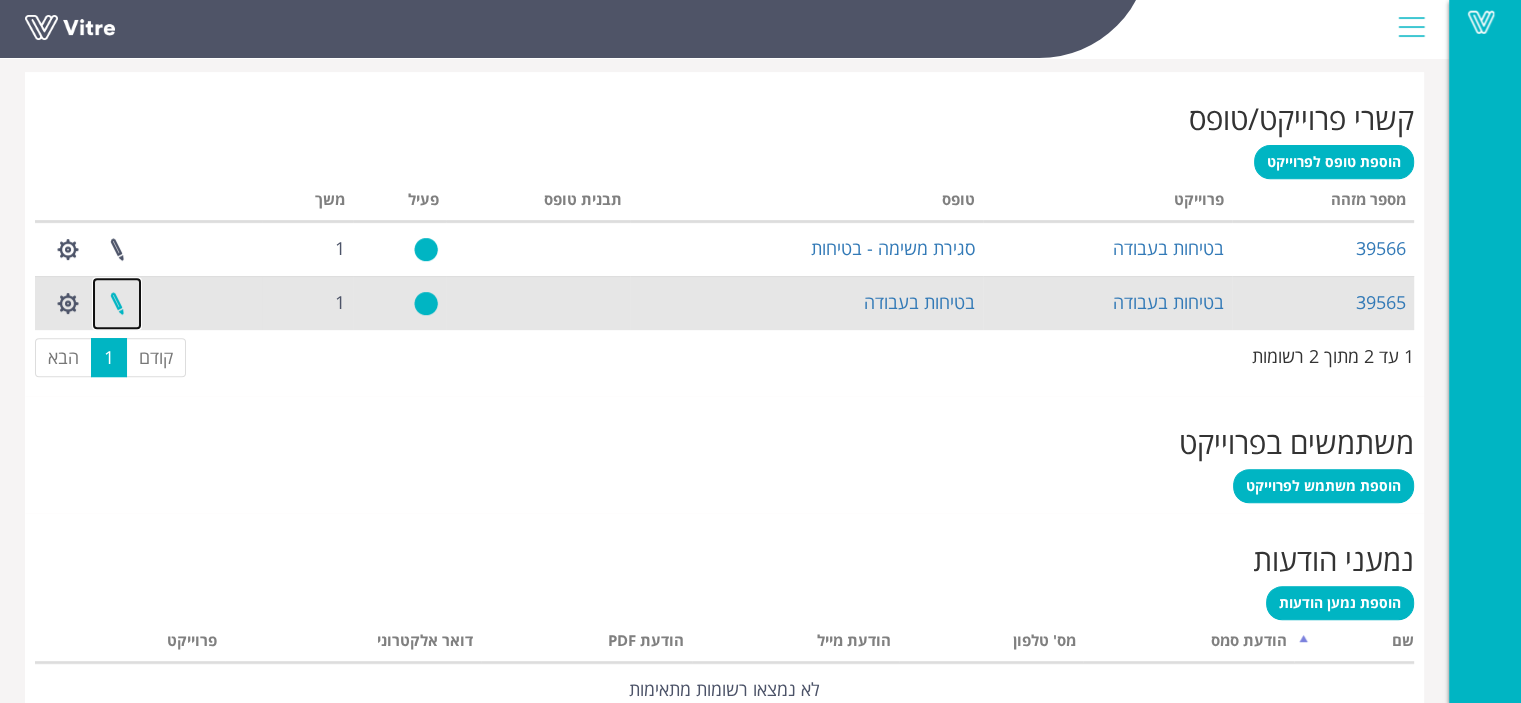 click at bounding box center [117, 303] 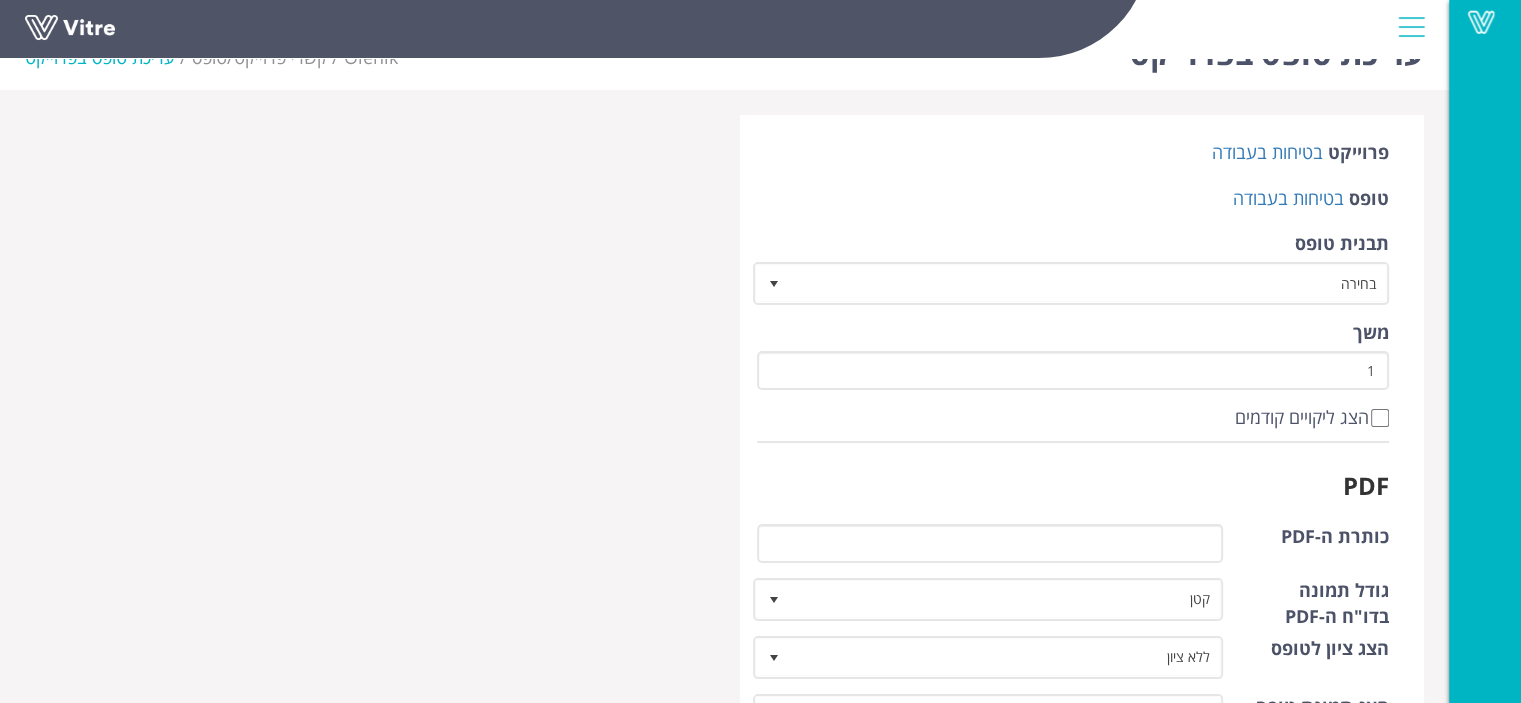 scroll, scrollTop: 0, scrollLeft: 0, axis: both 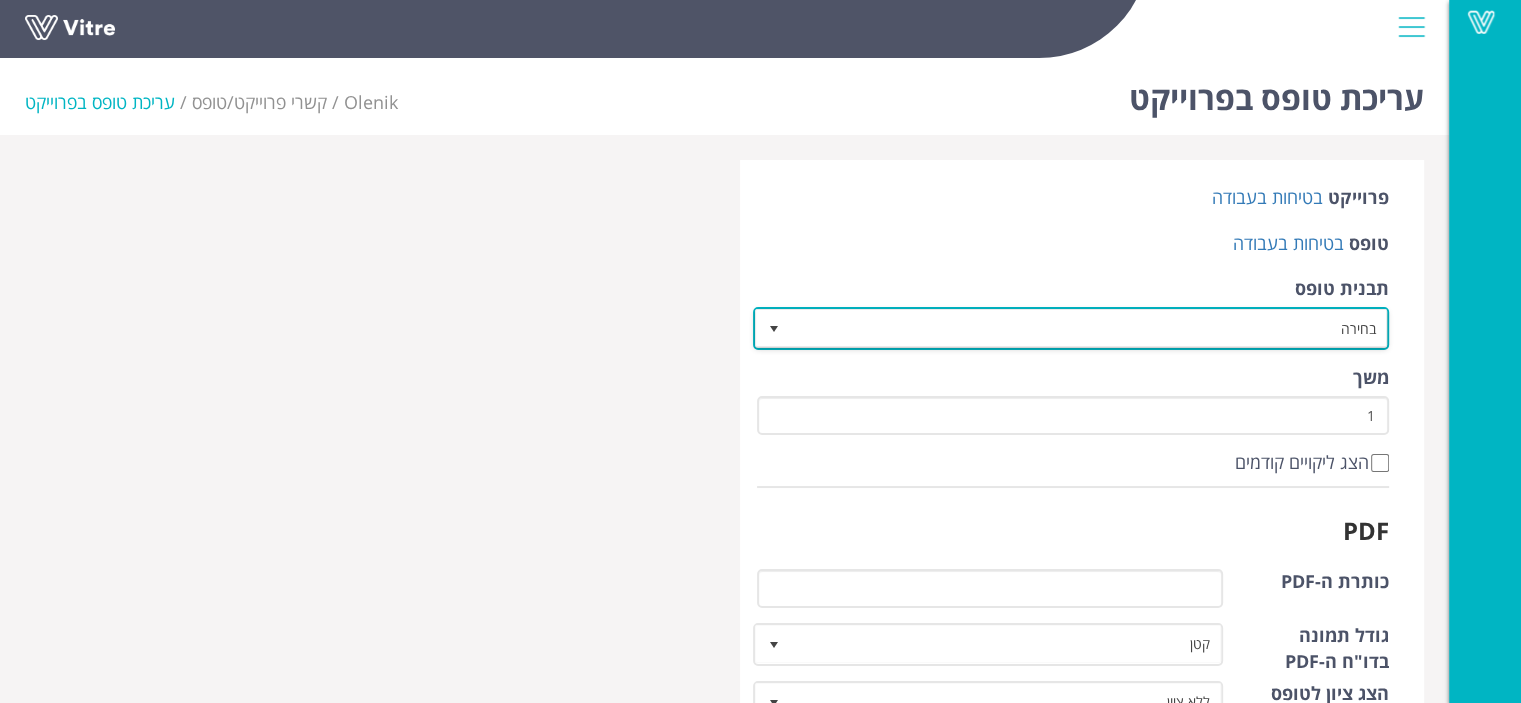 click on "בחירה" at bounding box center (1089, 328) 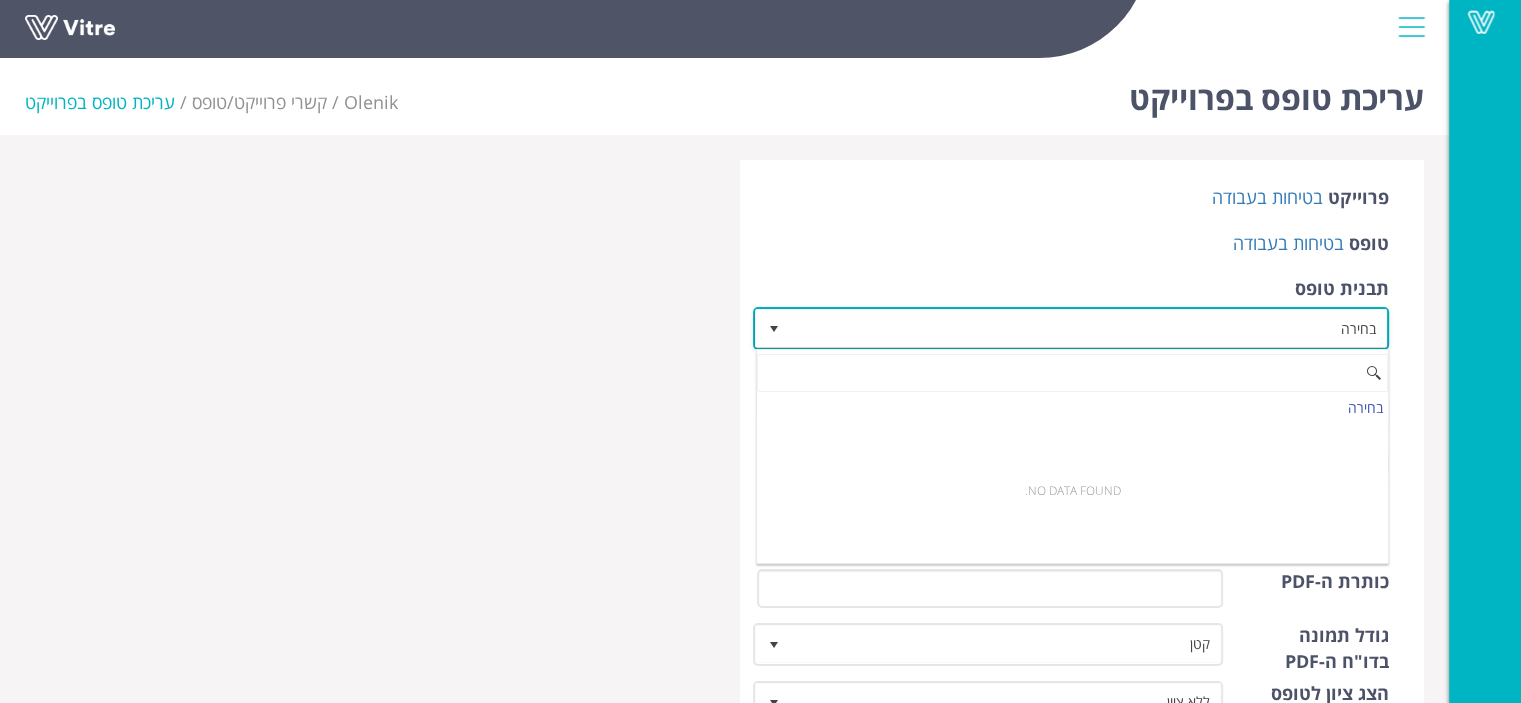 click on "בחירה" at bounding box center (1089, 328) 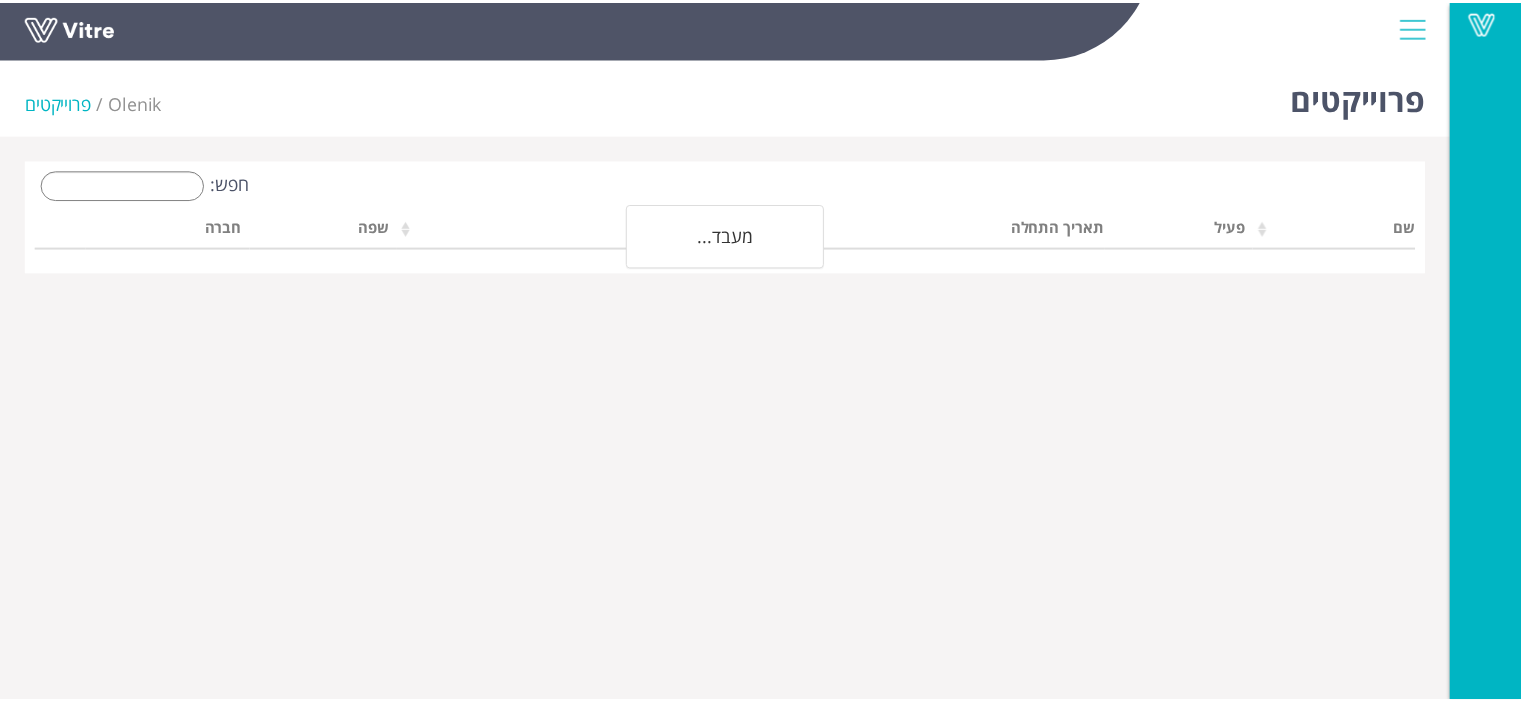 scroll, scrollTop: 0, scrollLeft: 0, axis: both 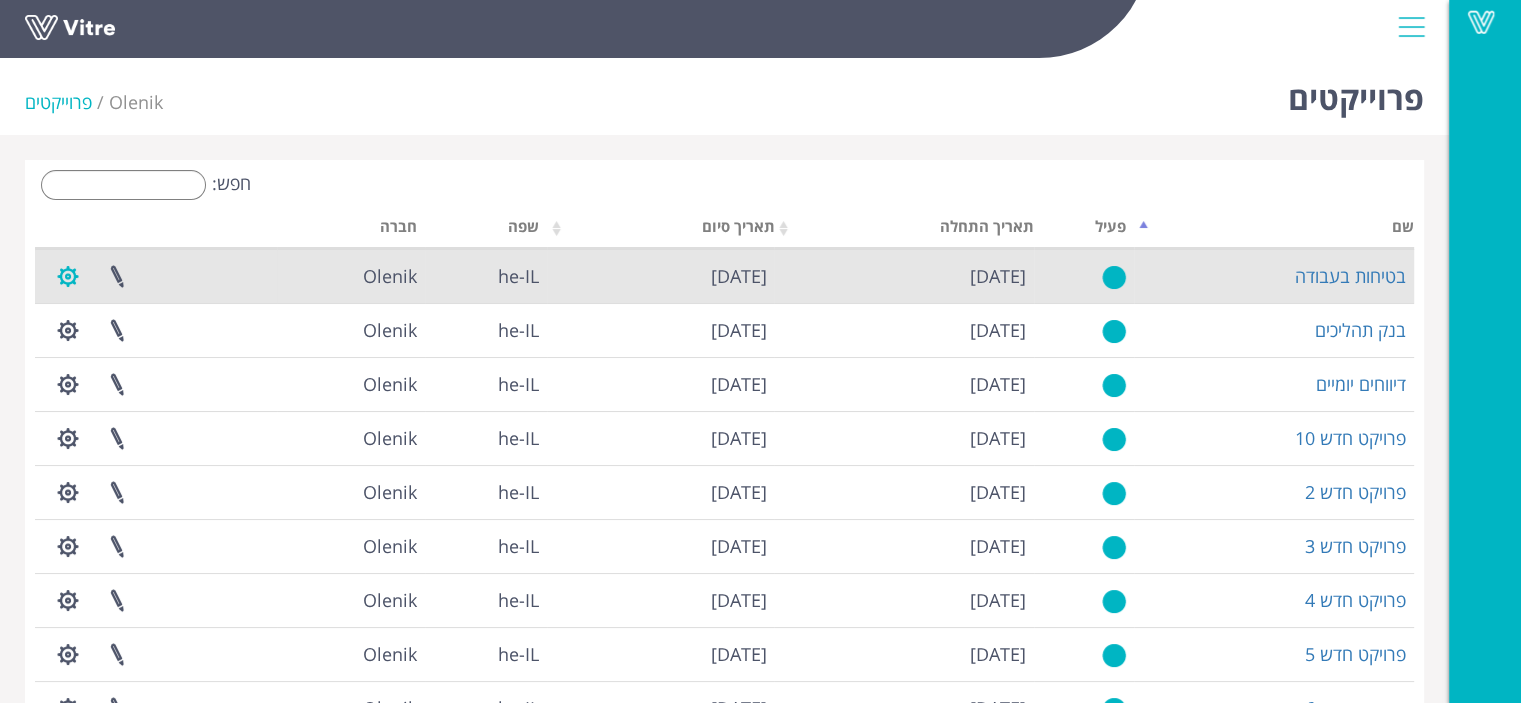 click at bounding box center (68, 276) 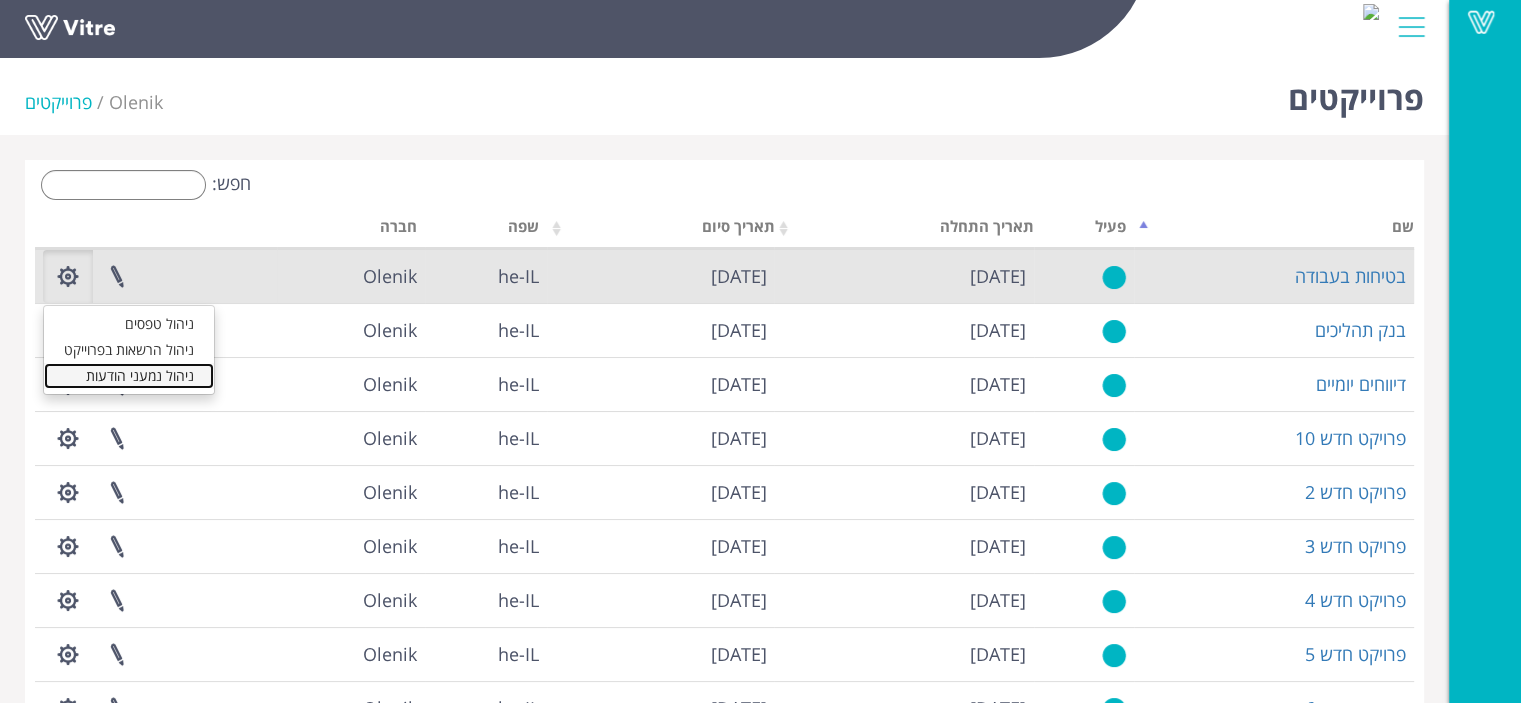 click on "ניהול נמעני הודעות" at bounding box center [129, 376] 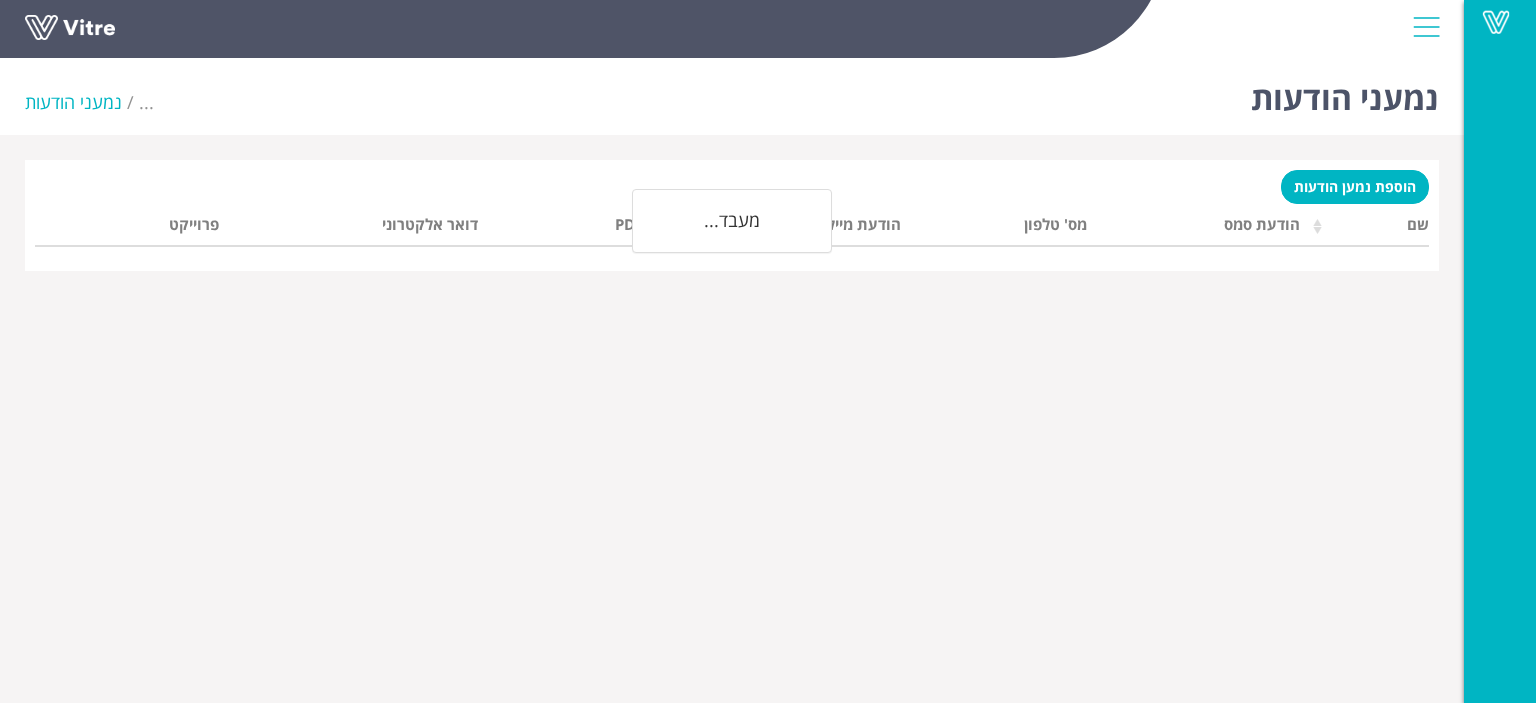 scroll, scrollTop: 0, scrollLeft: 0, axis: both 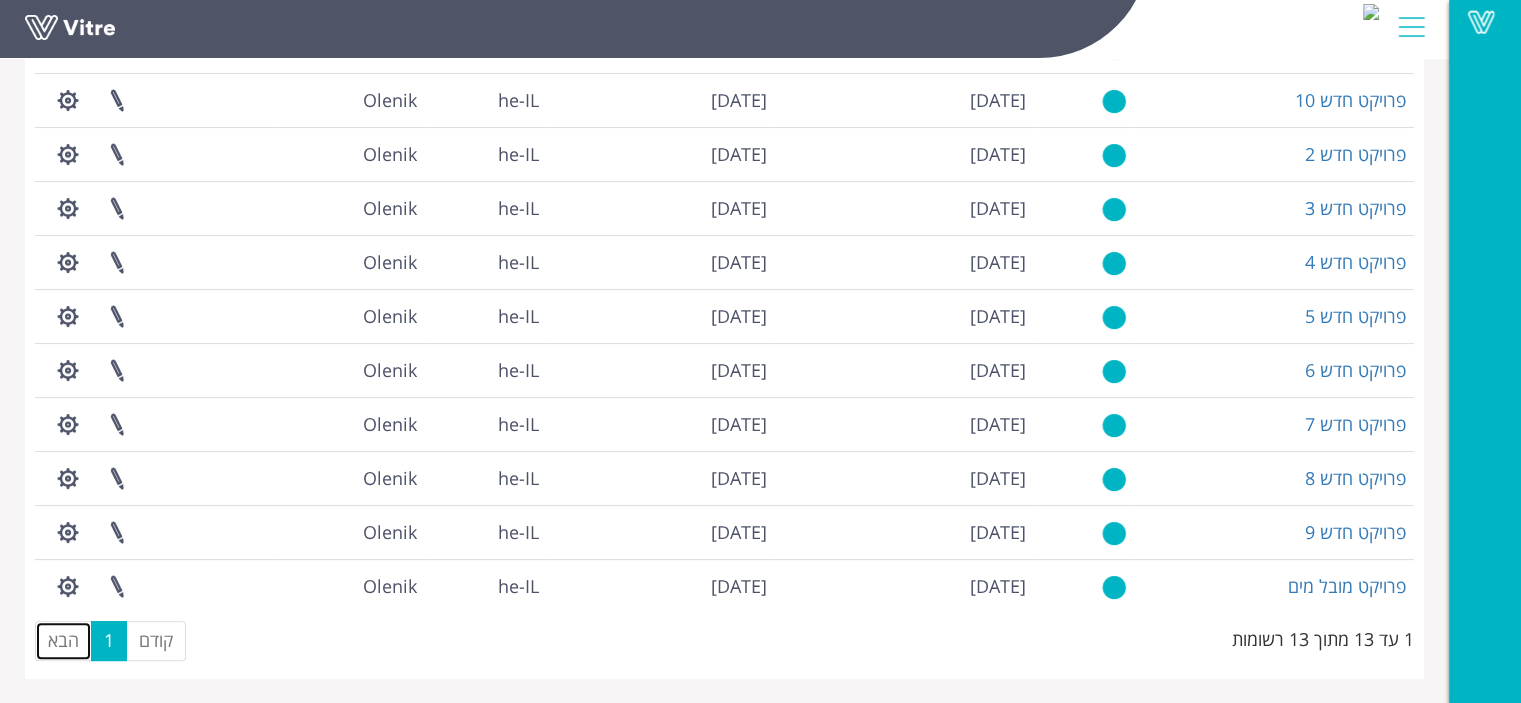 click on "הבא" at bounding box center (63, 641) 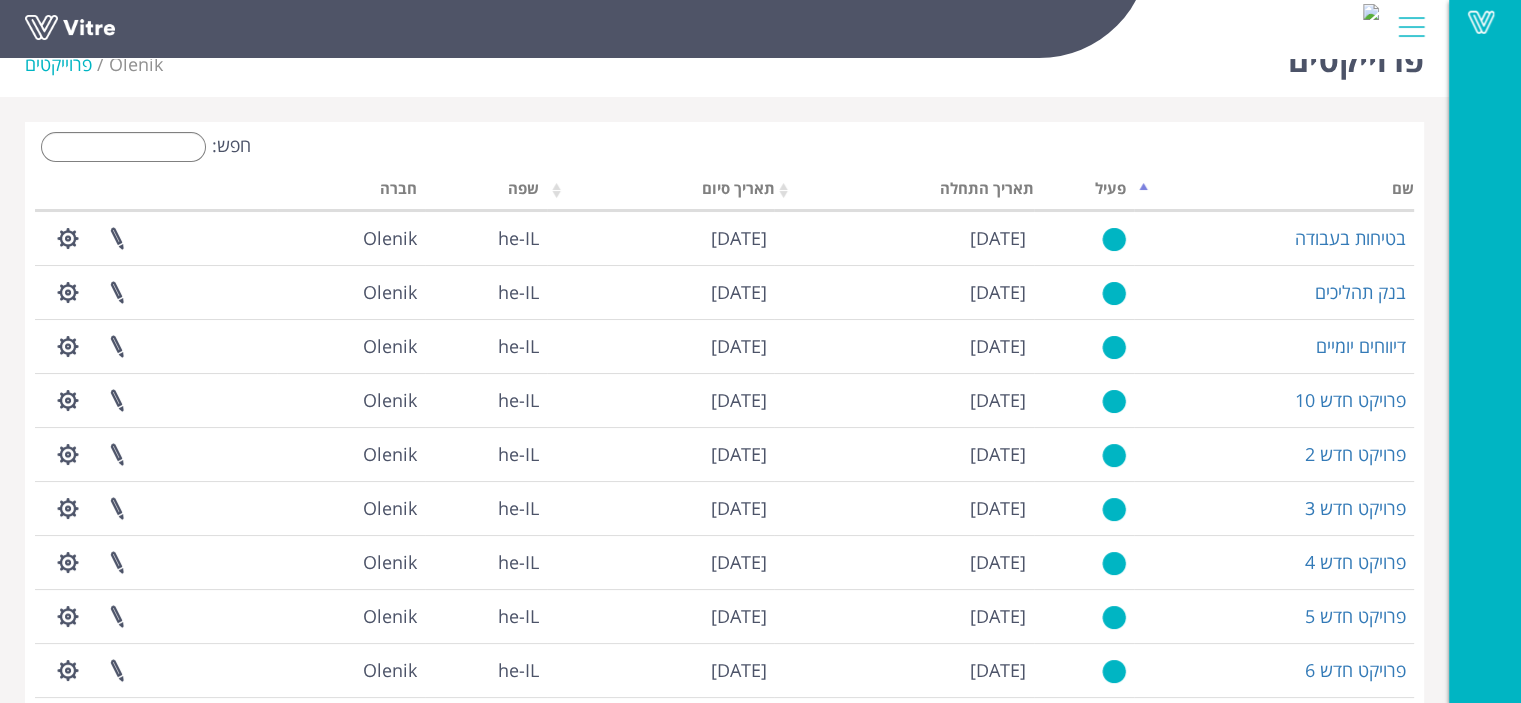 scroll, scrollTop: 0, scrollLeft: 0, axis: both 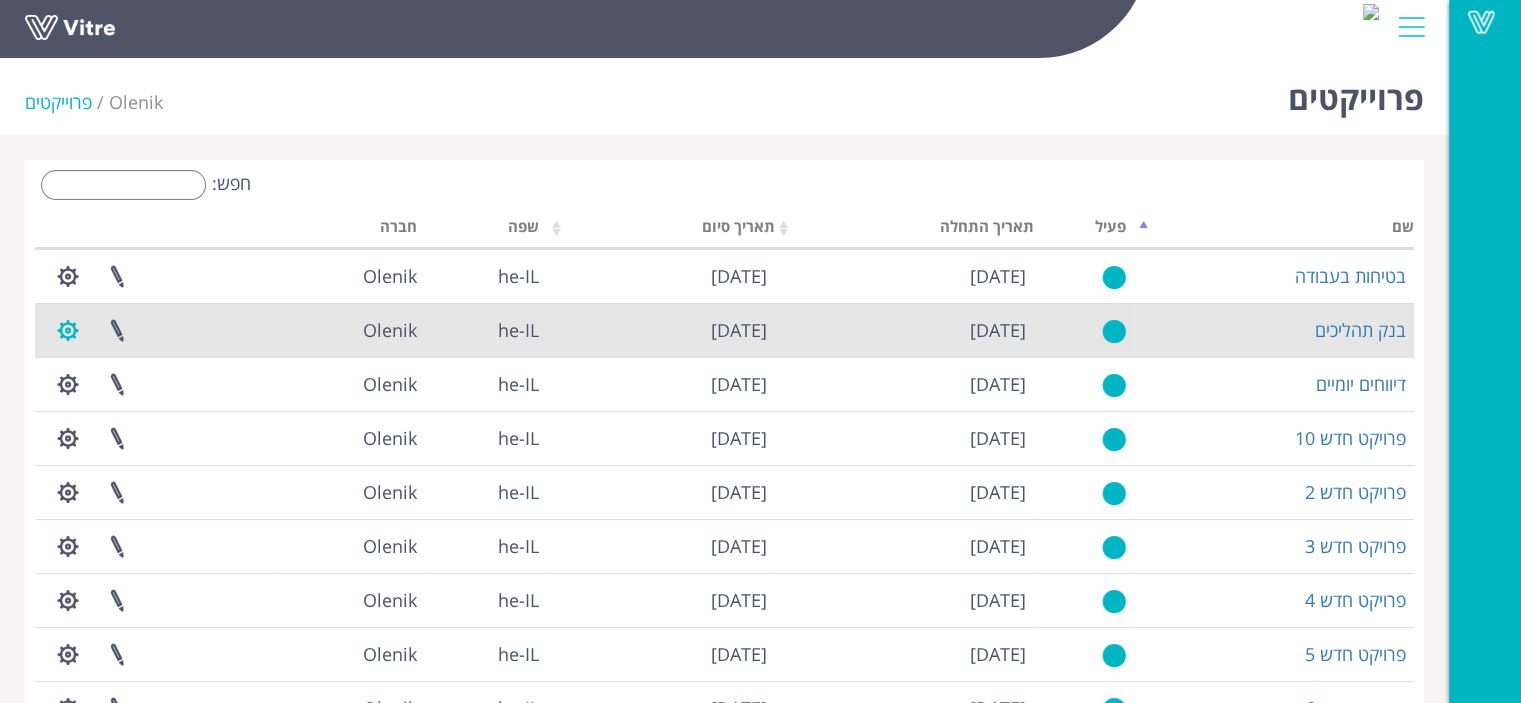 click at bounding box center [68, 330] 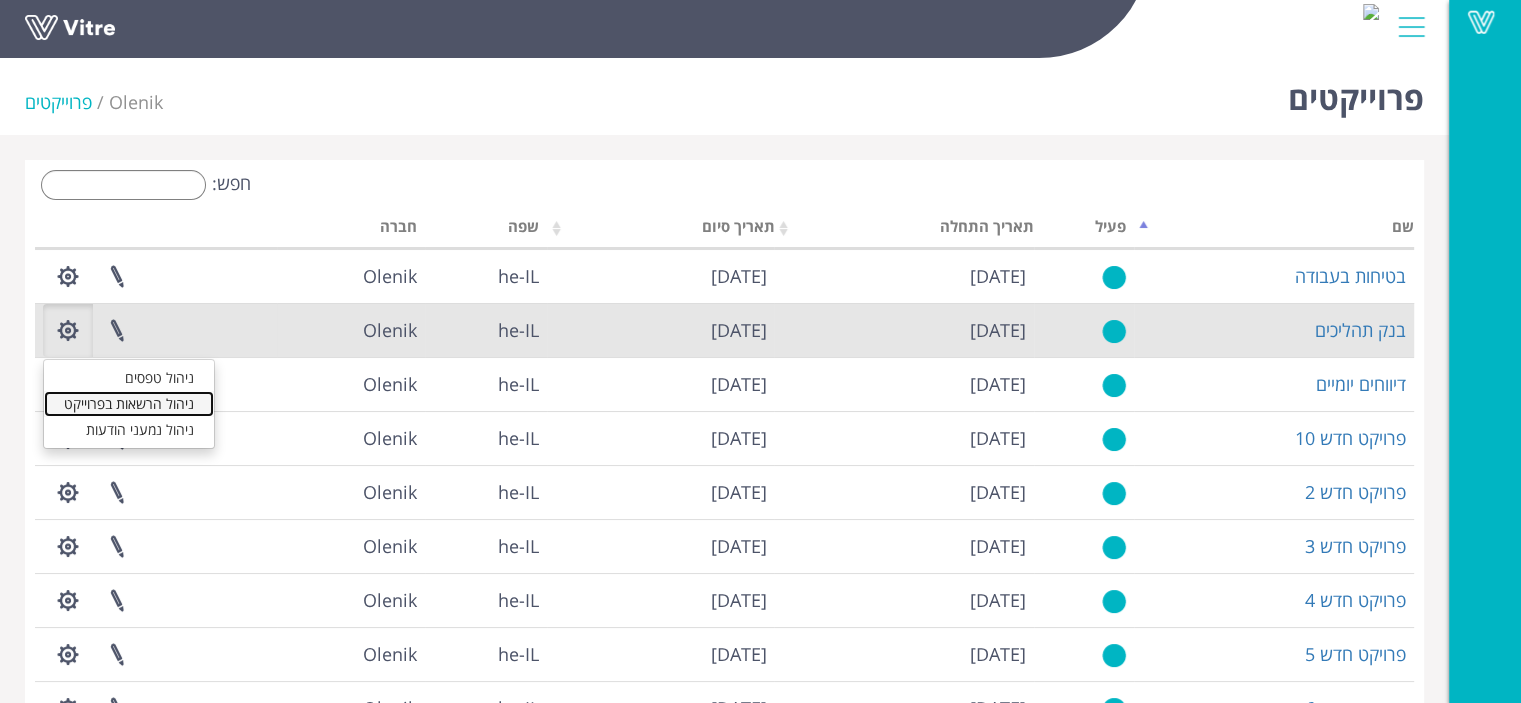 click on "ניהול הרשאות בפרוייקט" at bounding box center (129, 404) 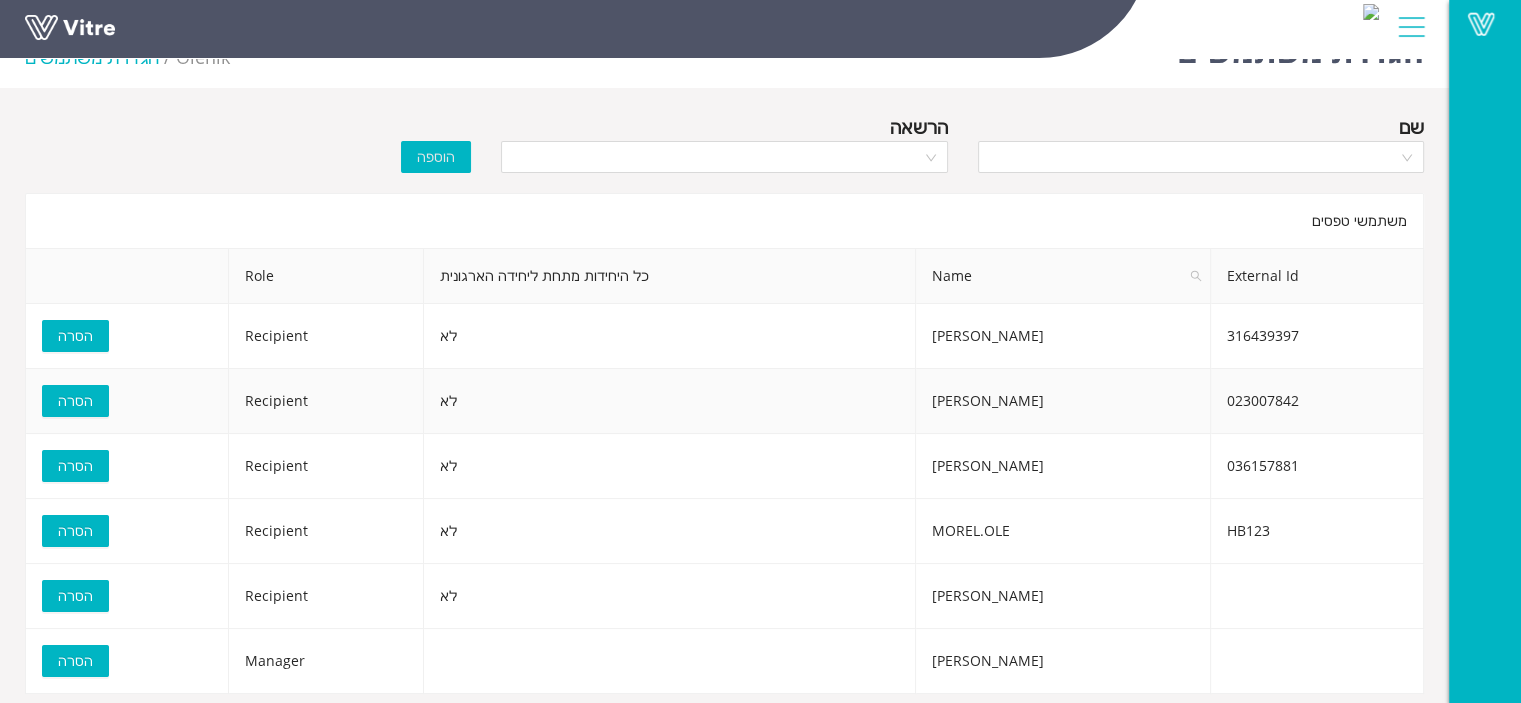 scroll, scrollTop: 0, scrollLeft: 0, axis: both 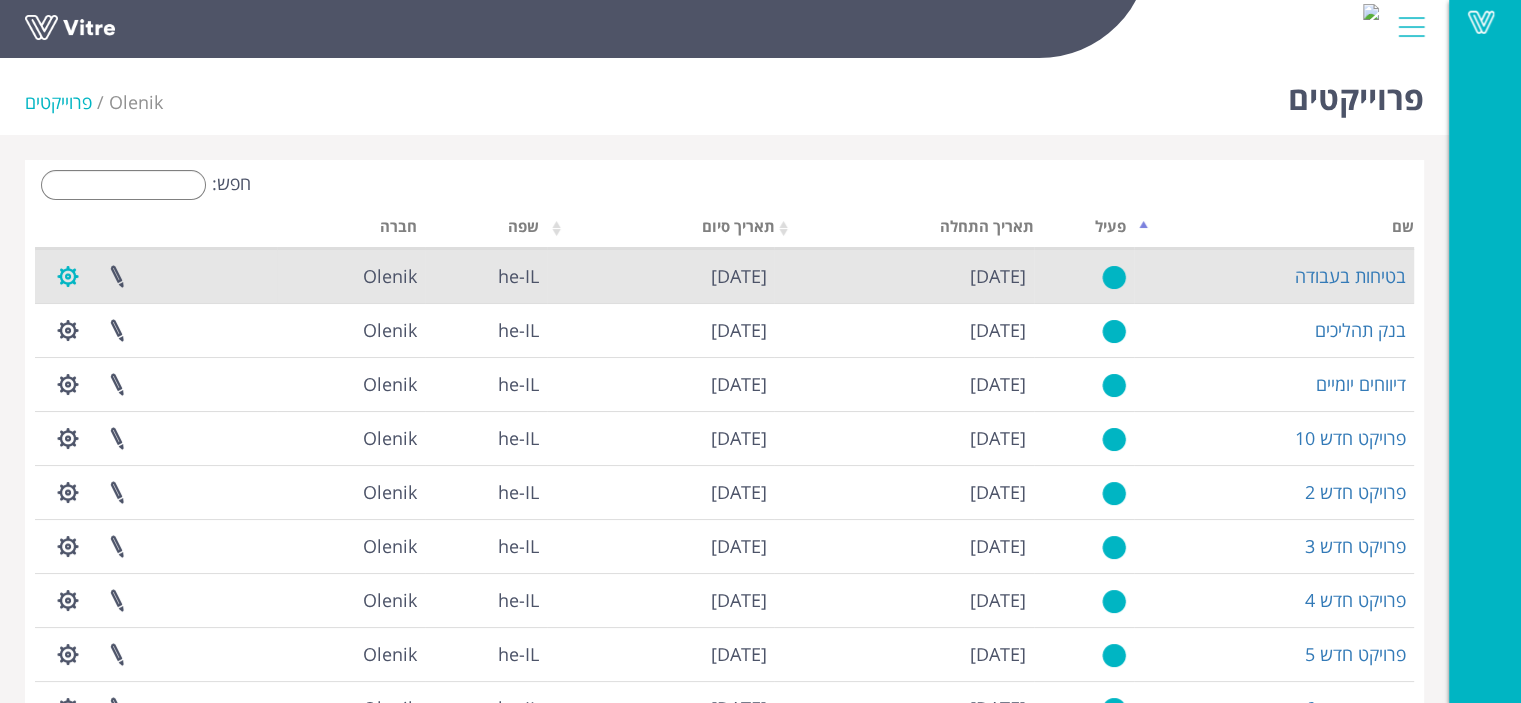 click at bounding box center (68, 276) 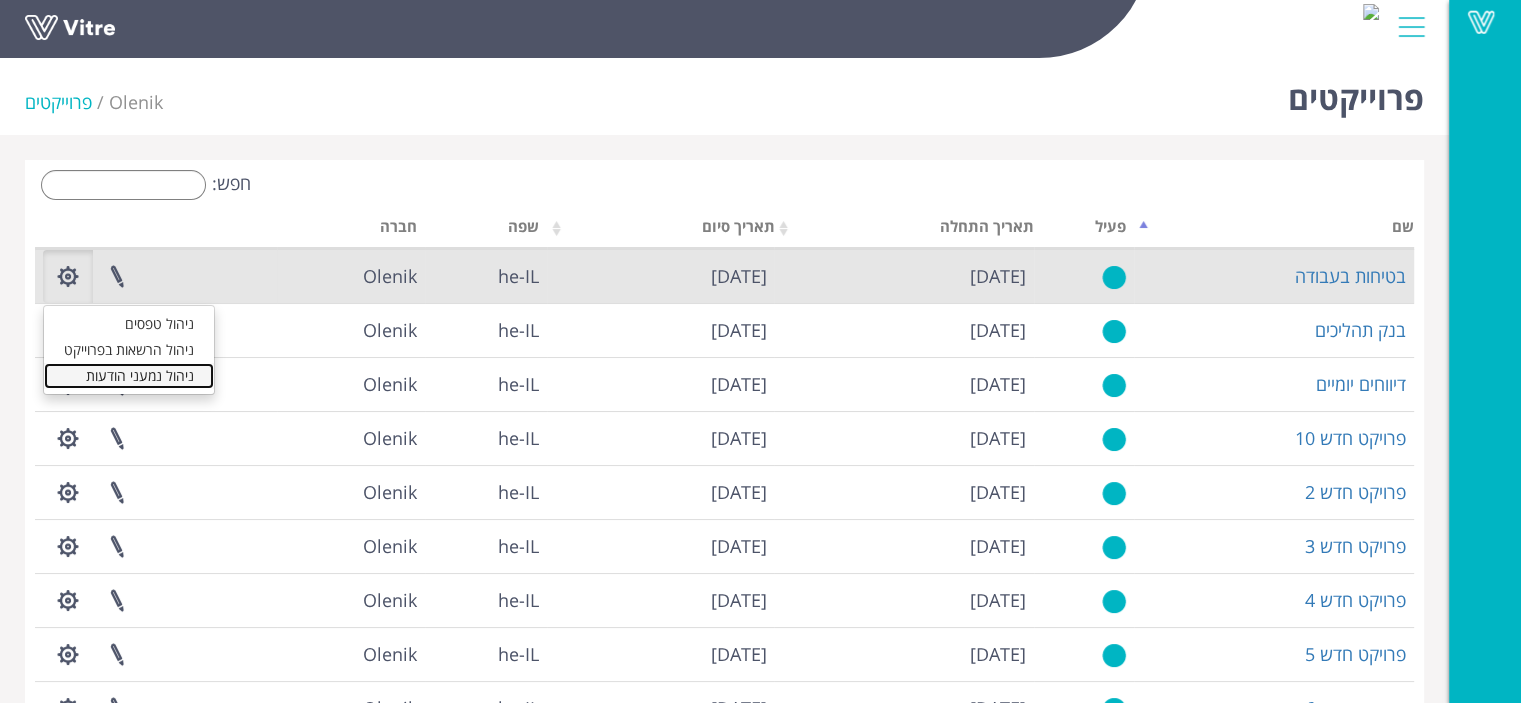 click on "ניהול נמעני הודעות" at bounding box center (129, 376) 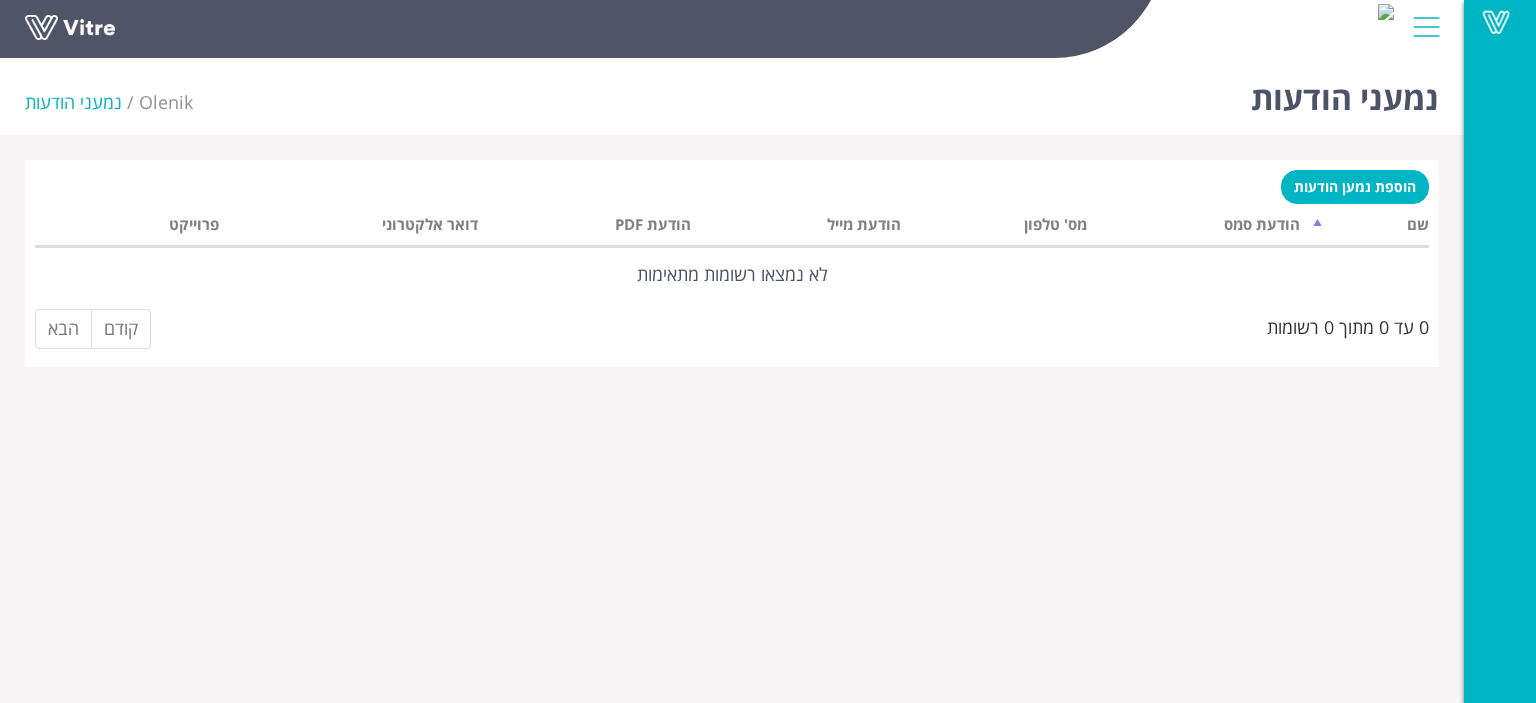 scroll, scrollTop: 0, scrollLeft: 0, axis: both 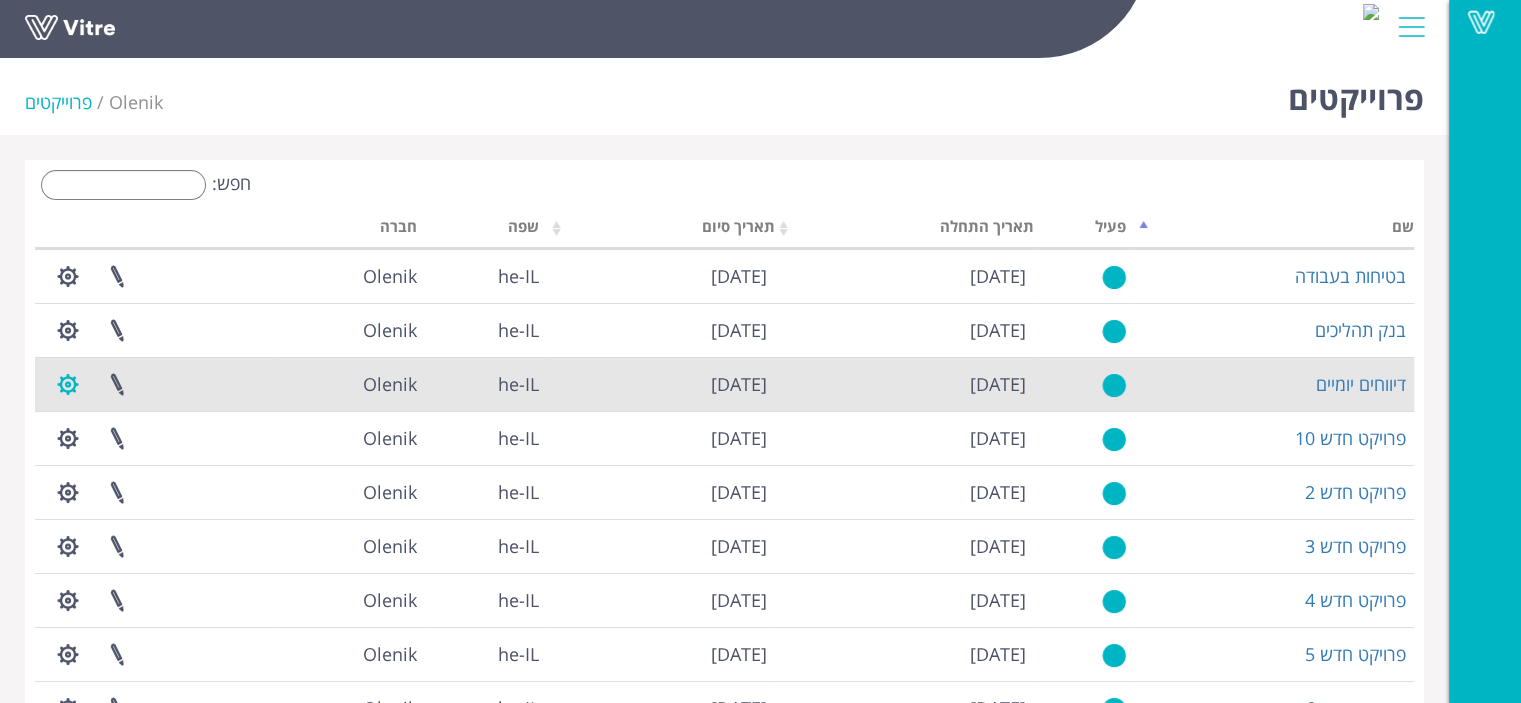 click at bounding box center (68, 384) 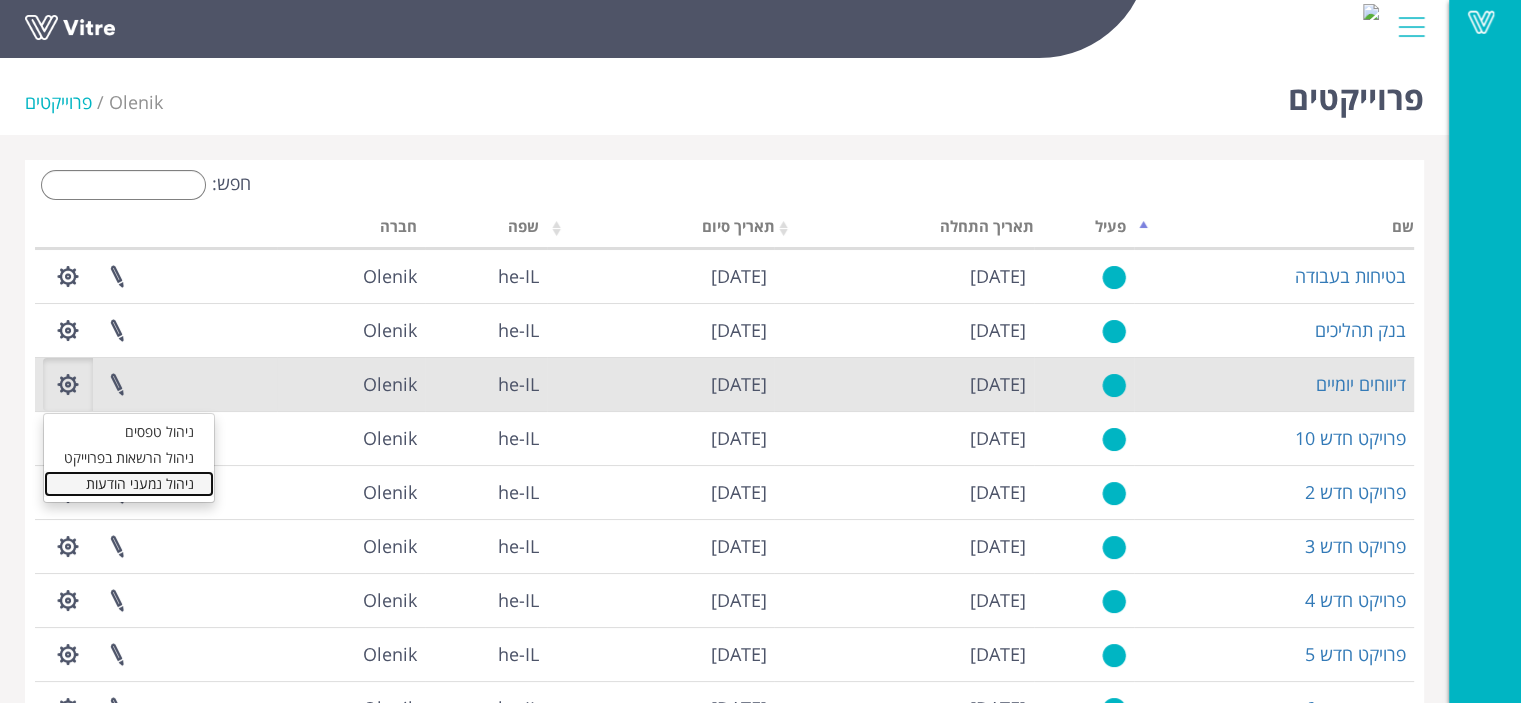 click on "ניהול נמעני הודעות" at bounding box center (129, 484) 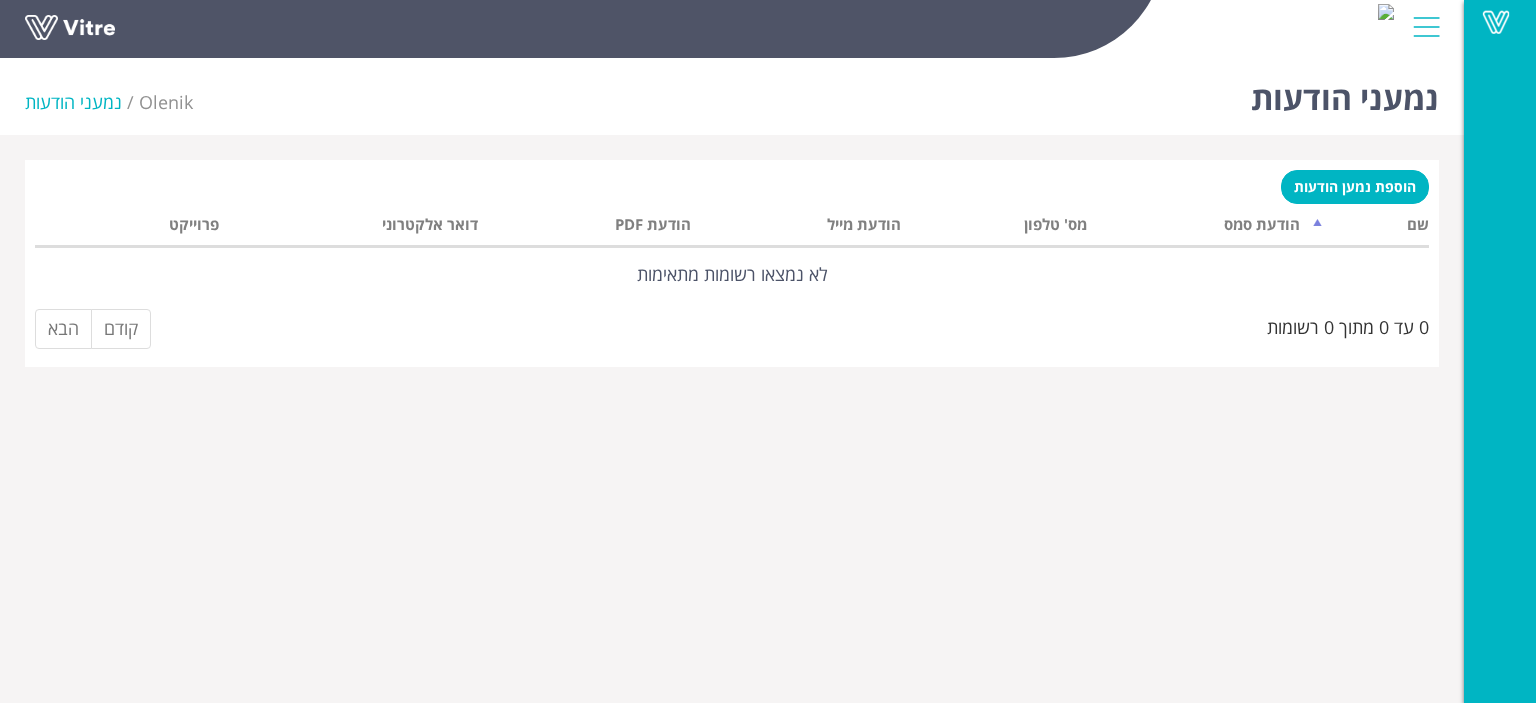 scroll, scrollTop: 0, scrollLeft: 0, axis: both 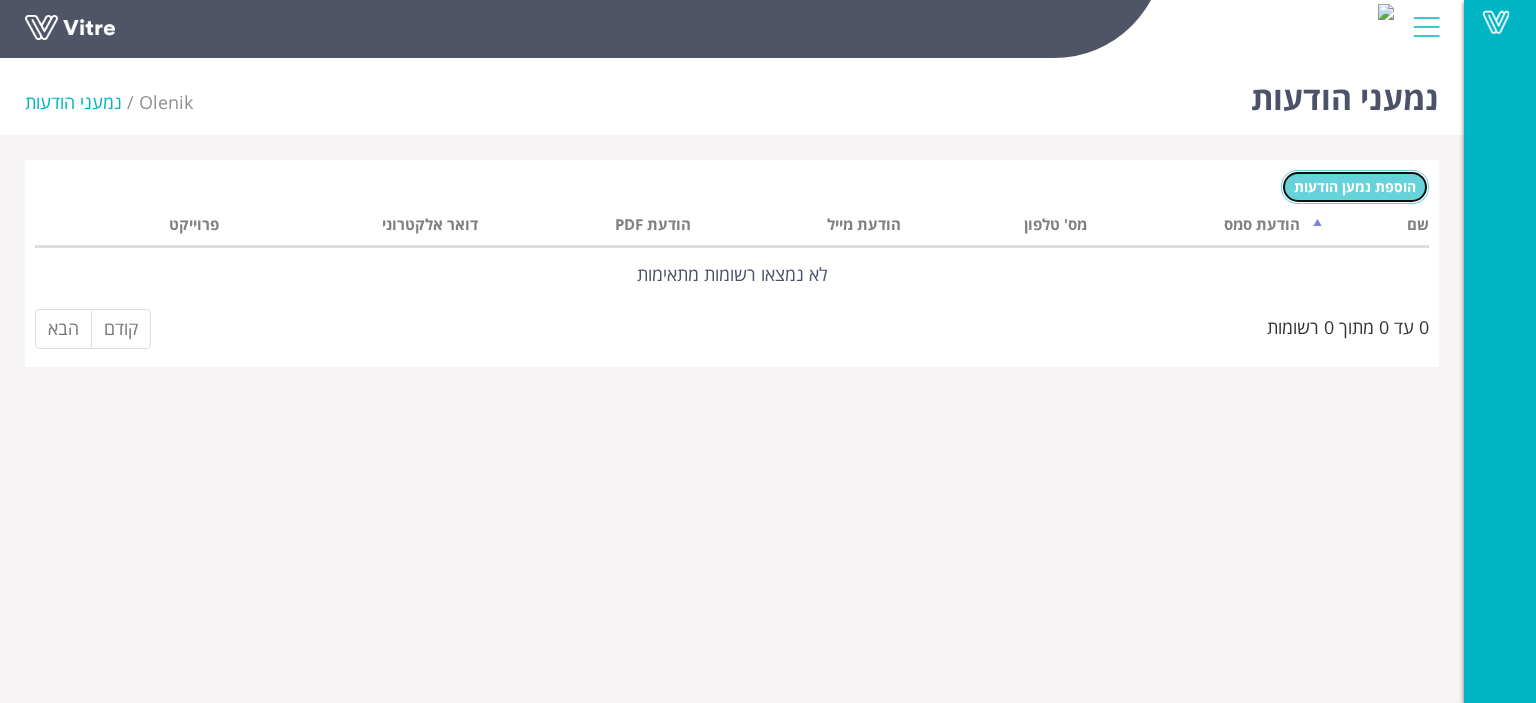 click on "הוספת נמען הודעות" at bounding box center (1355, 186) 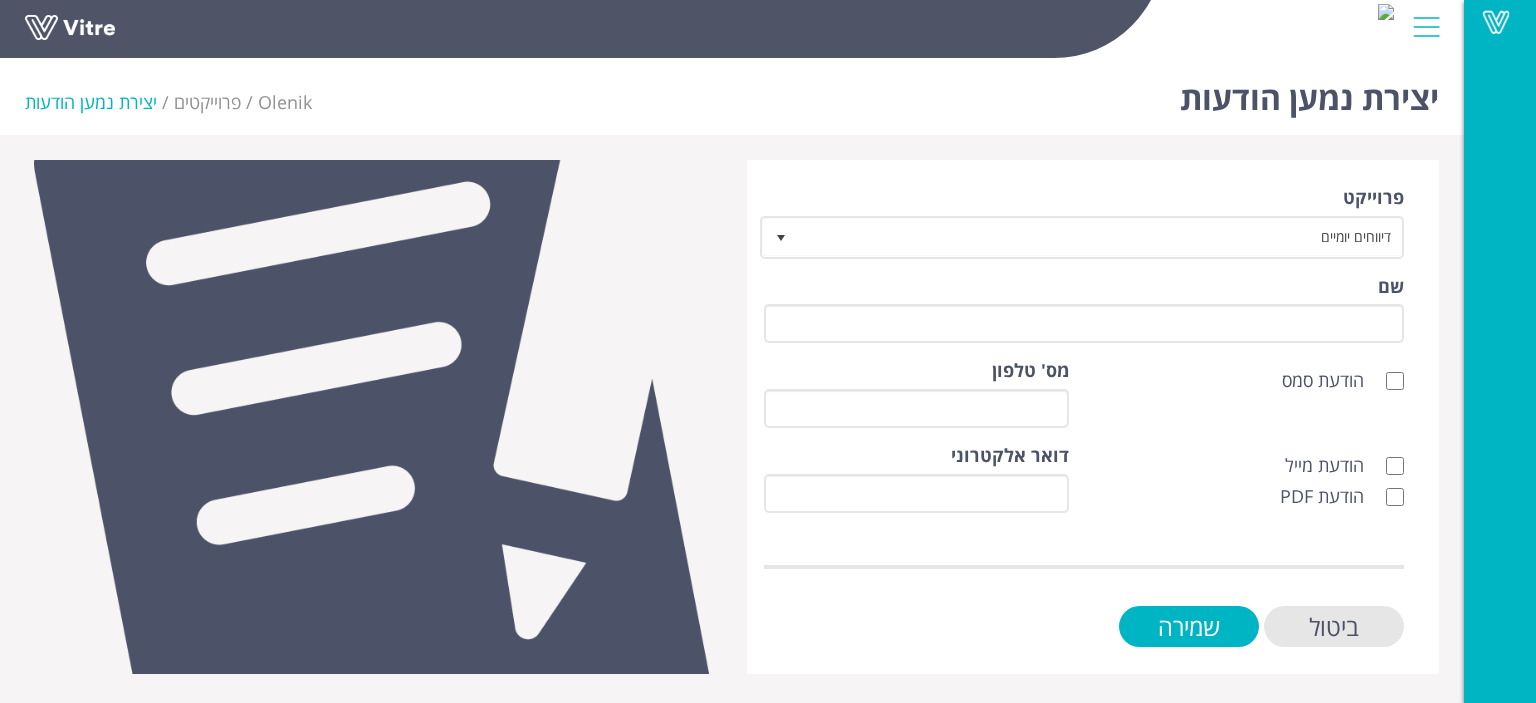 scroll, scrollTop: 0, scrollLeft: 0, axis: both 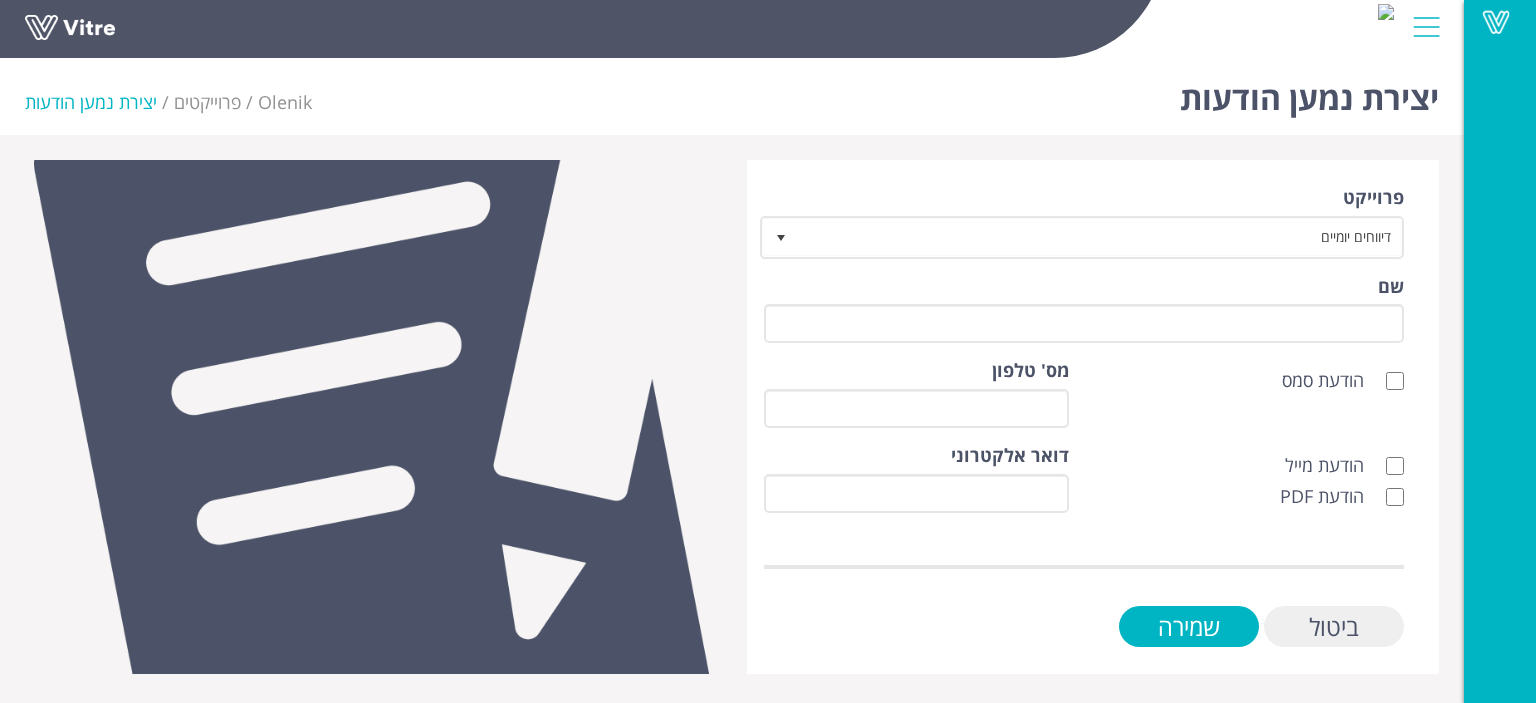 click on "ביטול" at bounding box center [1334, 626] 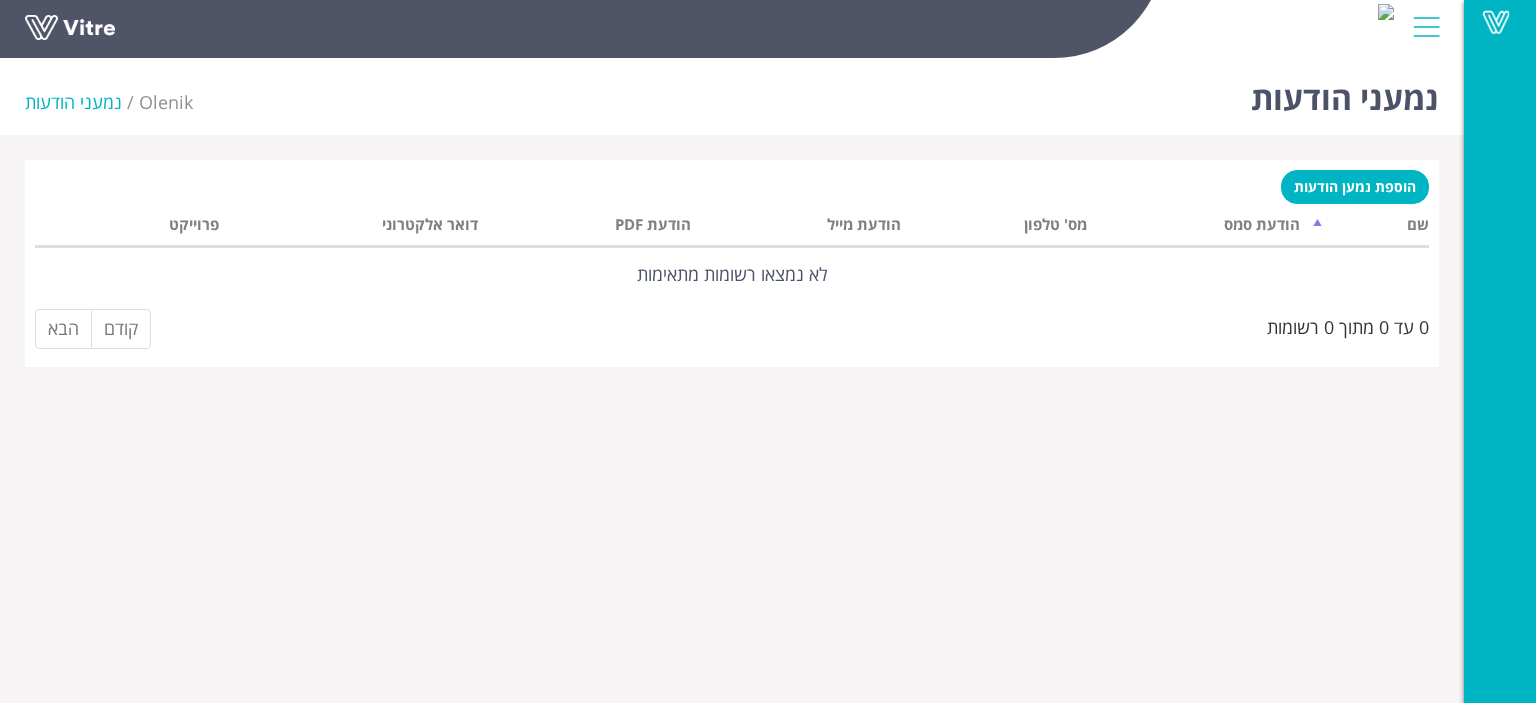 scroll, scrollTop: 0, scrollLeft: 0, axis: both 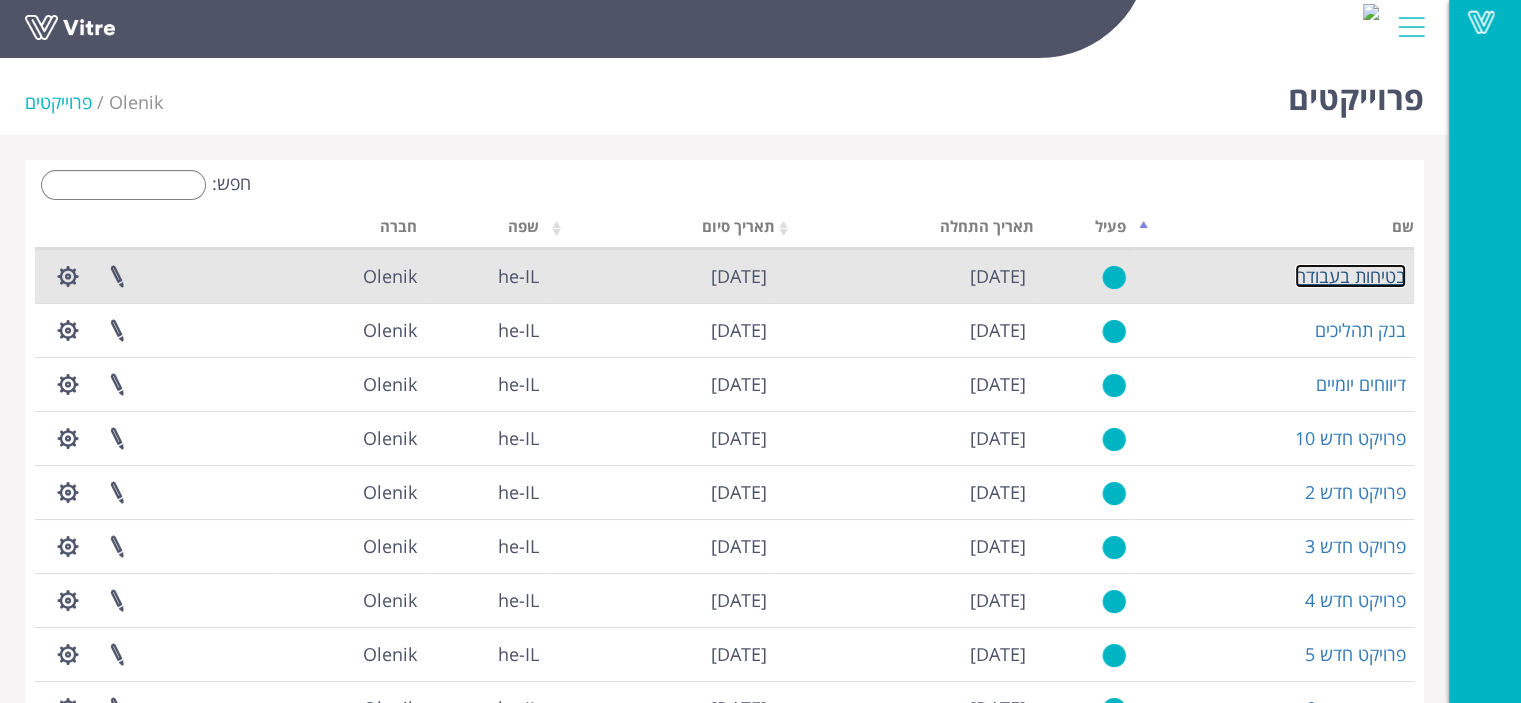 click on "בטיחות בעבודה" at bounding box center [1350, 276] 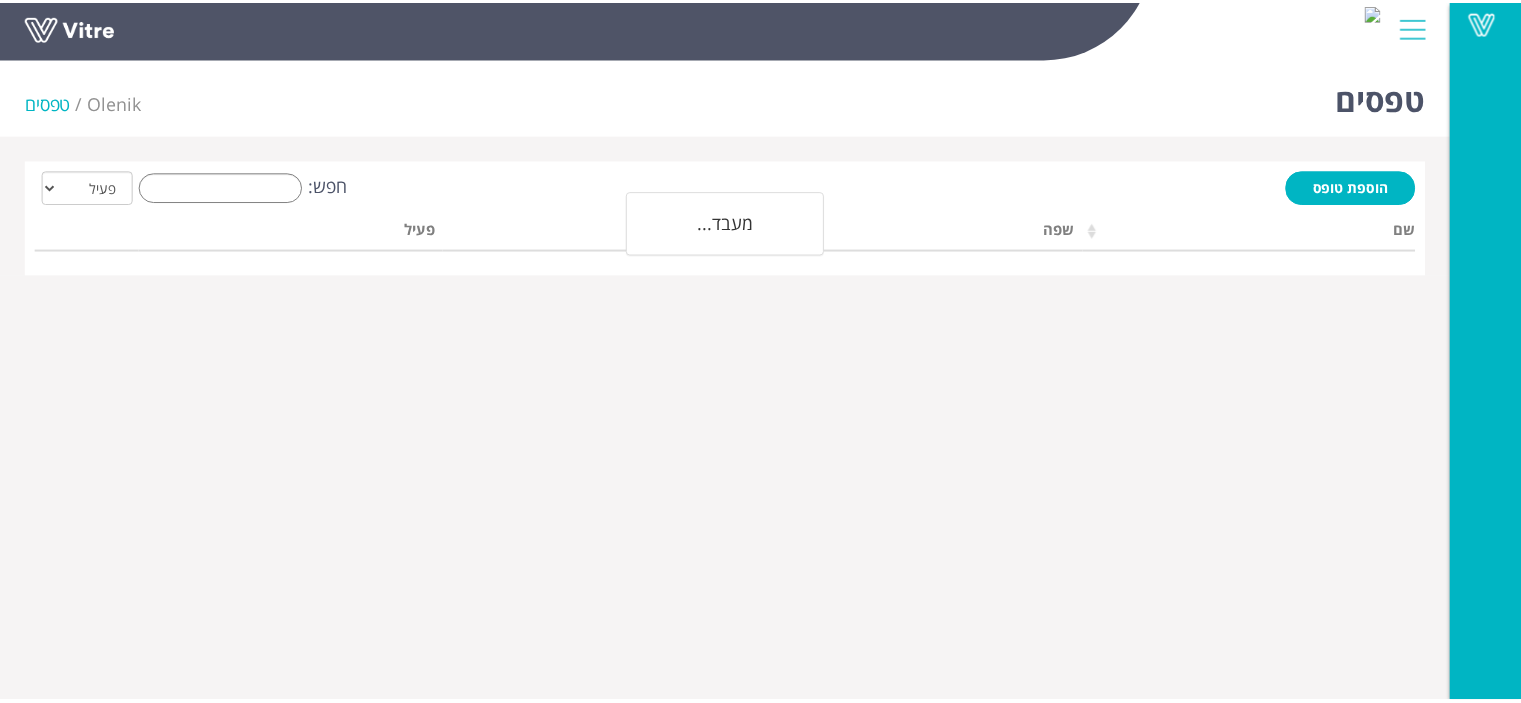 scroll, scrollTop: 0, scrollLeft: 0, axis: both 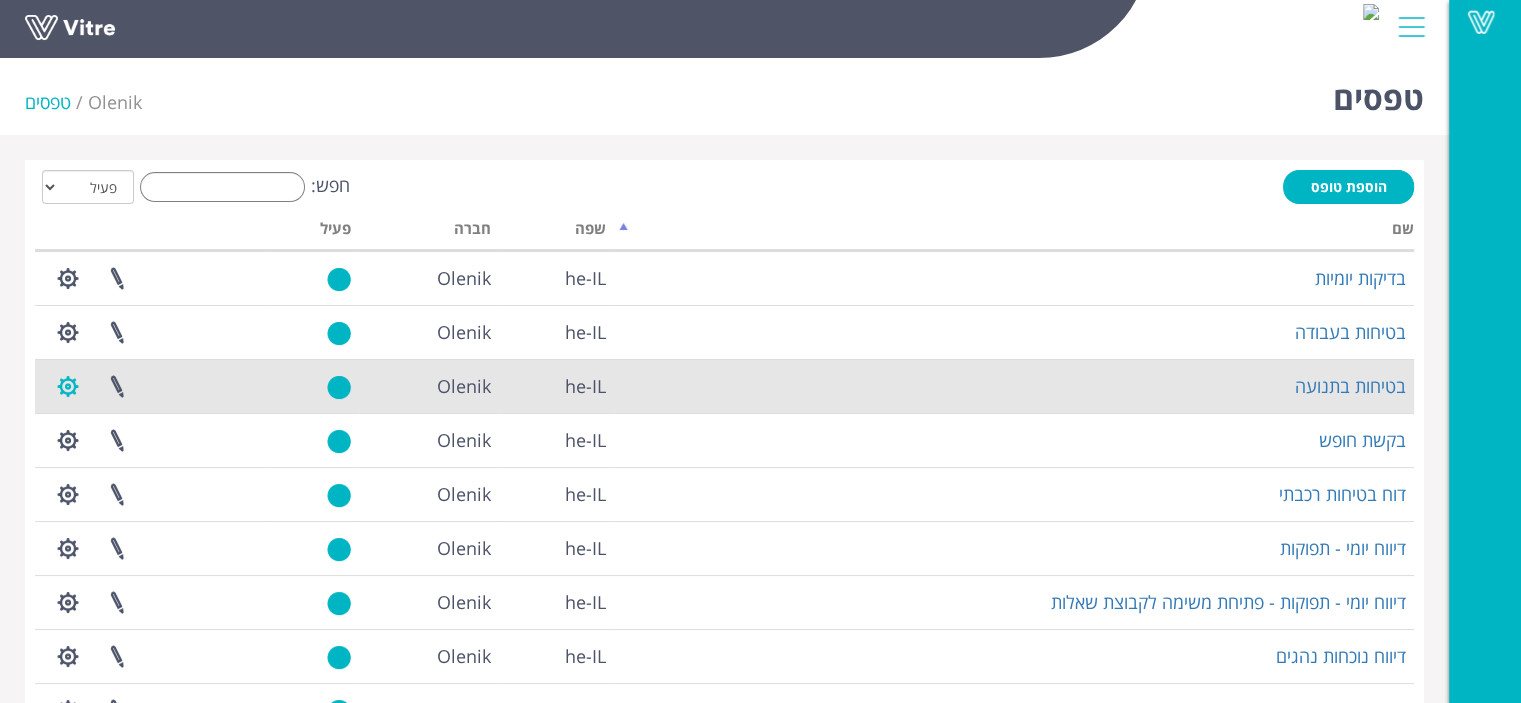 click at bounding box center (68, 386) 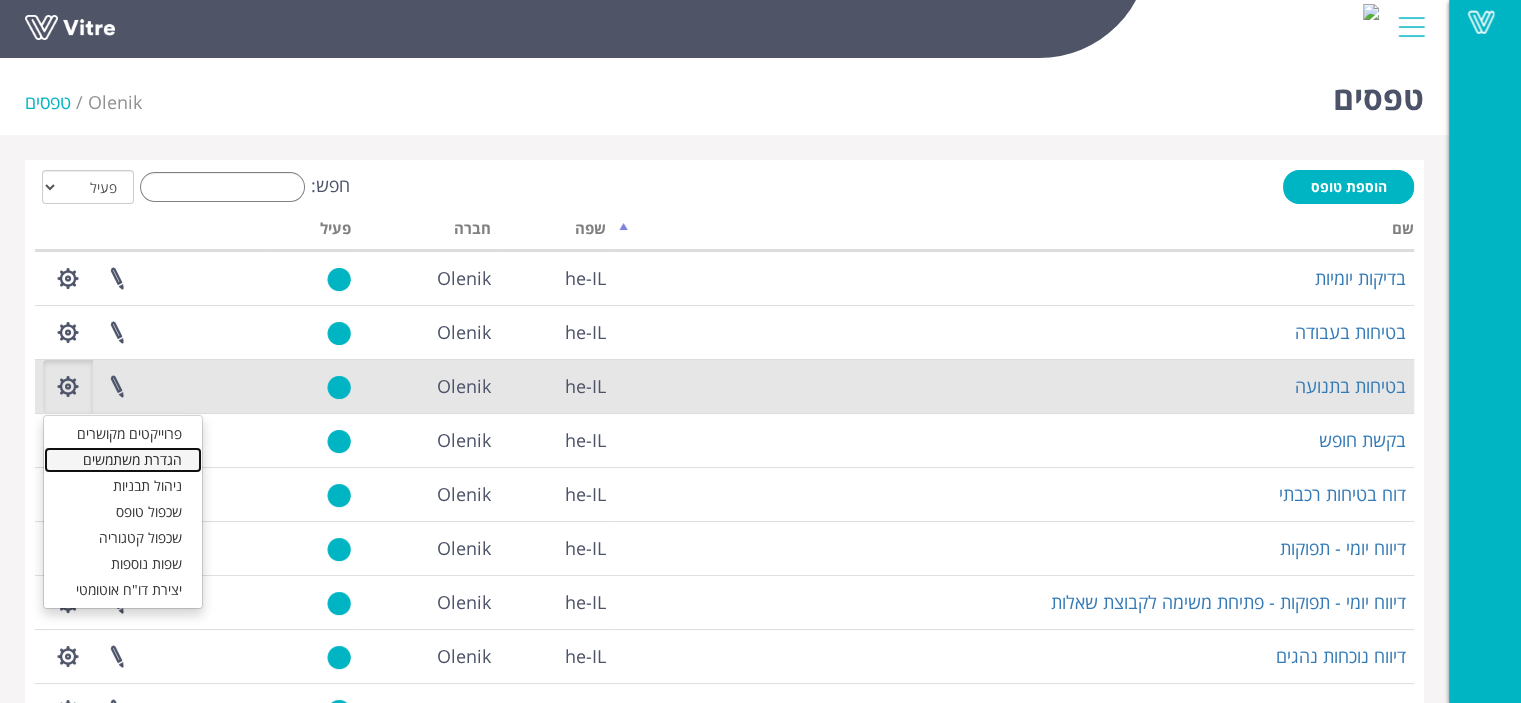 click on "הגדרת משתמשים" at bounding box center [123, 460] 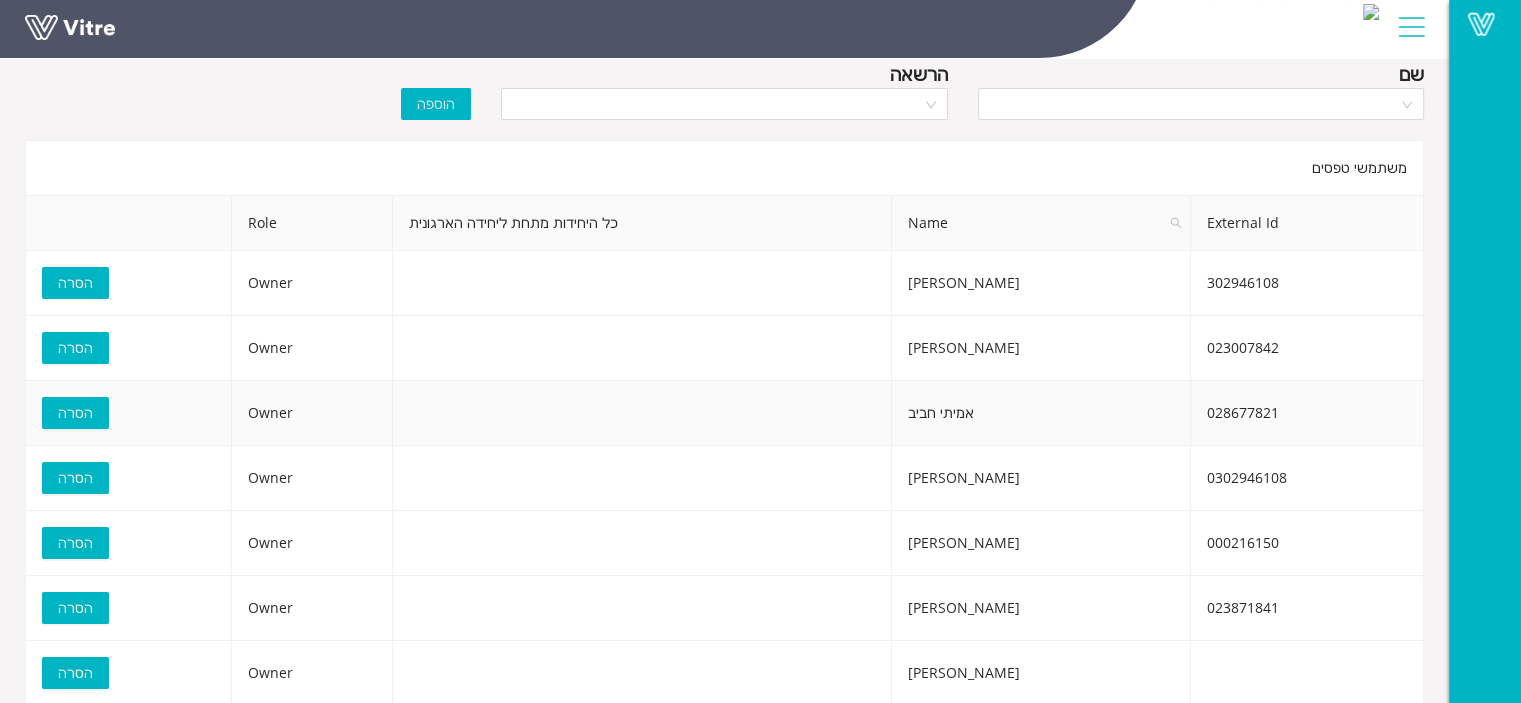 scroll, scrollTop: 0, scrollLeft: 0, axis: both 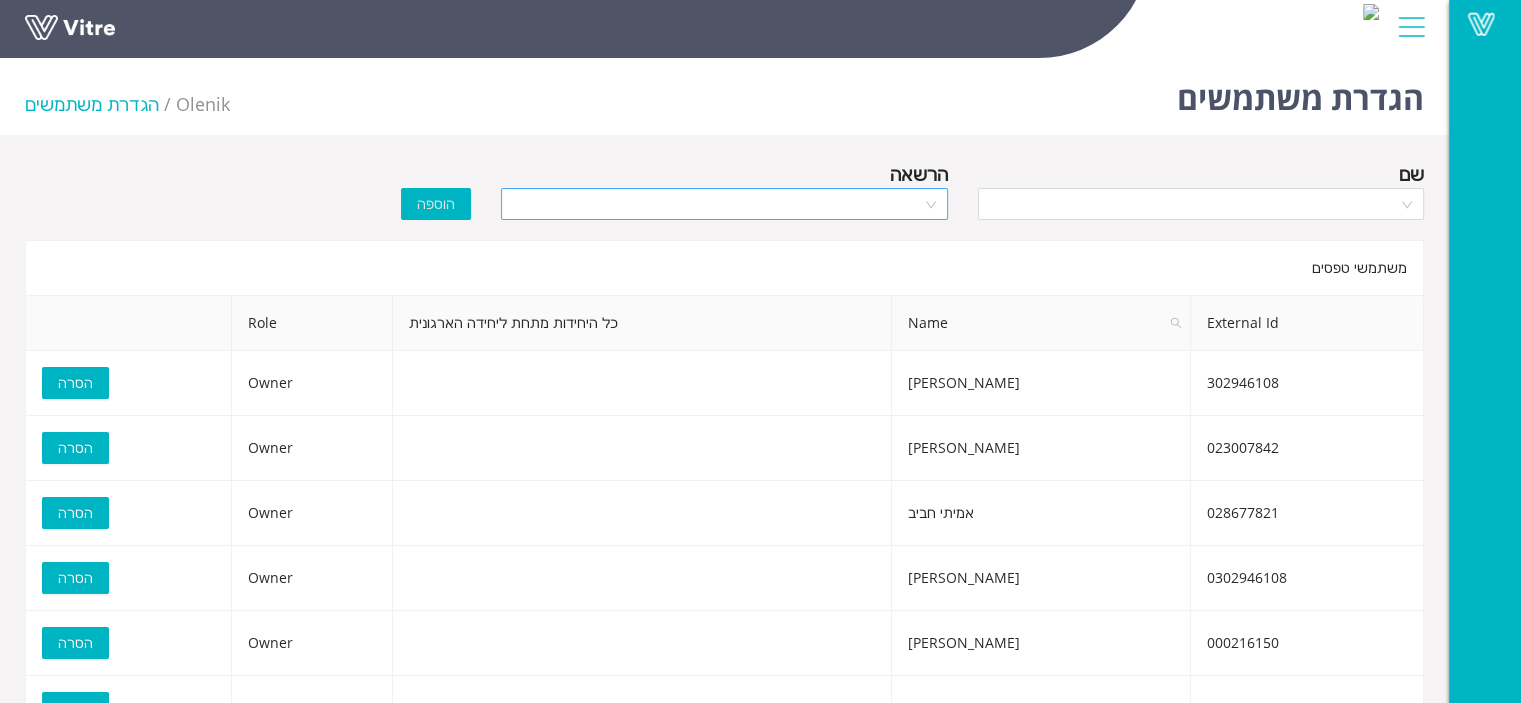 click at bounding box center [717, 204] 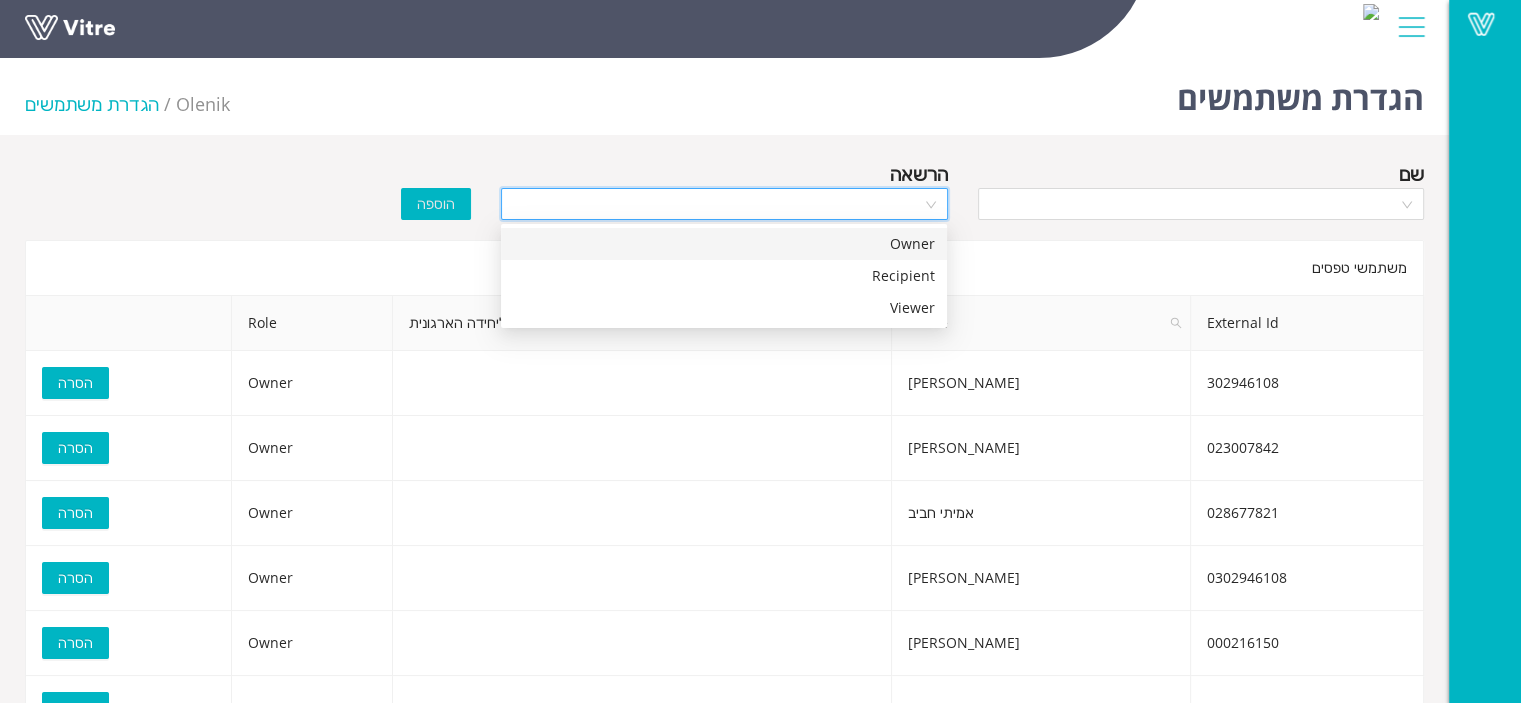 click at bounding box center [717, 204] 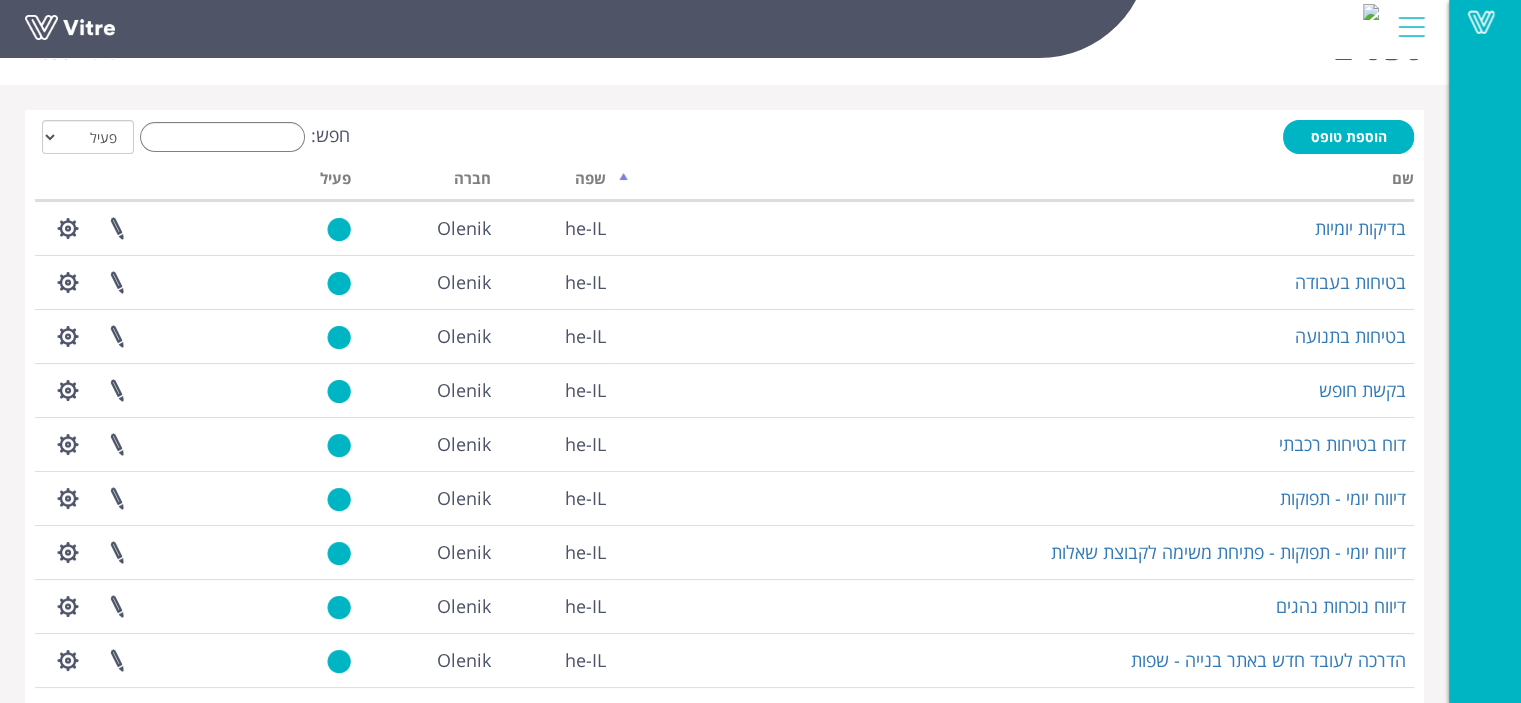 scroll, scrollTop: 48, scrollLeft: 0, axis: vertical 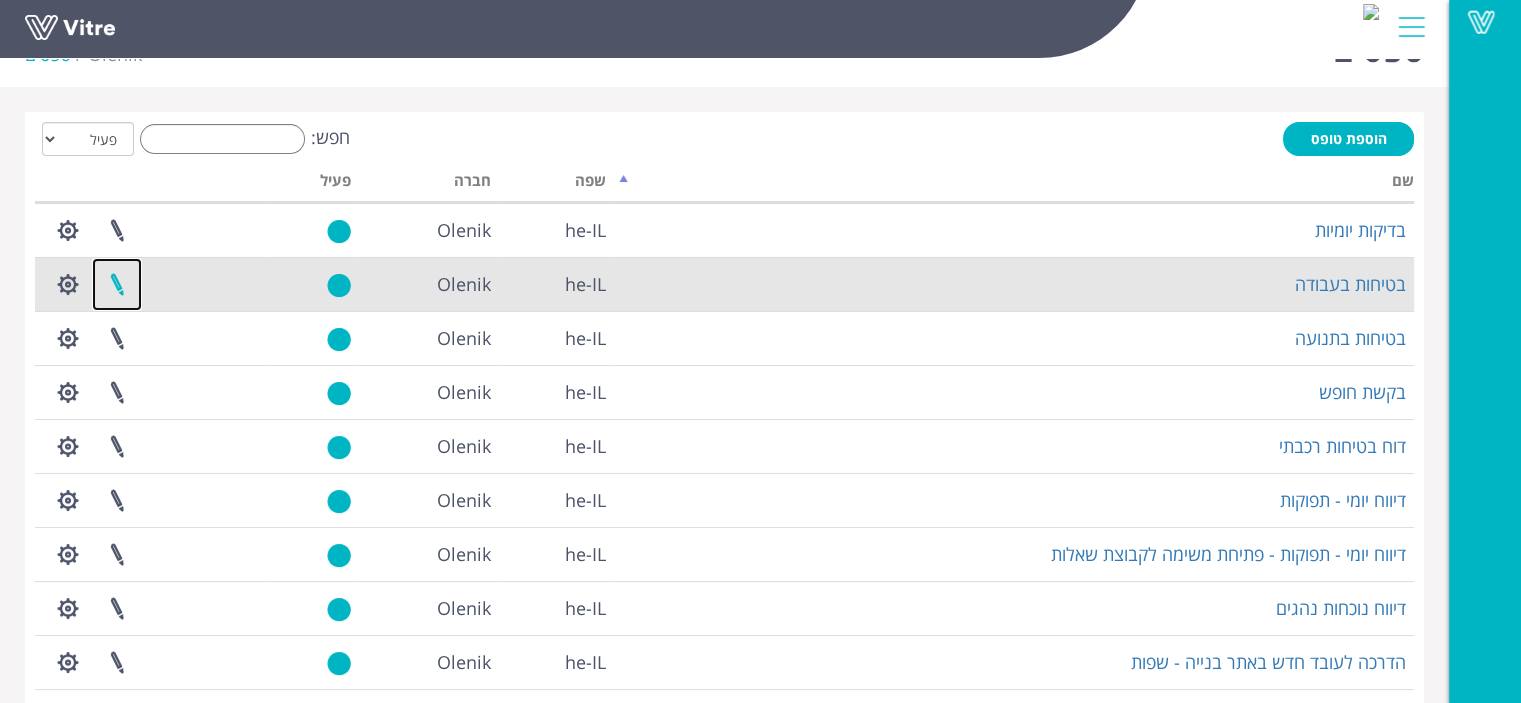 click at bounding box center (117, 284) 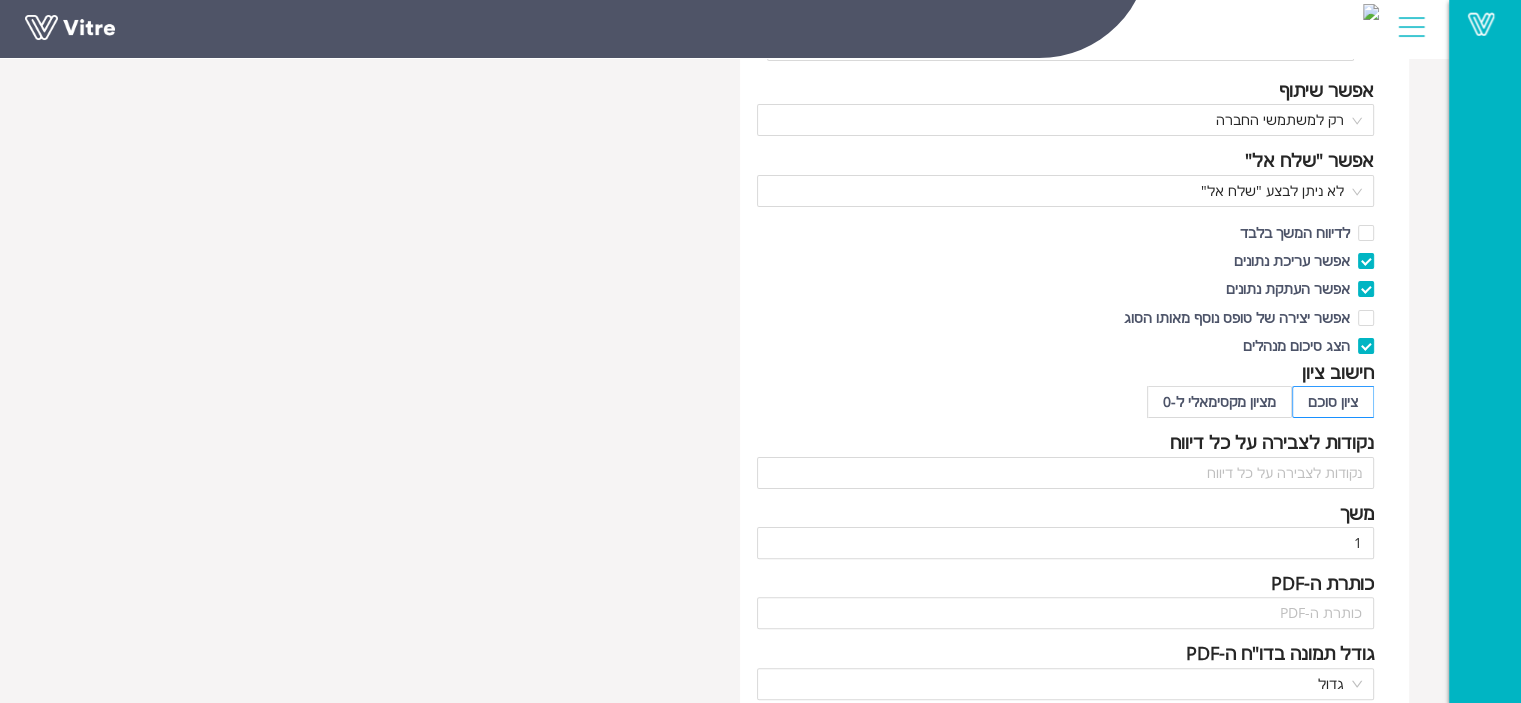 scroll, scrollTop: 300, scrollLeft: 0, axis: vertical 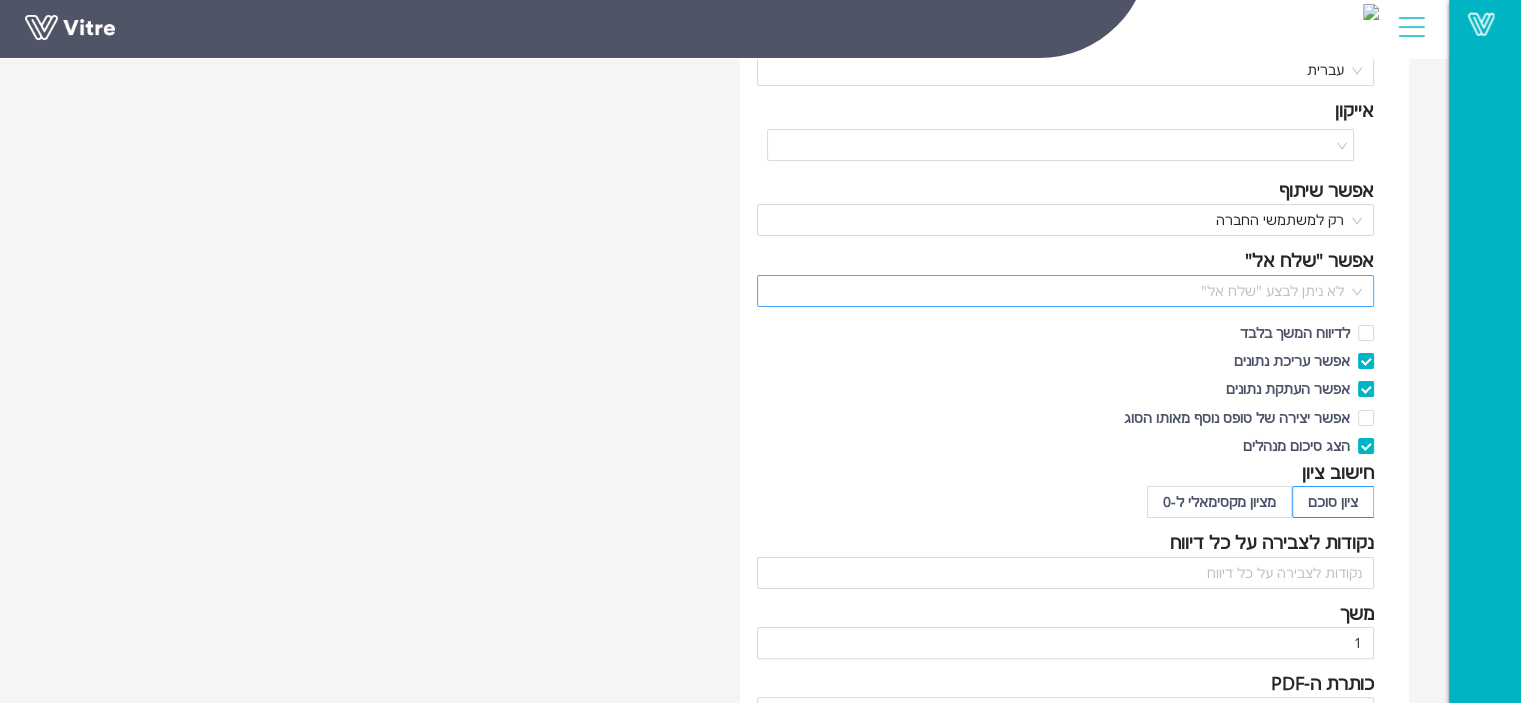 click on "לא ניתן לבצע "שלח אל"" at bounding box center (1066, 291) 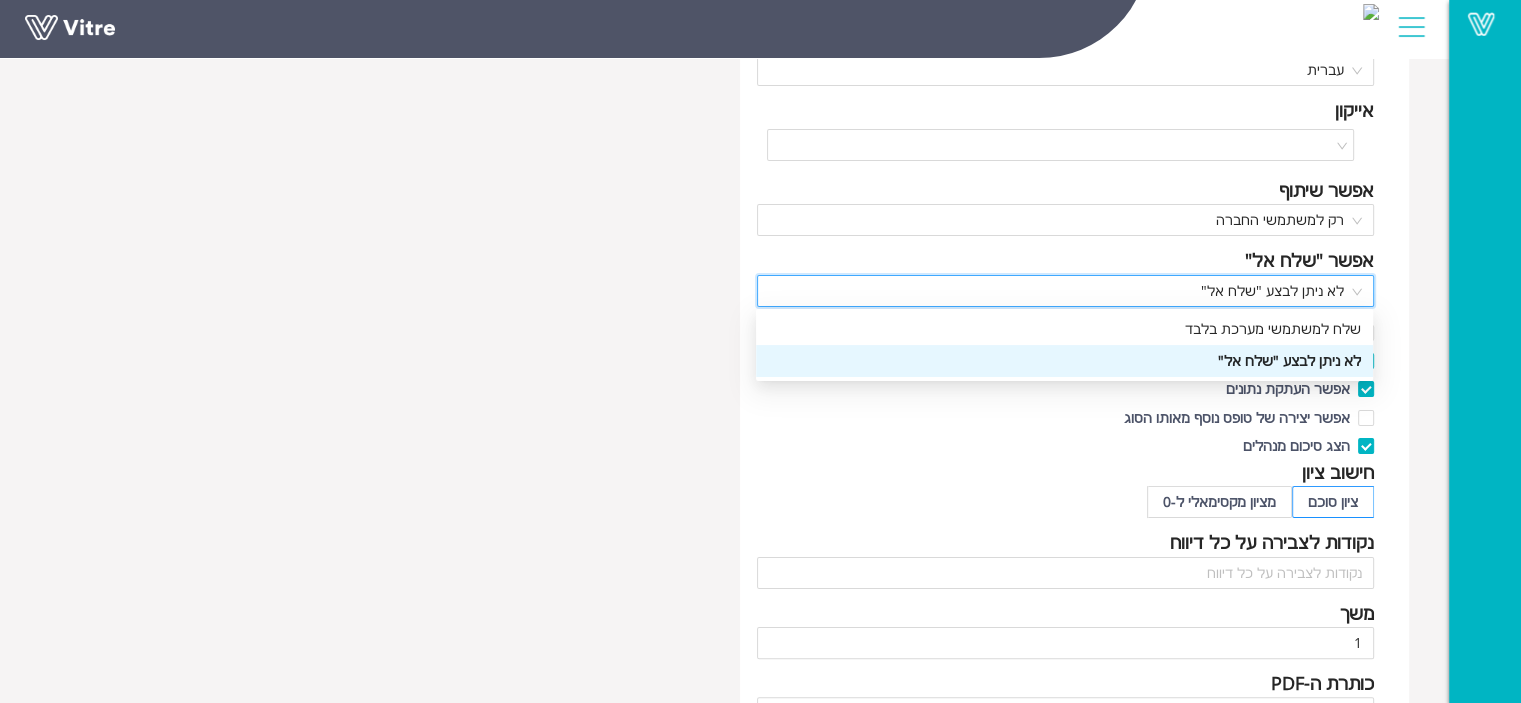 click on "לא ניתן לבצע "שלח אל"" at bounding box center (1066, 291) 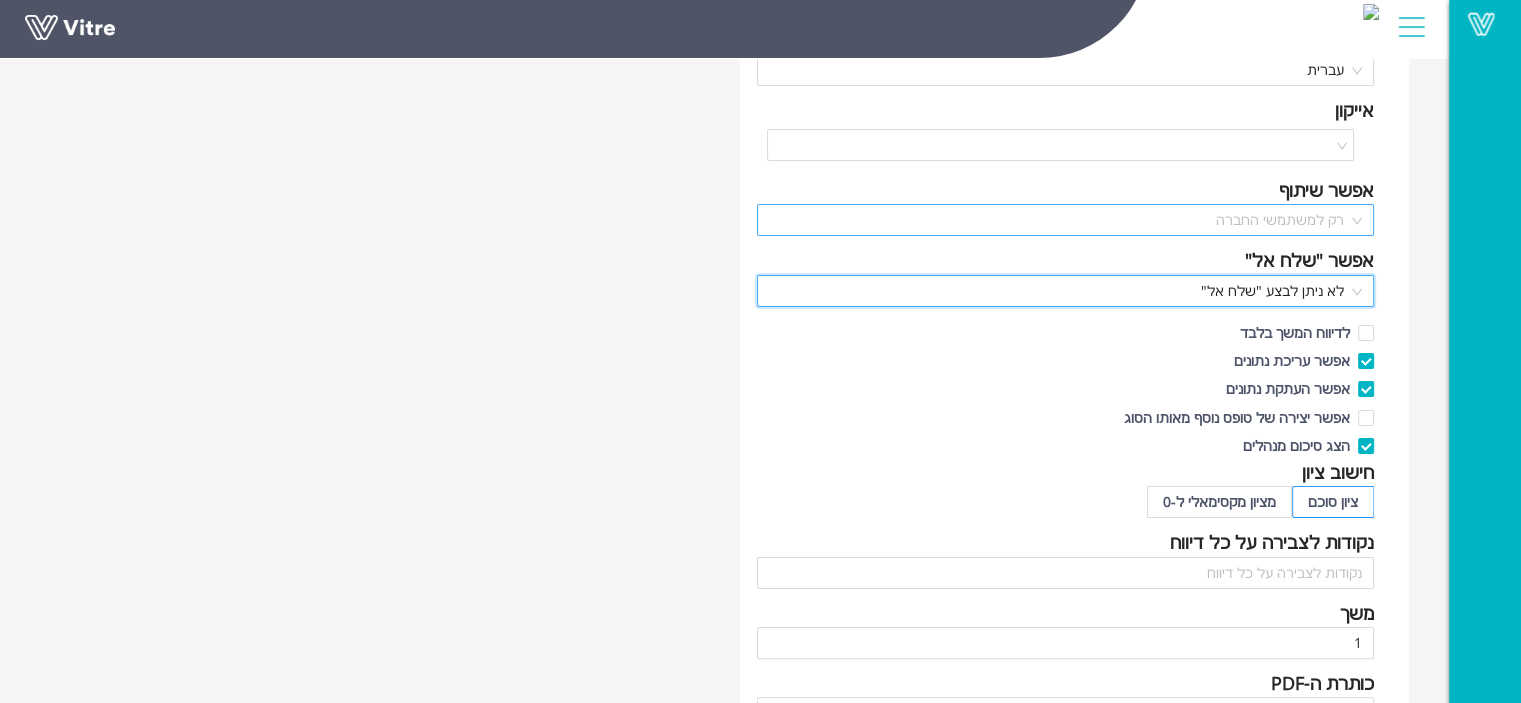 click on "רק למשתמשי החברה" at bounding box center [1066, 220] 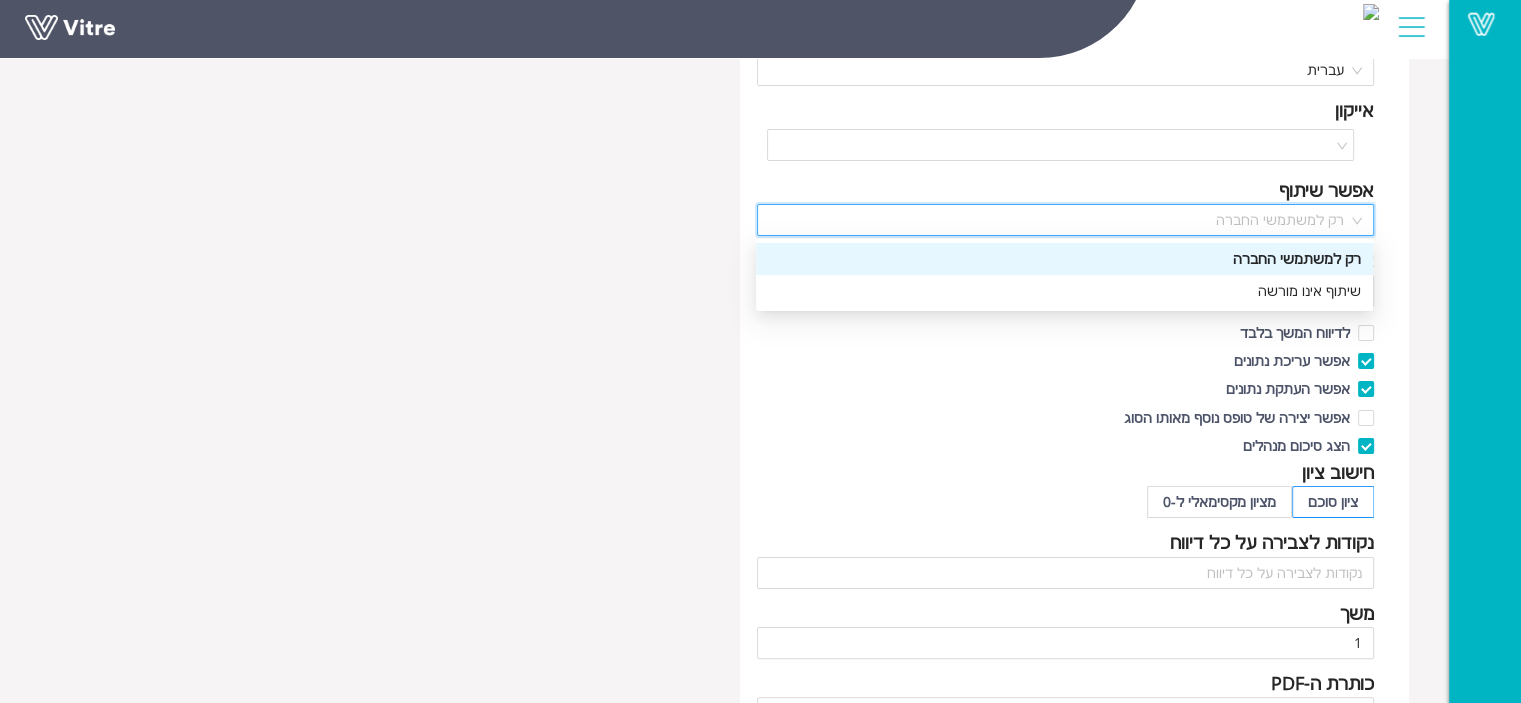 click on "רק למשתמשי החברה" at bounding box center (1066, 220) 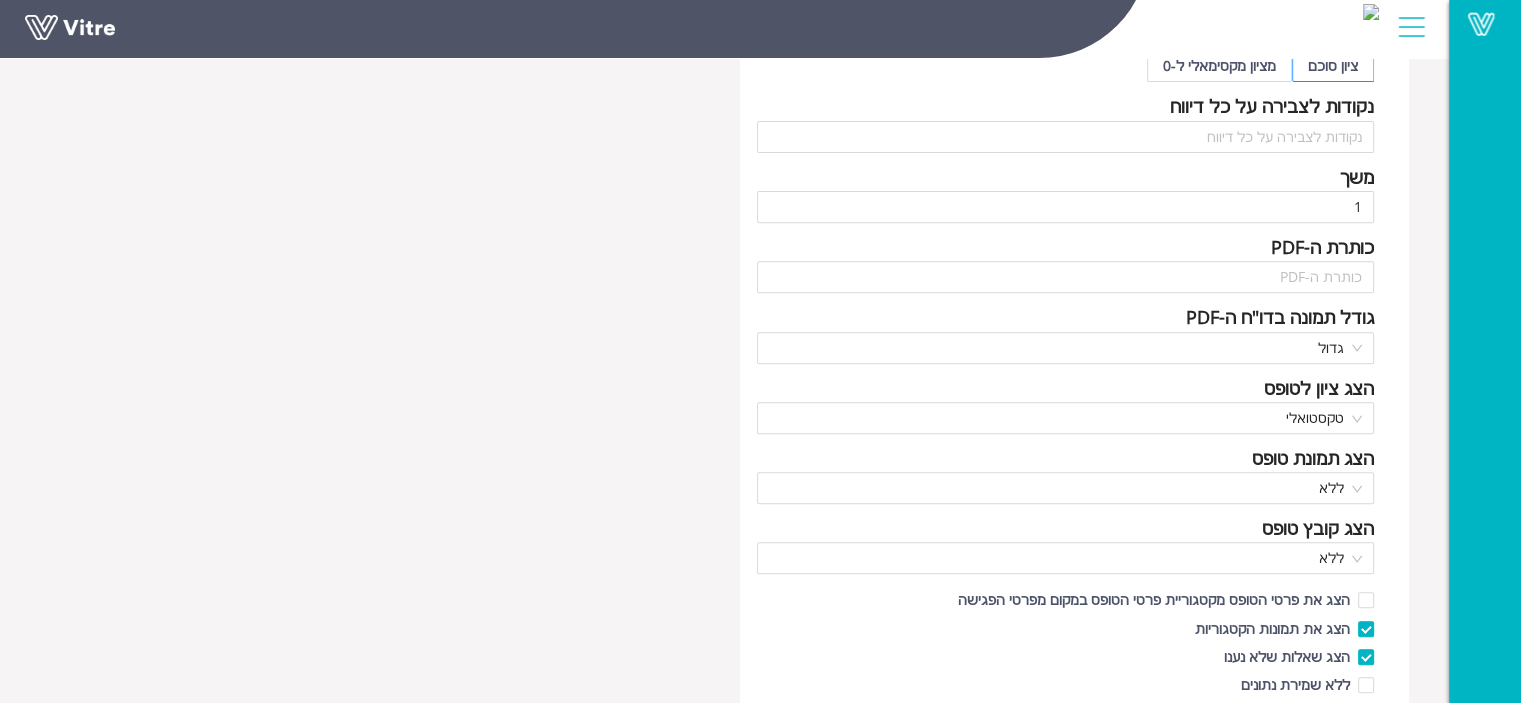 scroll, scrollTop: 800, scrollLeft: 0, axis: vertical 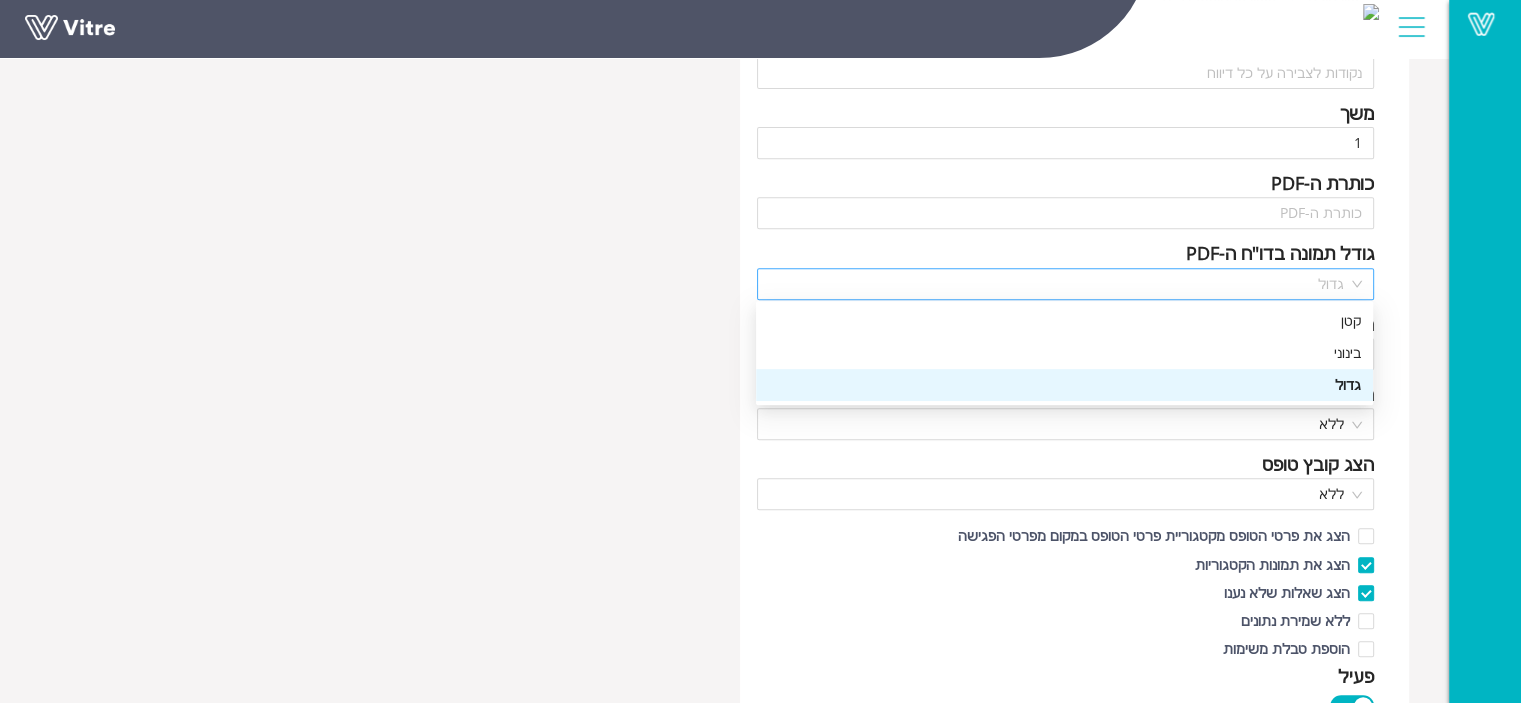 click on "גדול" at bounding box center (1066, 284) 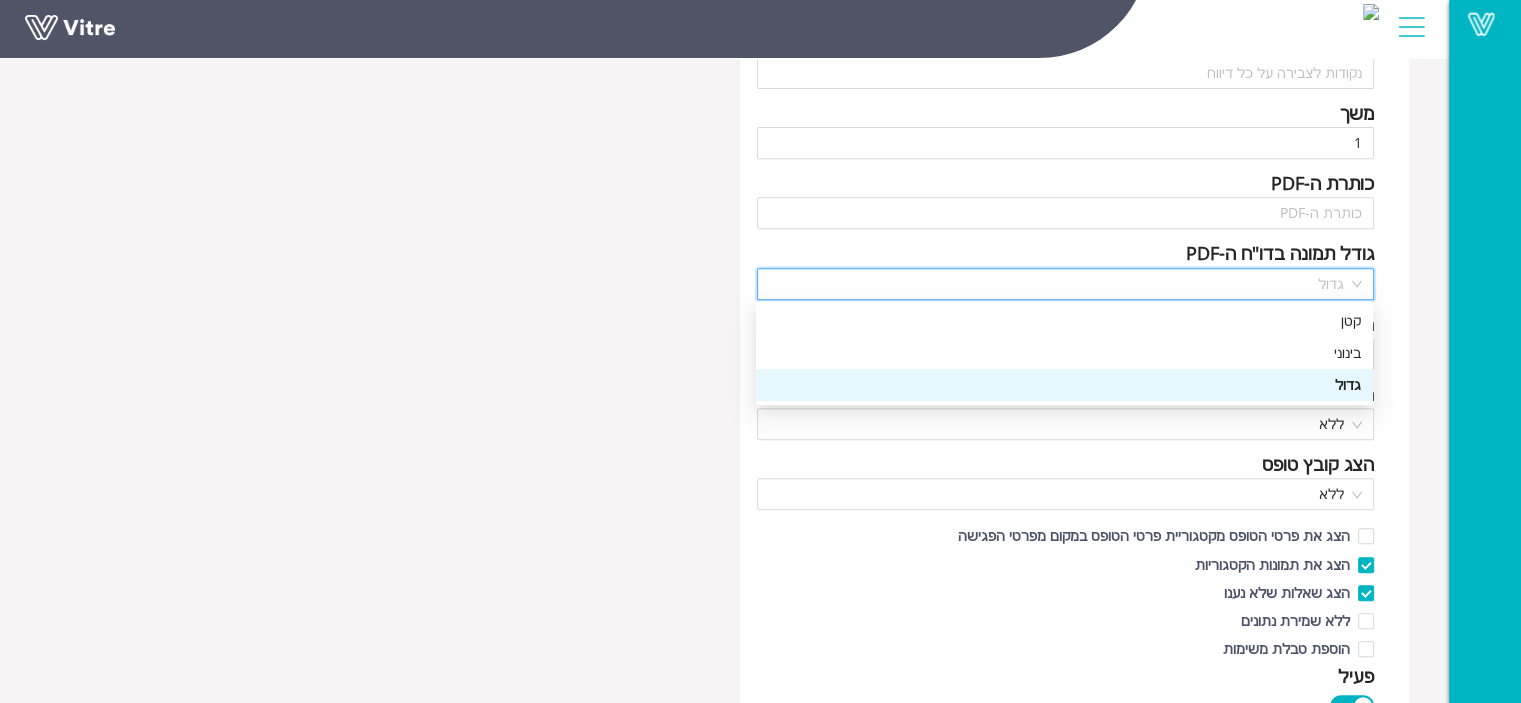 click on "שם בטיחות בעבודה שם הטופס שפה עברית אייקון אפשר שיתוף רק למשתמשי החברה אפשר "שלח אל" לא ניתן לבצע "שלח אל" לדיווח המשך בלבד אפשר עריכת נתונים אפשר העתקת נתונים אפשר יצירה של טופס נוסף מאותו הסוג הצג סיכום מנהלים חישוב ציון ציון סוכם מציון מקסימאלי ל-0 נקודות לצבירה על כל דיווח משך 1 כותרת ה-PDF גודל תמונה בדו"ח ה-PDF גדול הצג ציון לטופס טקסטואלי הצג תמונת טופס ללא הצג קובץ טופס ללא הצג את פרטי הטופס מקטגוריית פרטי הטופס במקום מפרטי הפגישה הצג את תמונות הקטגוריות הצג שאלות שלא נענו ללא שמירת נתונים הוספת טבלת משימות פעיל ביטול שמירה" at bounding box center [1075, 66] 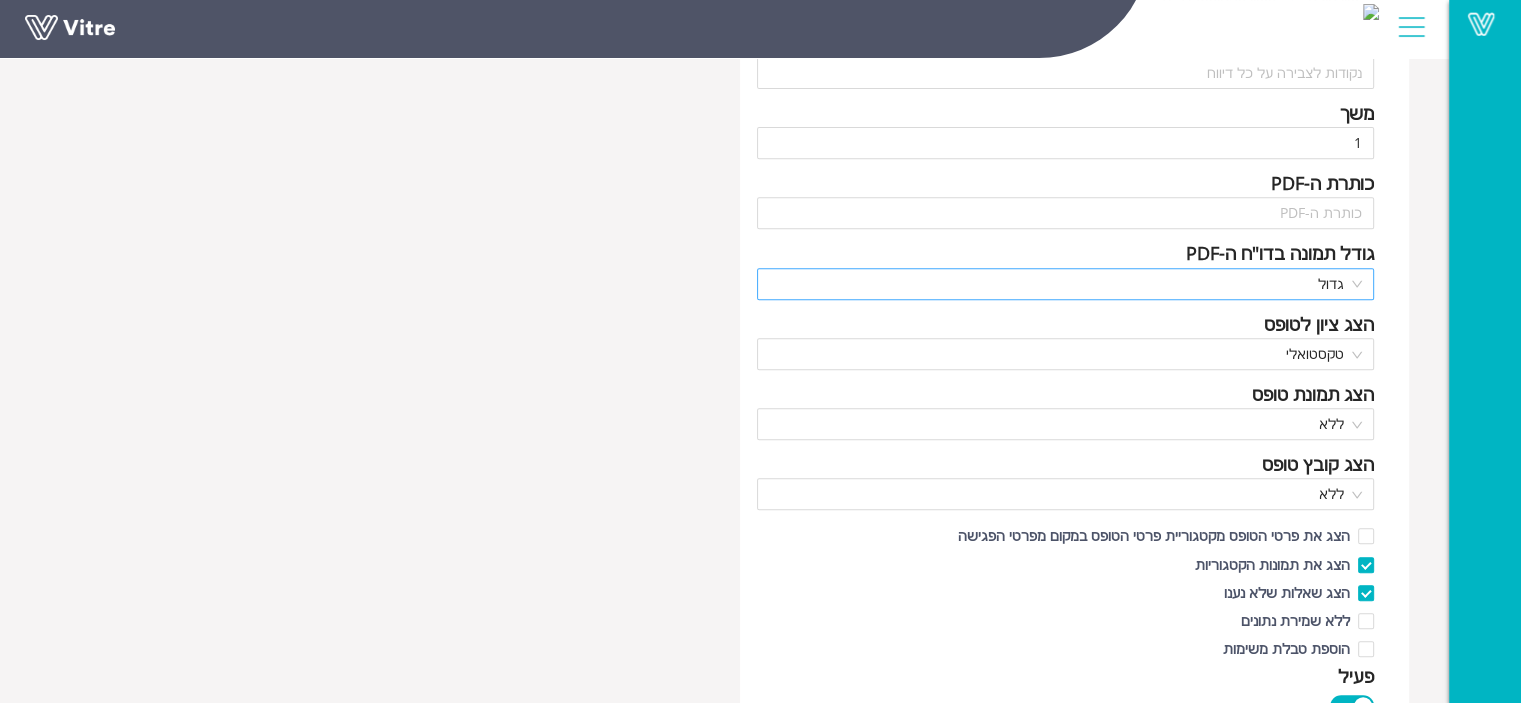 click on "גדול" at bounding box center [1066, 284] 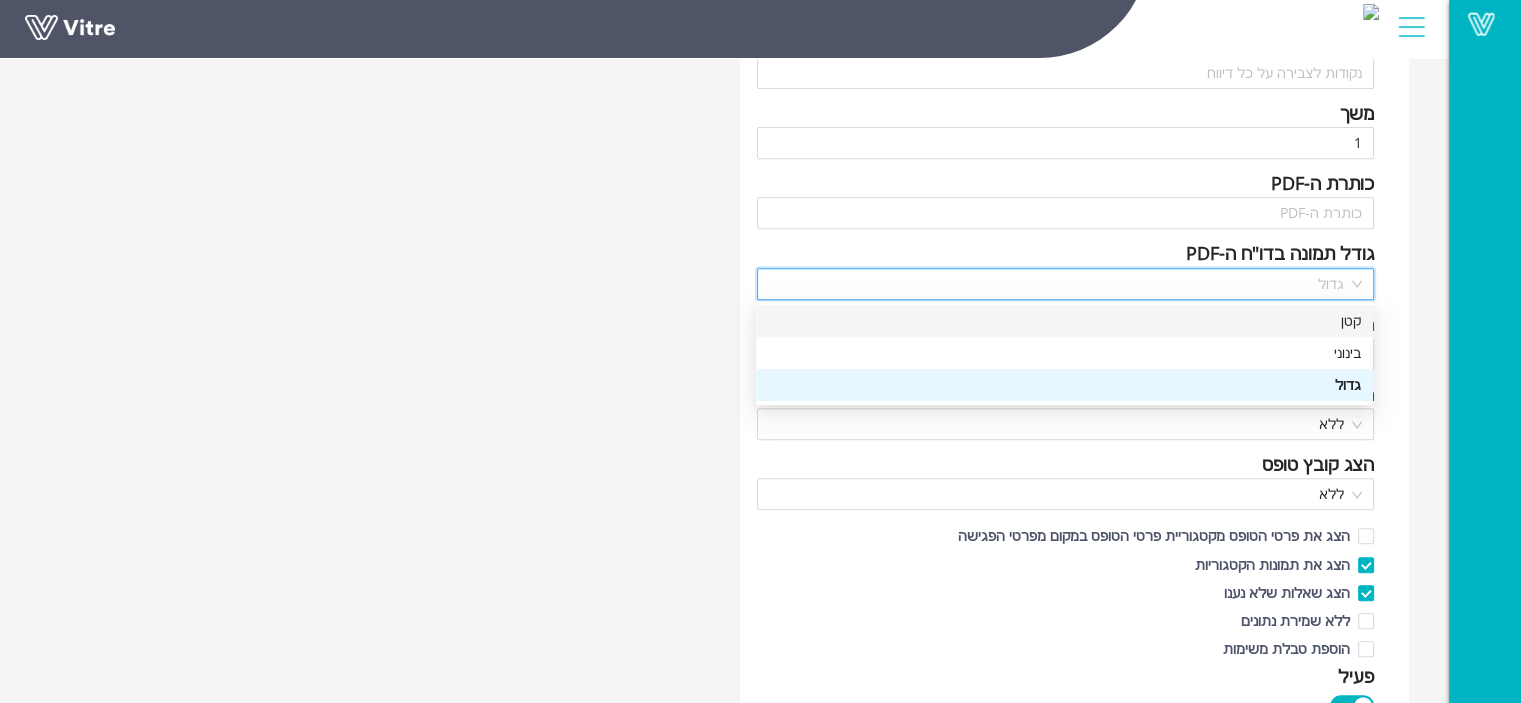 click on "קטן" at bounding box center [1064, 321] 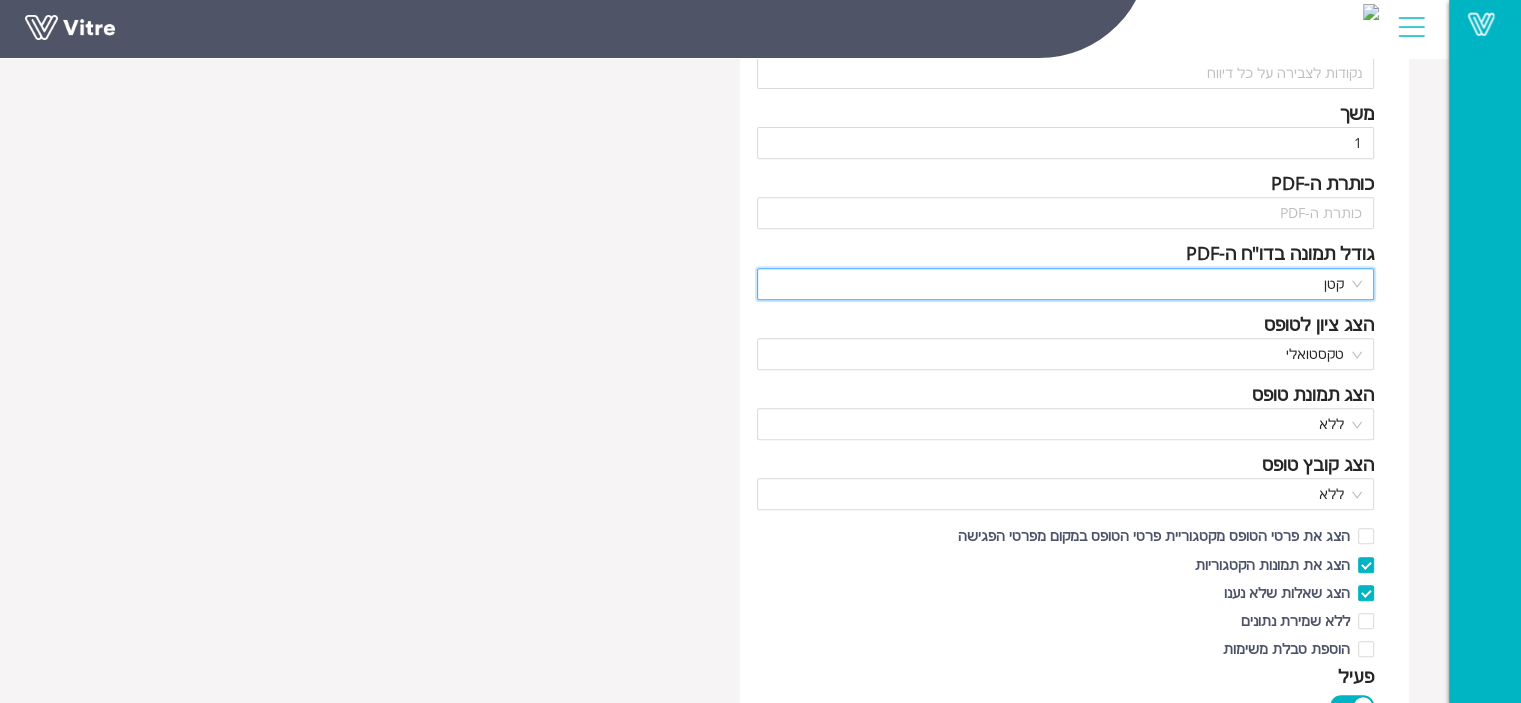 click on "שם בטיחות בעבודה שם הטופס שפה עברית אייקון אפשר שיתוף רק למשתמשי החברה אפשר "שלח אל" לא ניתן לבצע "שלח אל" לדיווח המשך בלבד אפשר עריכת נתונים אפשר העתקת נתונים אפשר יצירה של טופס נוסף מאותו הסוג הצג סיכום מנהלים חישוב ציון ציון סוכם מציון מקסימאלי ל-0 נקודות לצבירה על כל דיווח משך 1 כותרת ה-PDF גודל תמונה בדו"ח ה-PDF 320 קטן הצג ציון לטופס טקסטואלי הצג תמונת טופס ללא הצג קובץ טופס ללא הצג את פרטי הטופס מקטגוריית פרטי הטופס במקום מפרטי הפגישה הצג את תמונות הקטגוריות הצג שאלות שלא נענו ללא שמירת נתונים הוספת טבלת משימות פעיל ביטול שמירה" at bounding box center (1075, 66) 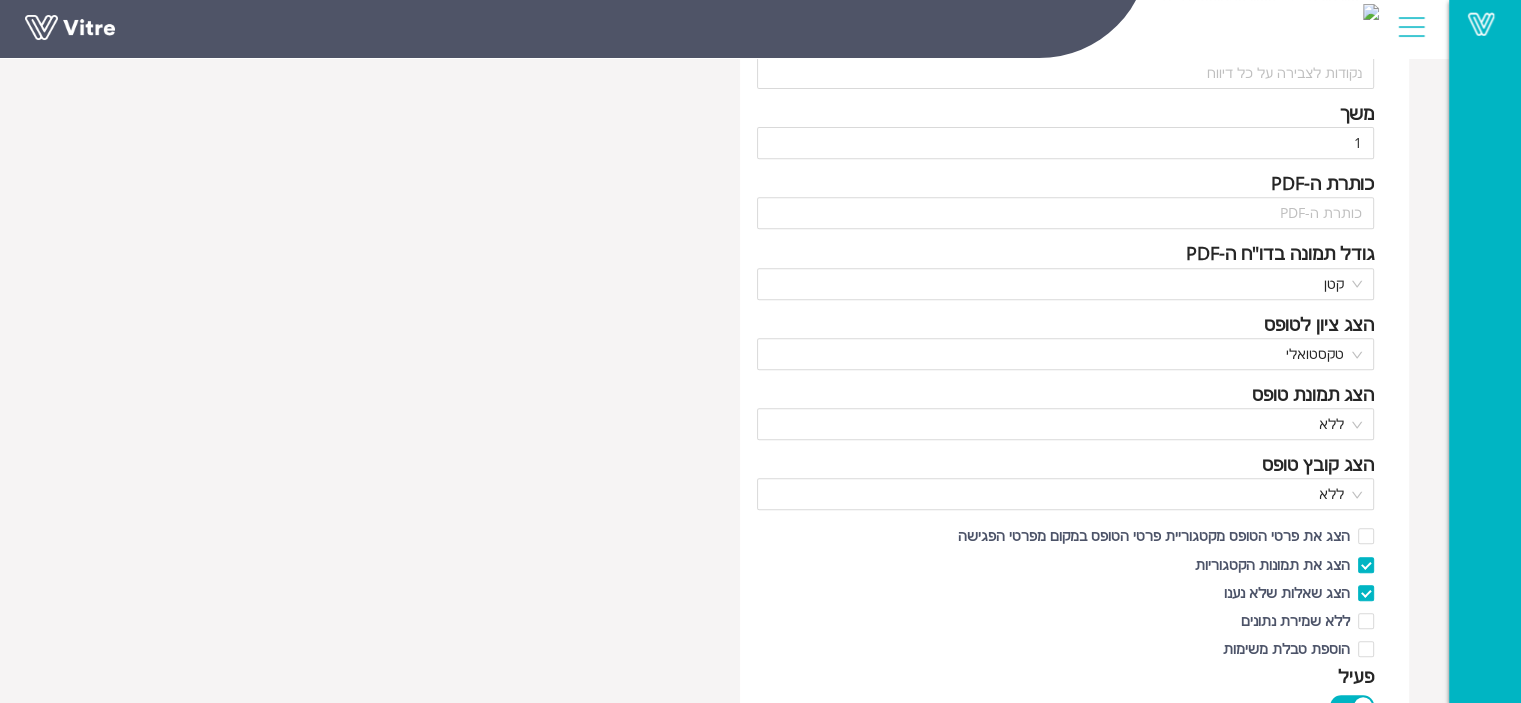 scroll, scrollTop: 900, scrollLeft: 0, axis: vertical 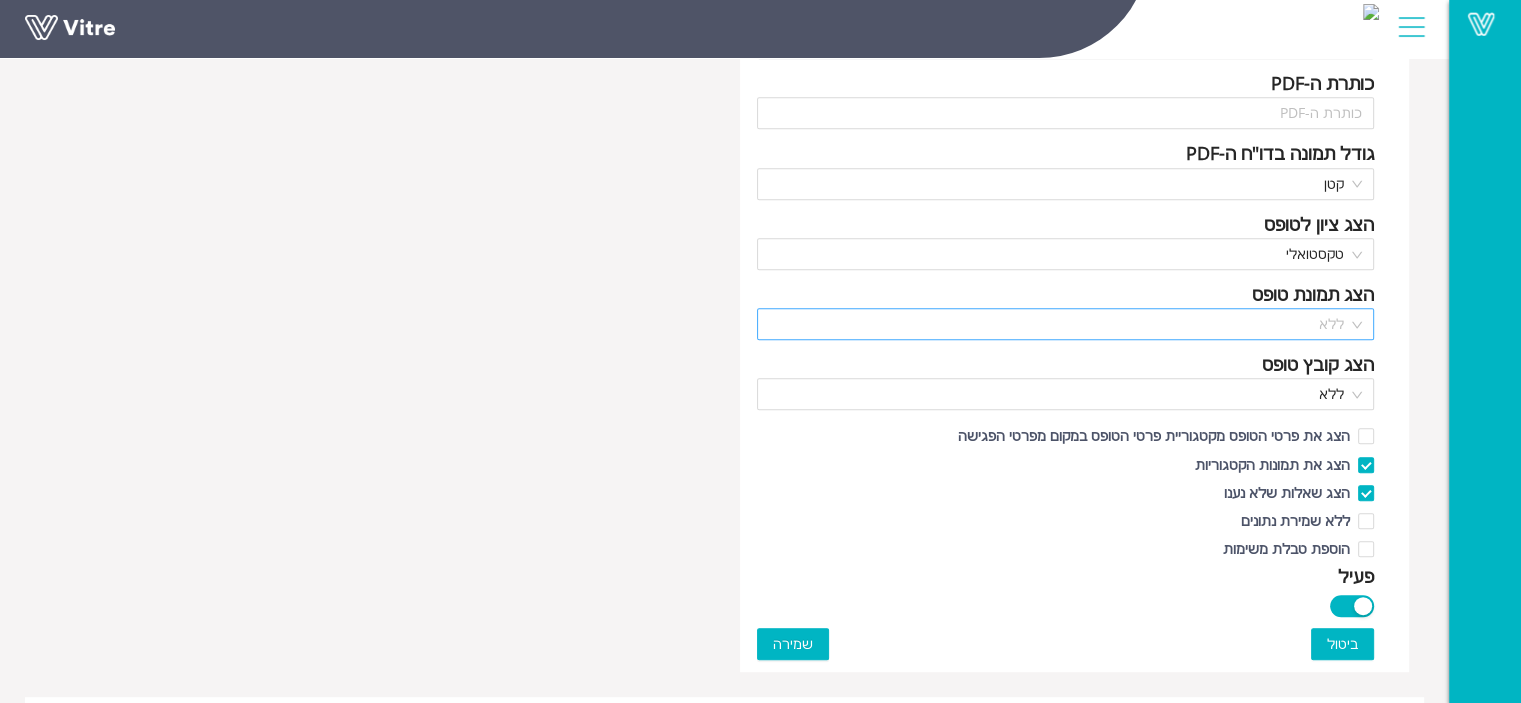 click on "ללא" at bounding box center [1066, 324] 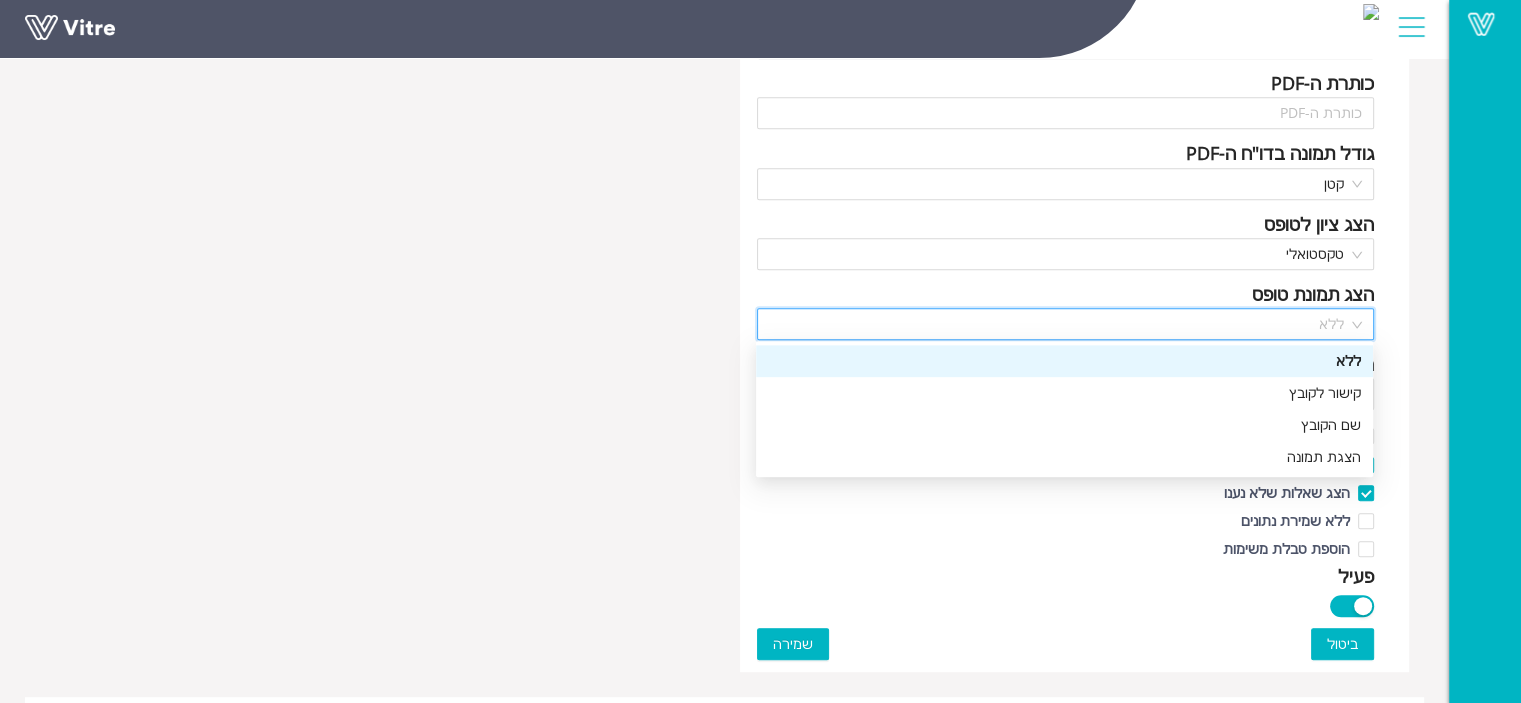 click on "שם בטיחות בעבודה שם הטופס שפה עברית אייקון אפשר שיתוף רק למשתמשי החברה אפשר "שלח אל" לא ניתן לבצע "שלח אל" לדיווח המשך בלבד אפשר עריכת נתונים אפשר העתקת נתונים אפשר יצירה של טופס נוסף מאותו הסוג הצג סיכום מנהלים חישוב ציון ציון סוכם מציון מקסימאלי ל-0 נקודות לצבירה על כל דיווח משך 1 כותרת ה-PDF גודל תמונה בדו"ח ה-PDF קטן הצג ציון לטופס טקסטואלי הצג תמונת טופס ללא הצג קובץ טופס ללא הצג את פרטי הטופס מקטגוריית פרטי הטופס במקום מפרטי הפגישה הצג את תמונות הקטגוריות הצג שאלות שלא נענו ללא שמירת נתונים הוספת טבלת משימות פעיל ביטול שמירה" at bounding box center [1075, -34] 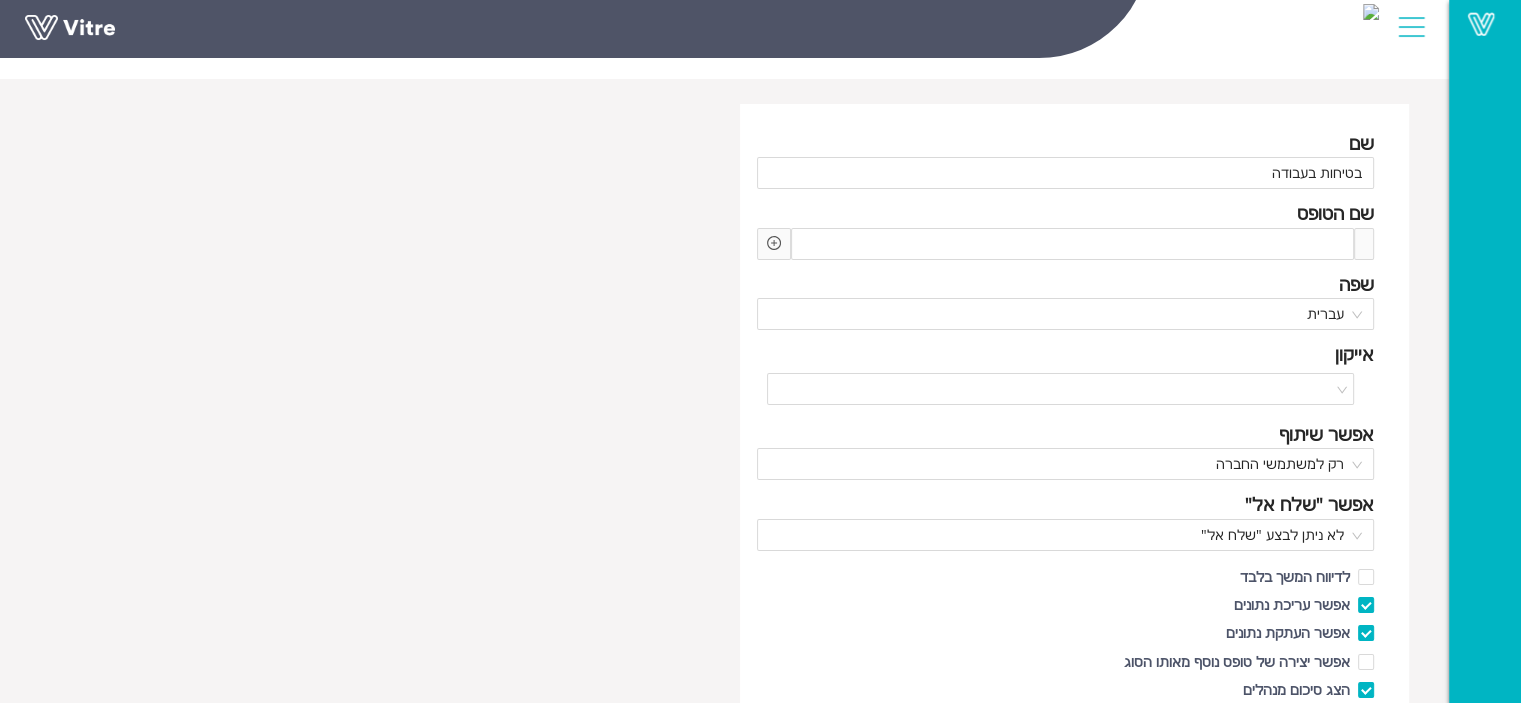 scroll, scrollTop: 0, scrollLeft: 0, axis: both 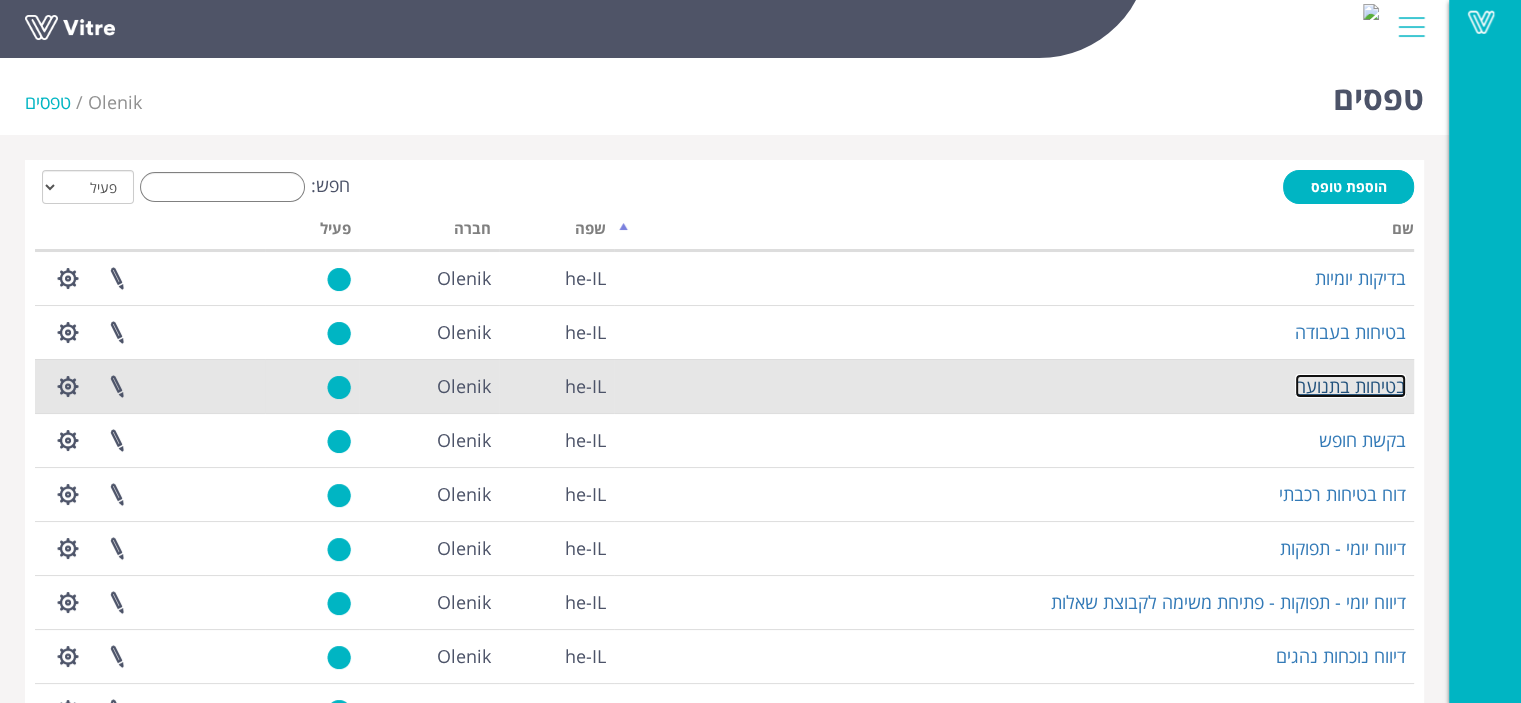 click on "בטיחות בתנועה" at bounding box center [1350, 386] 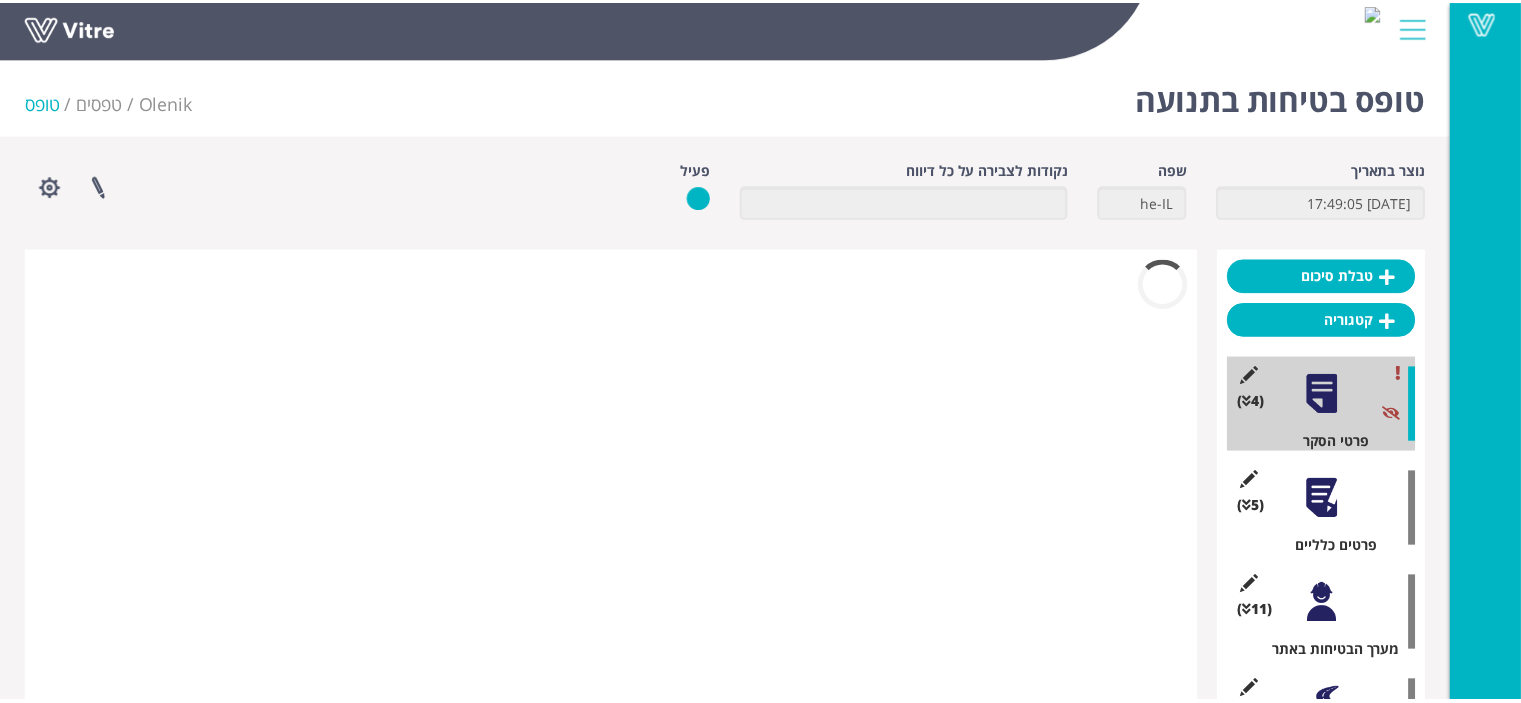 scroll, scrollTop: 0, scrollLeft: 0, axis: both 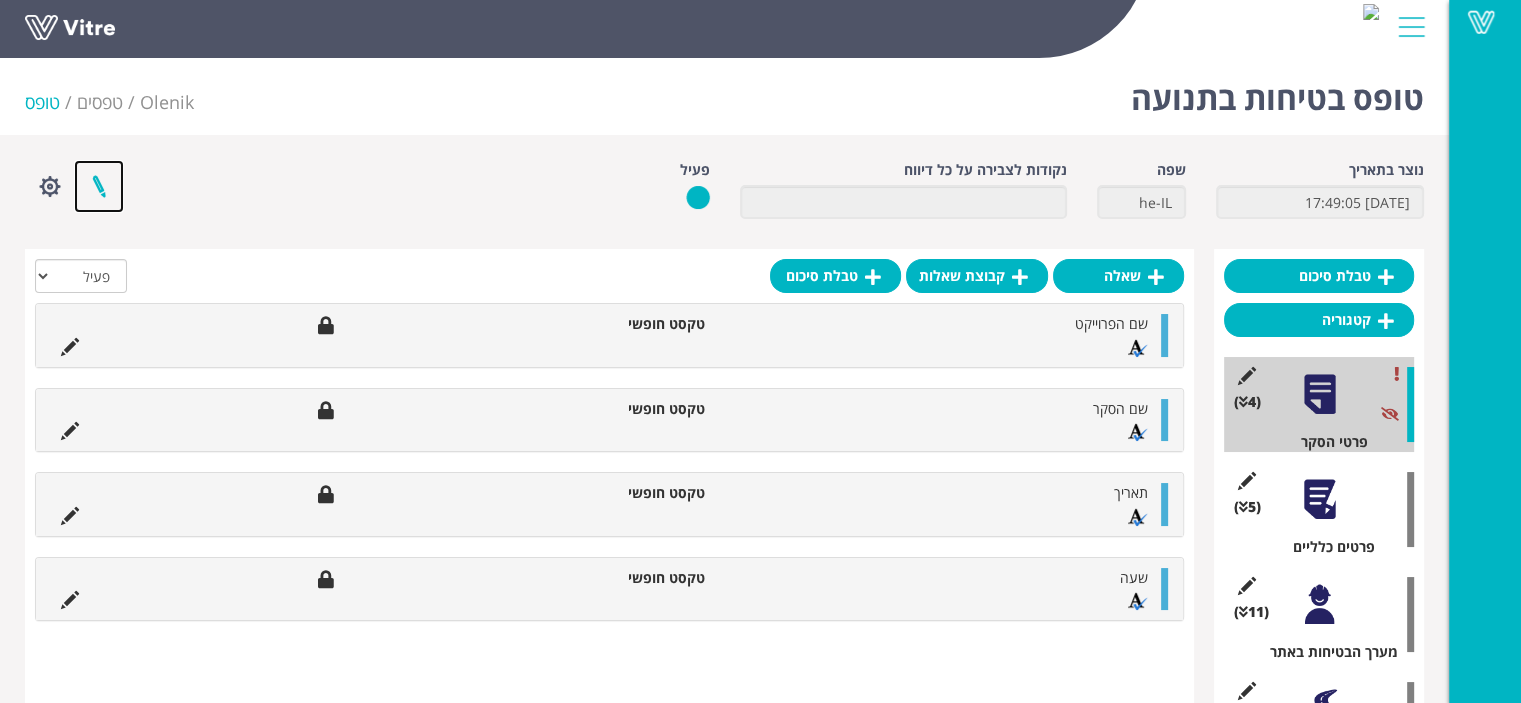click at bounding box center [99, 186] 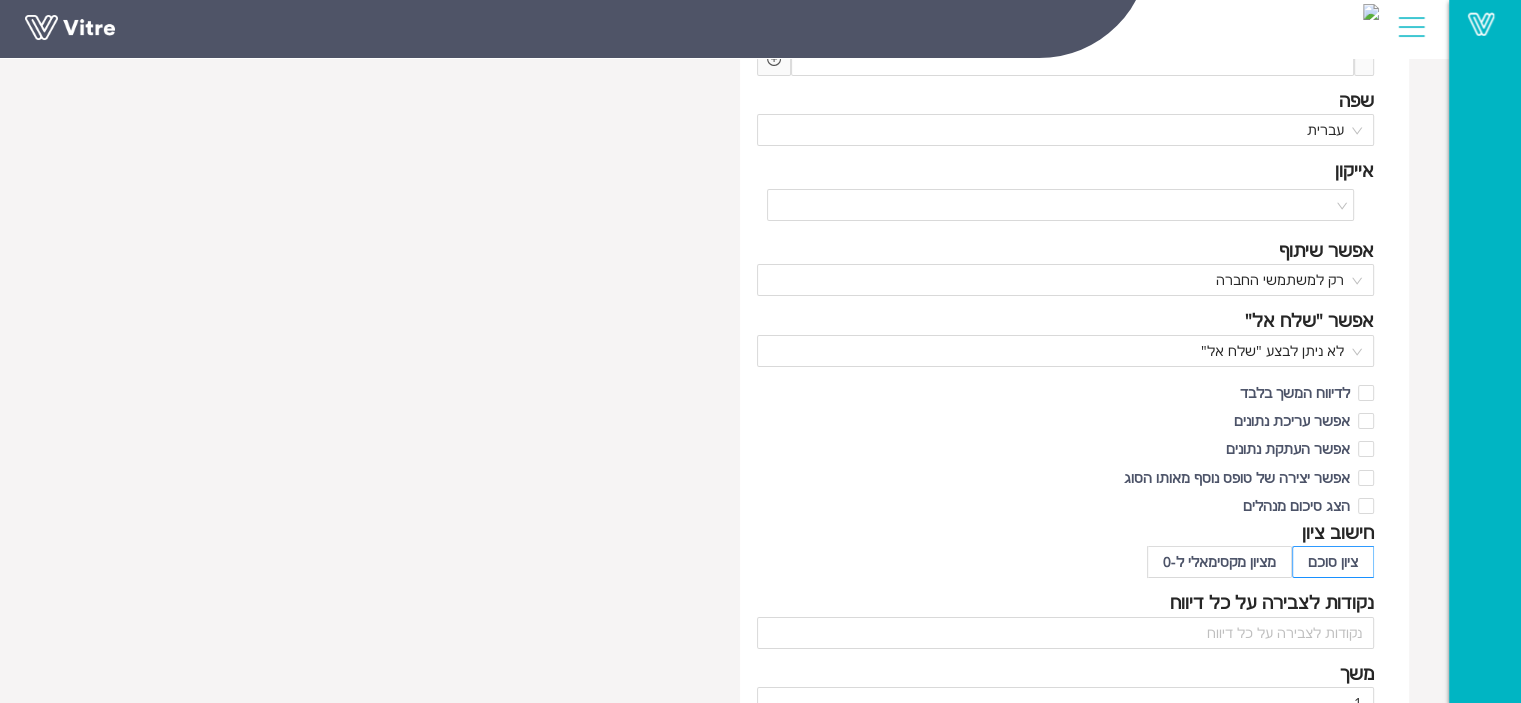 scroll, scrollTop: 300, scrollLeft: 0, axis: vertical 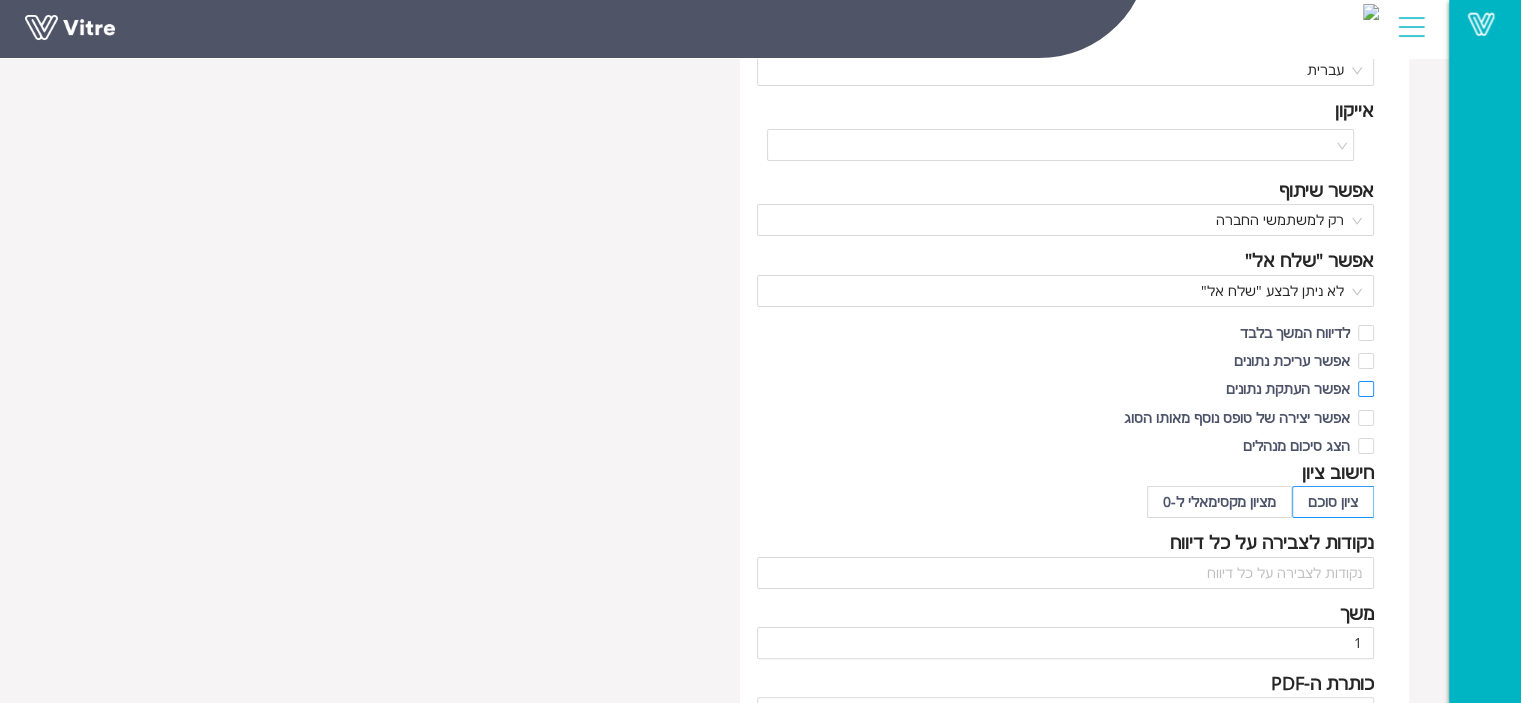 click at bounding box center [1366, 389] 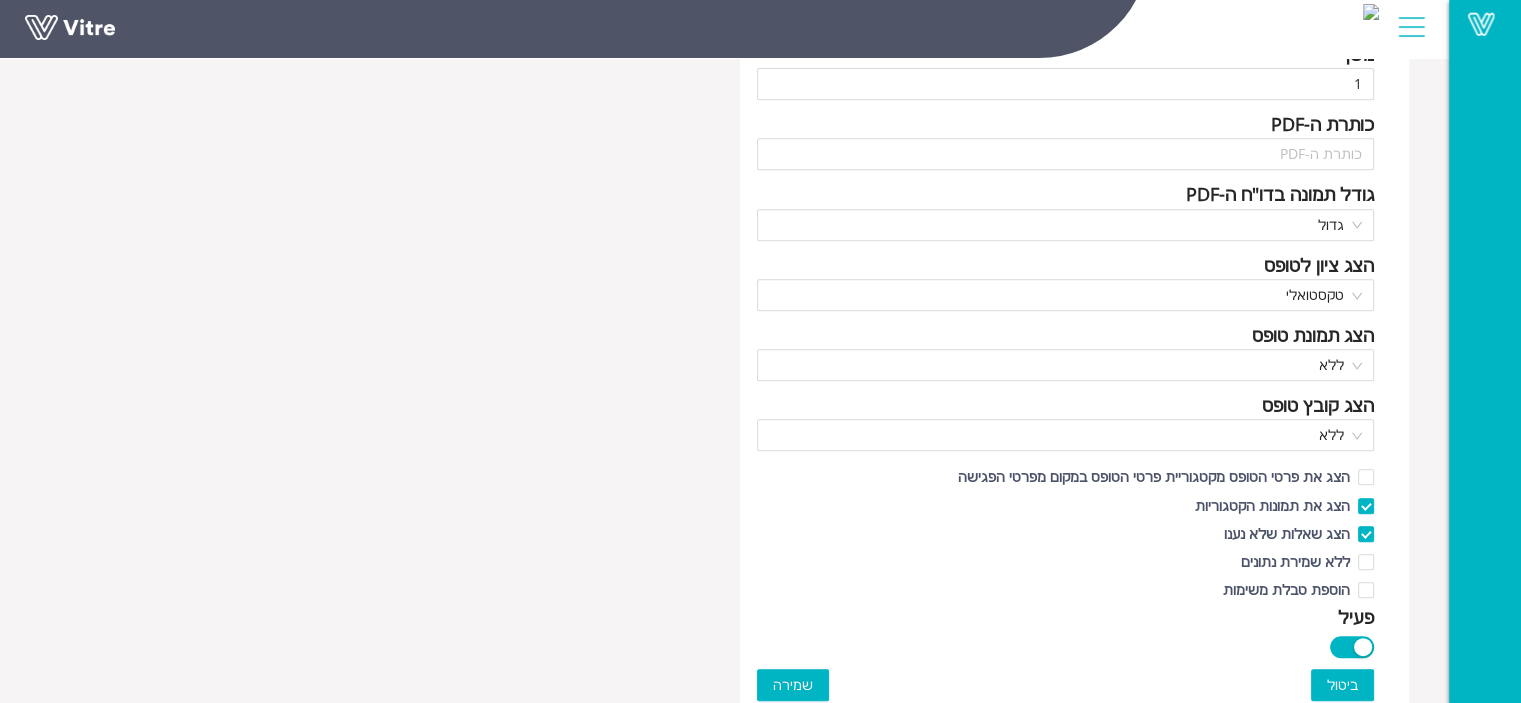 scroll, scrollTop: 900, scrollLeft: 0, axis: vertical 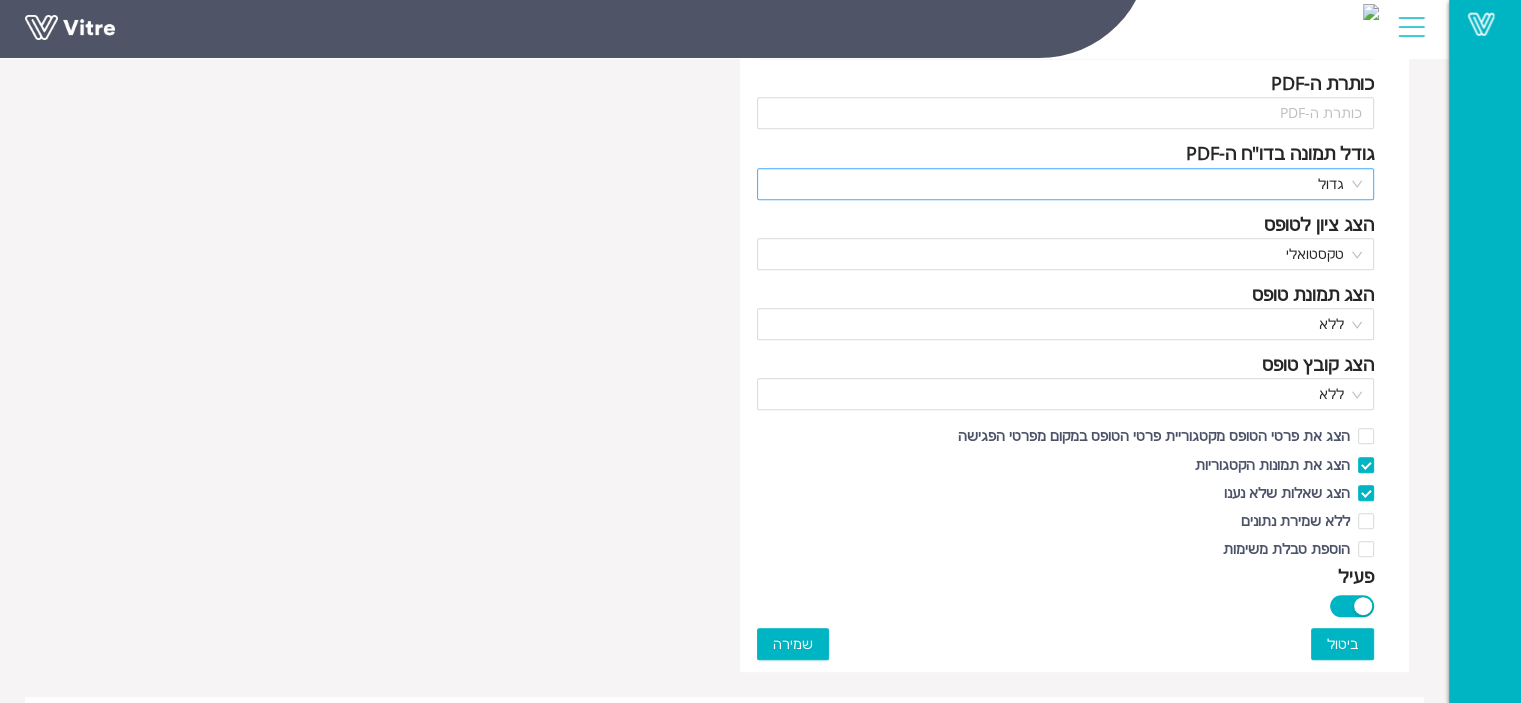 click on "גדול" at bounding box center (1066, 184) 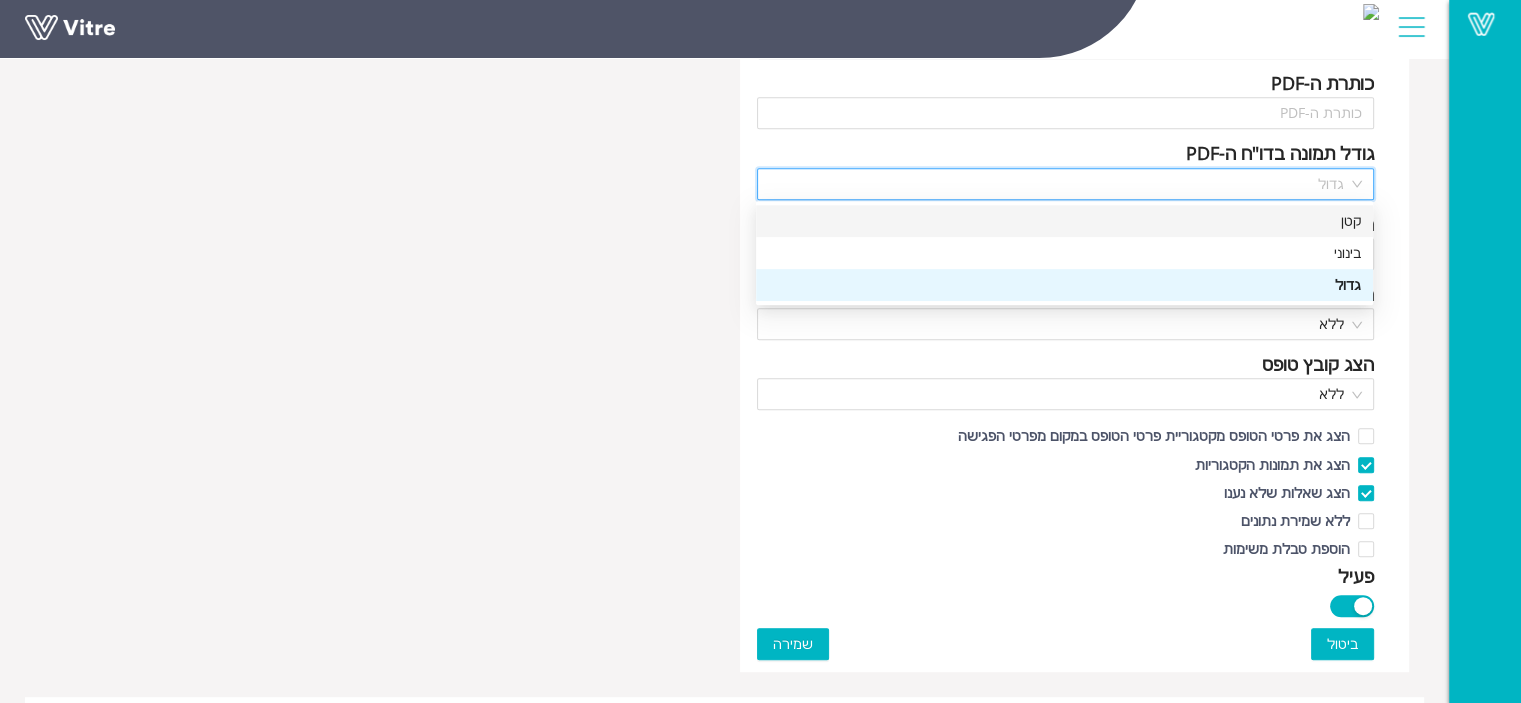 click on "קטן" at bounding box center [1064, 221] 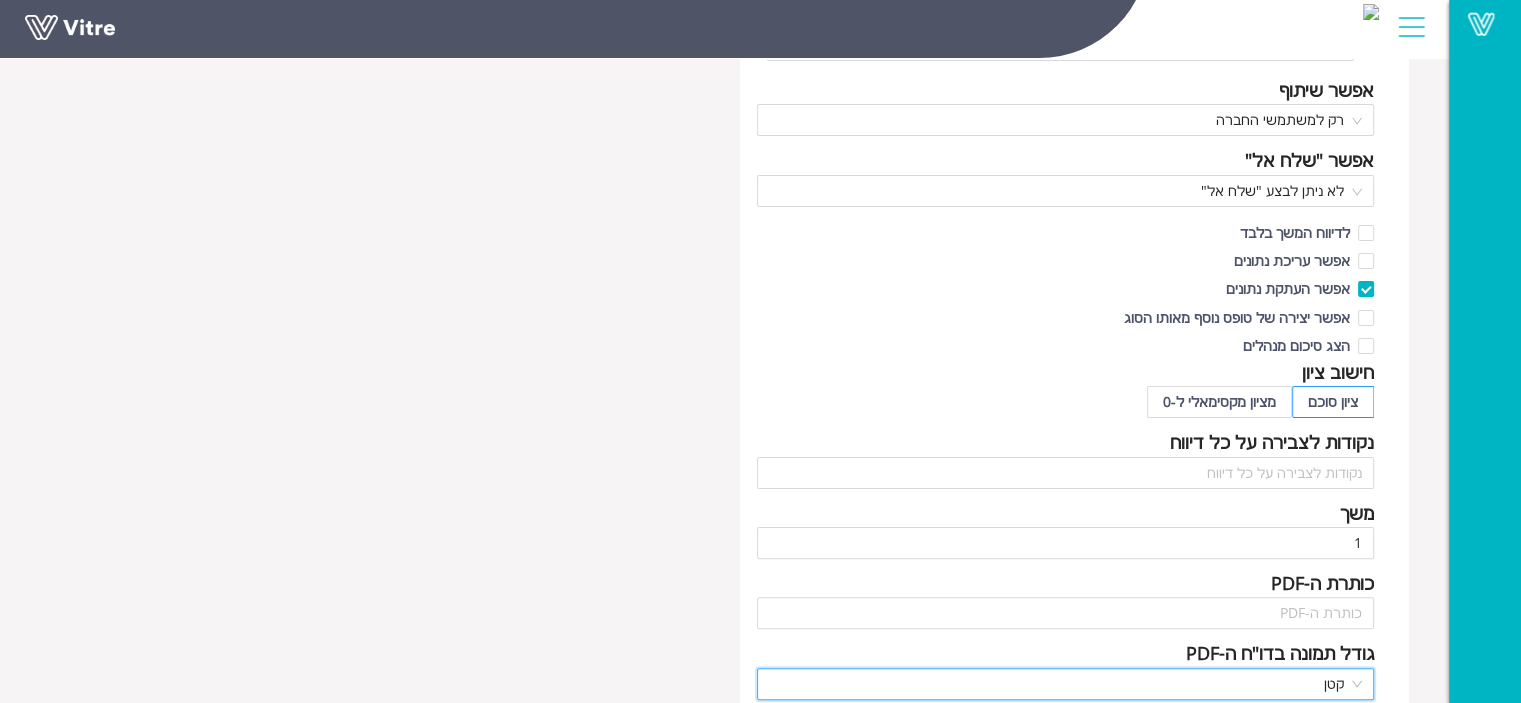 scroll, scrollTop: 200, scrollLeft: 0, axis: vertical 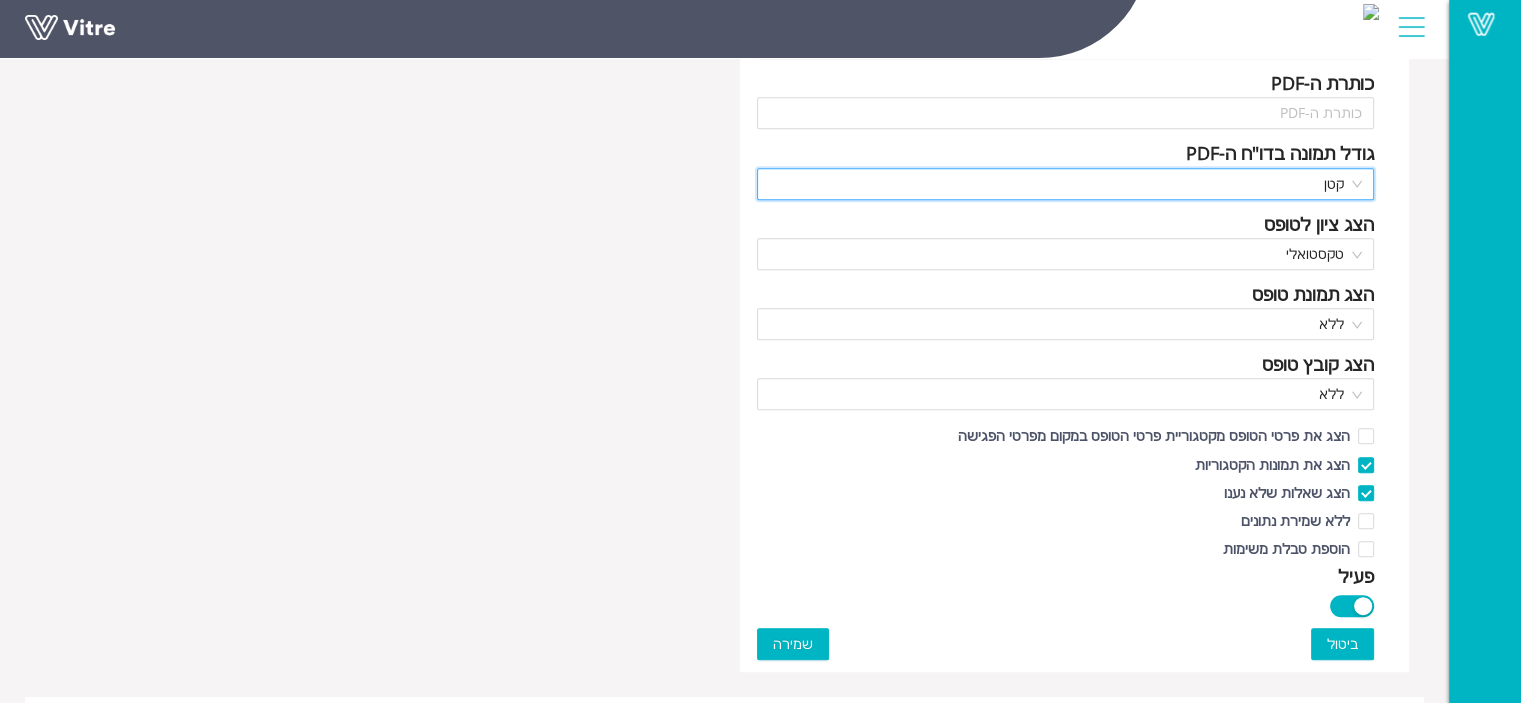 click on "שמירה" at bounding box center [793, 644] 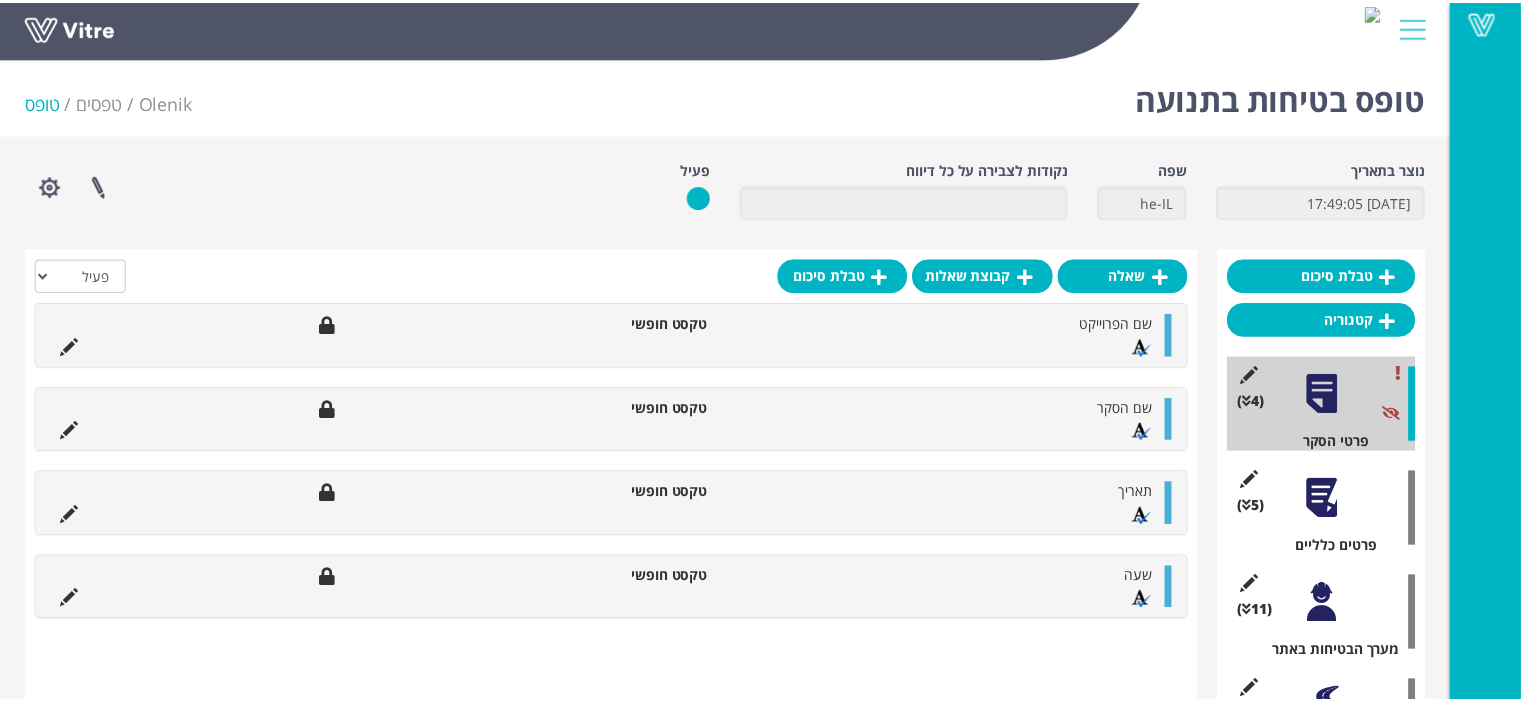 scroll, scrollTop: 0, scrollLeft: 0, axis: both 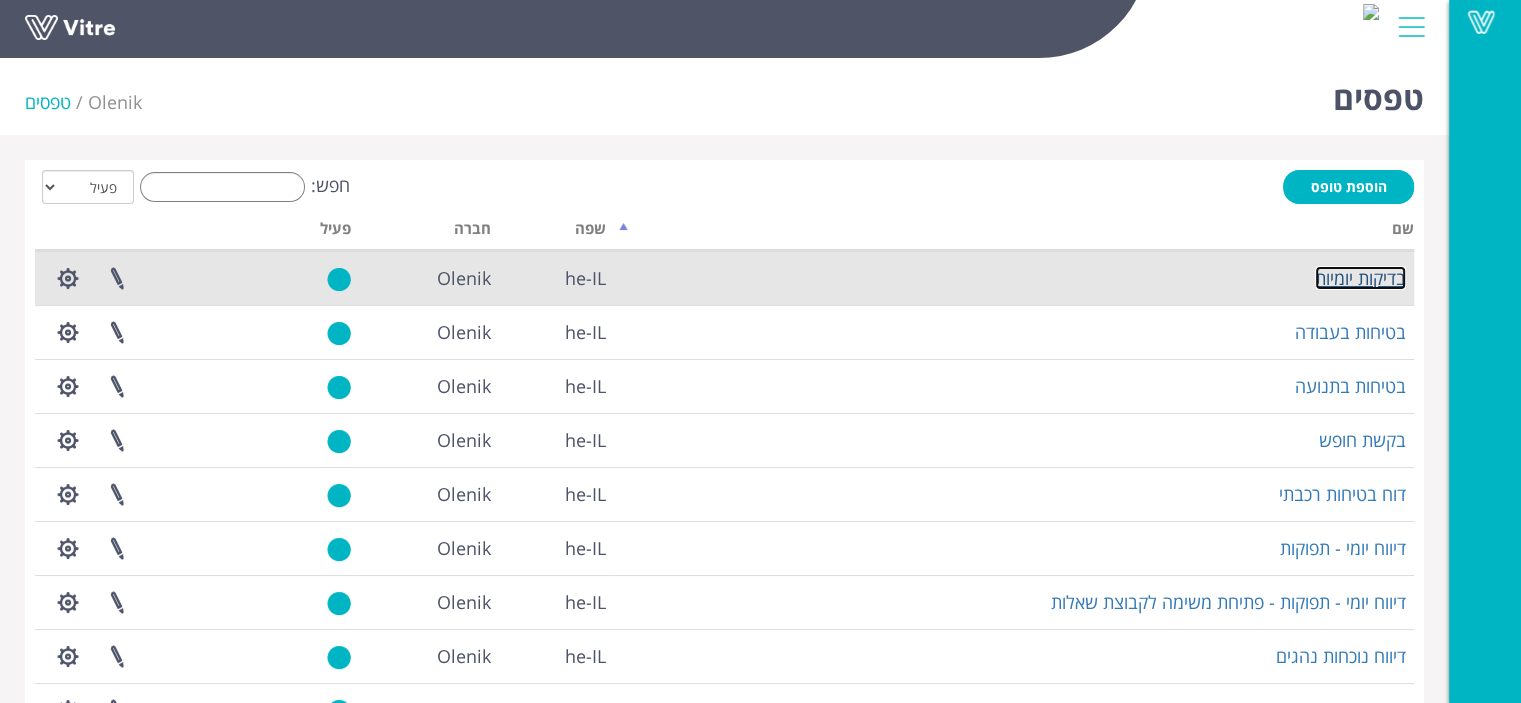 click on "בדיקות יומיות" at bounding box center (1360, 278) 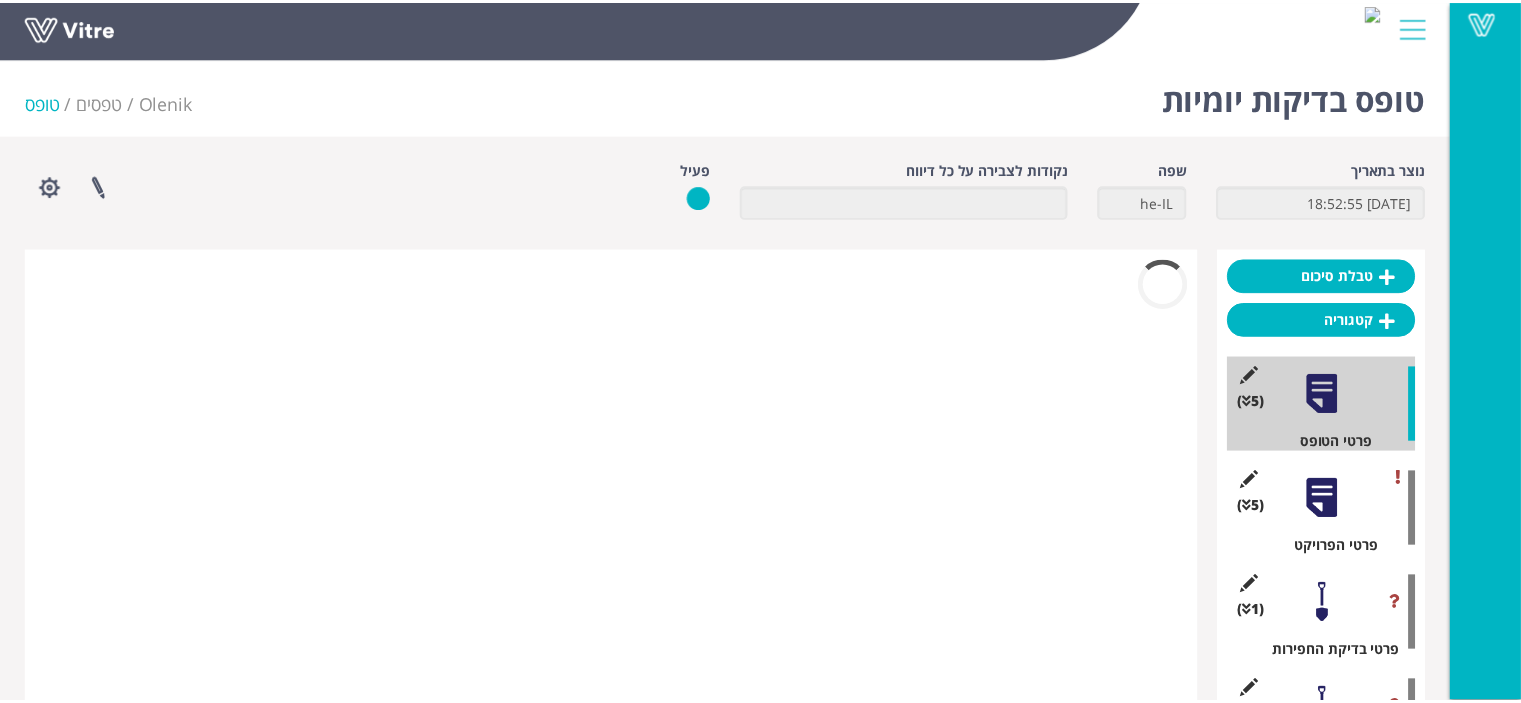 scroll, scrollTop: 0, scrollLeft: 0, axis: both 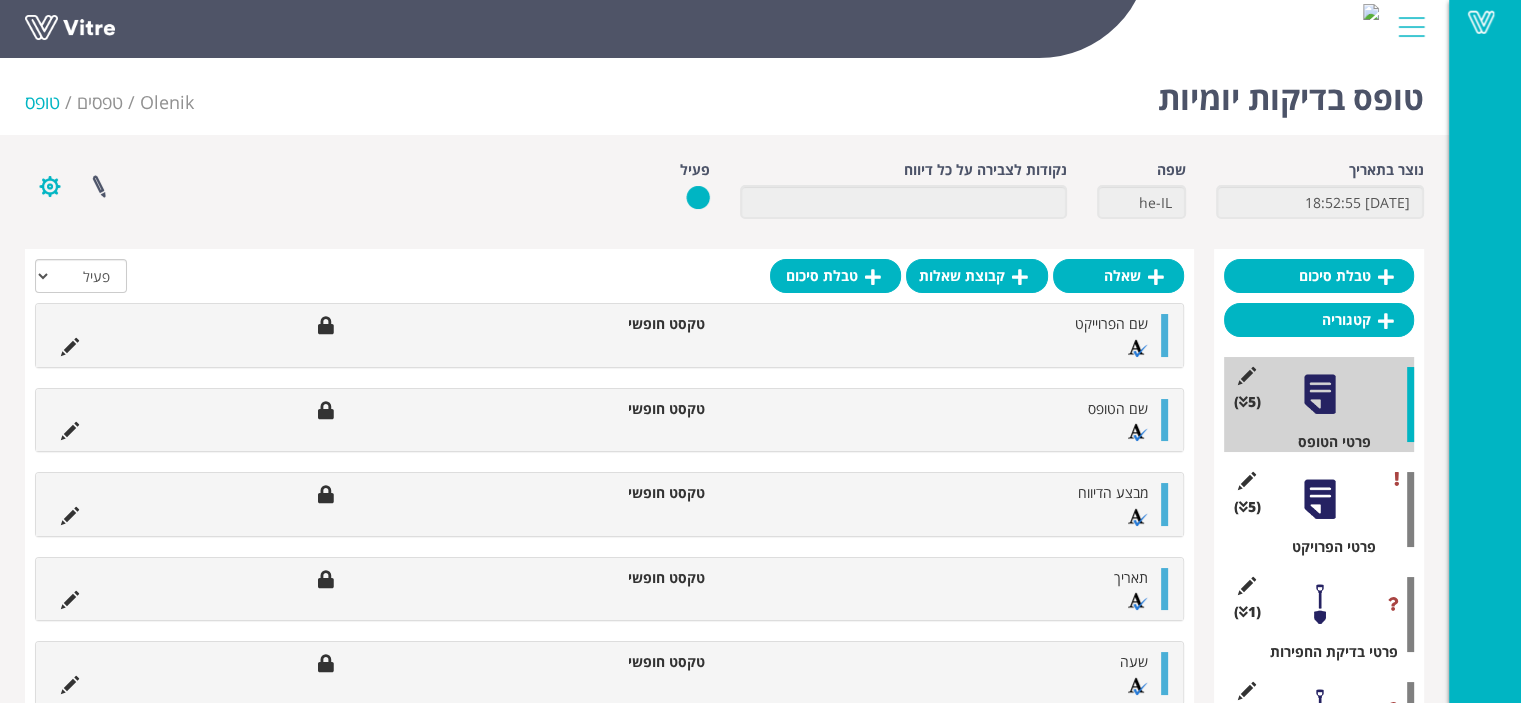 click at bounding box center [50, 186] 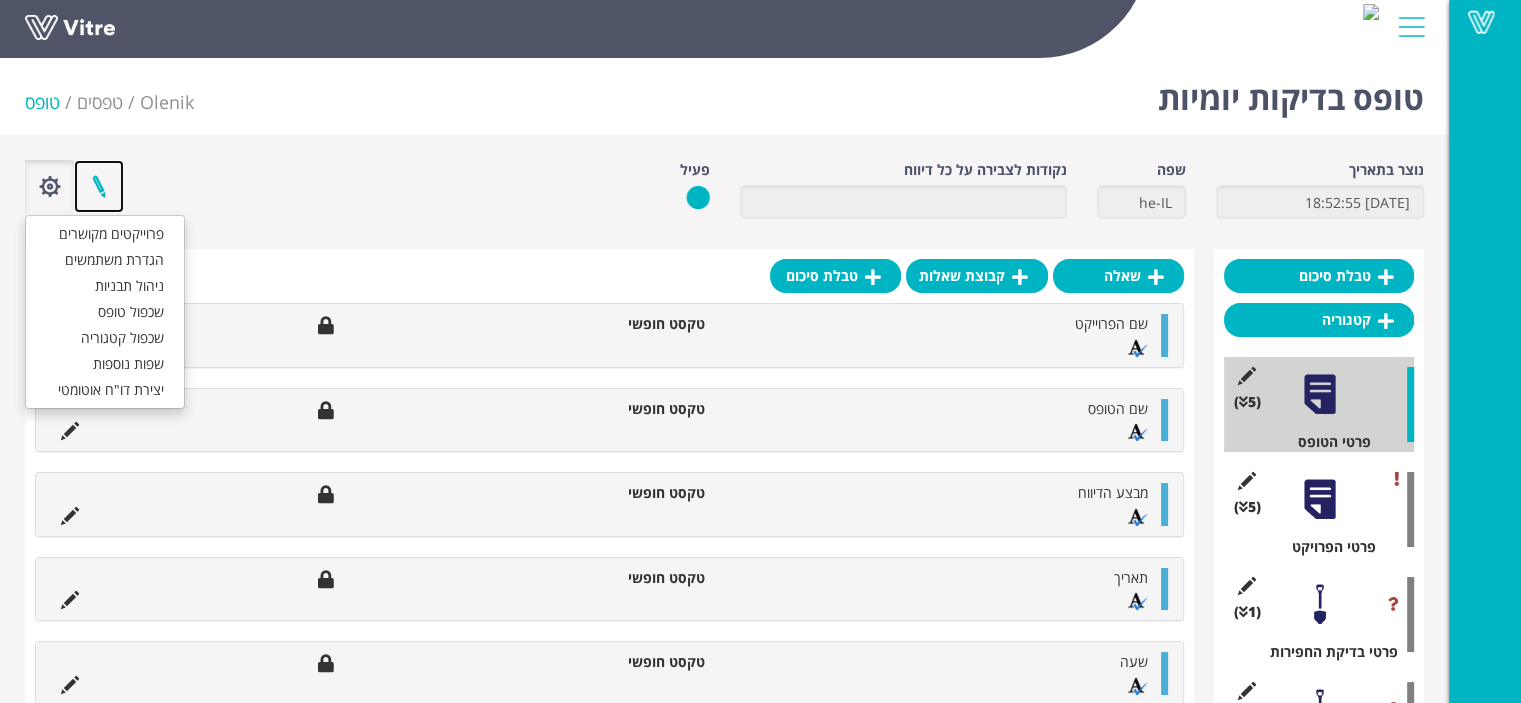 click at bounding box center (99, 186) 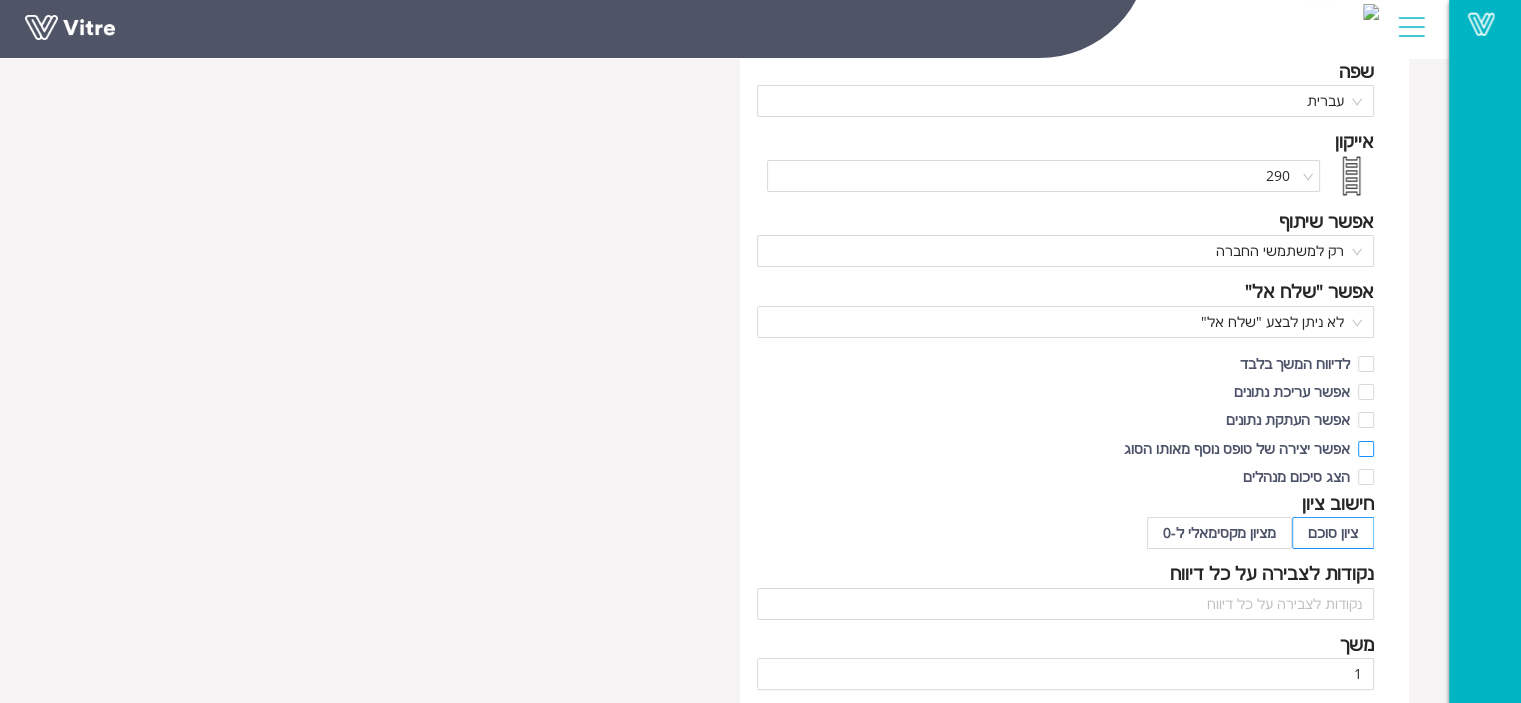 scroll, scrollTop: 300, scrollLeft: 0, axis: vertical 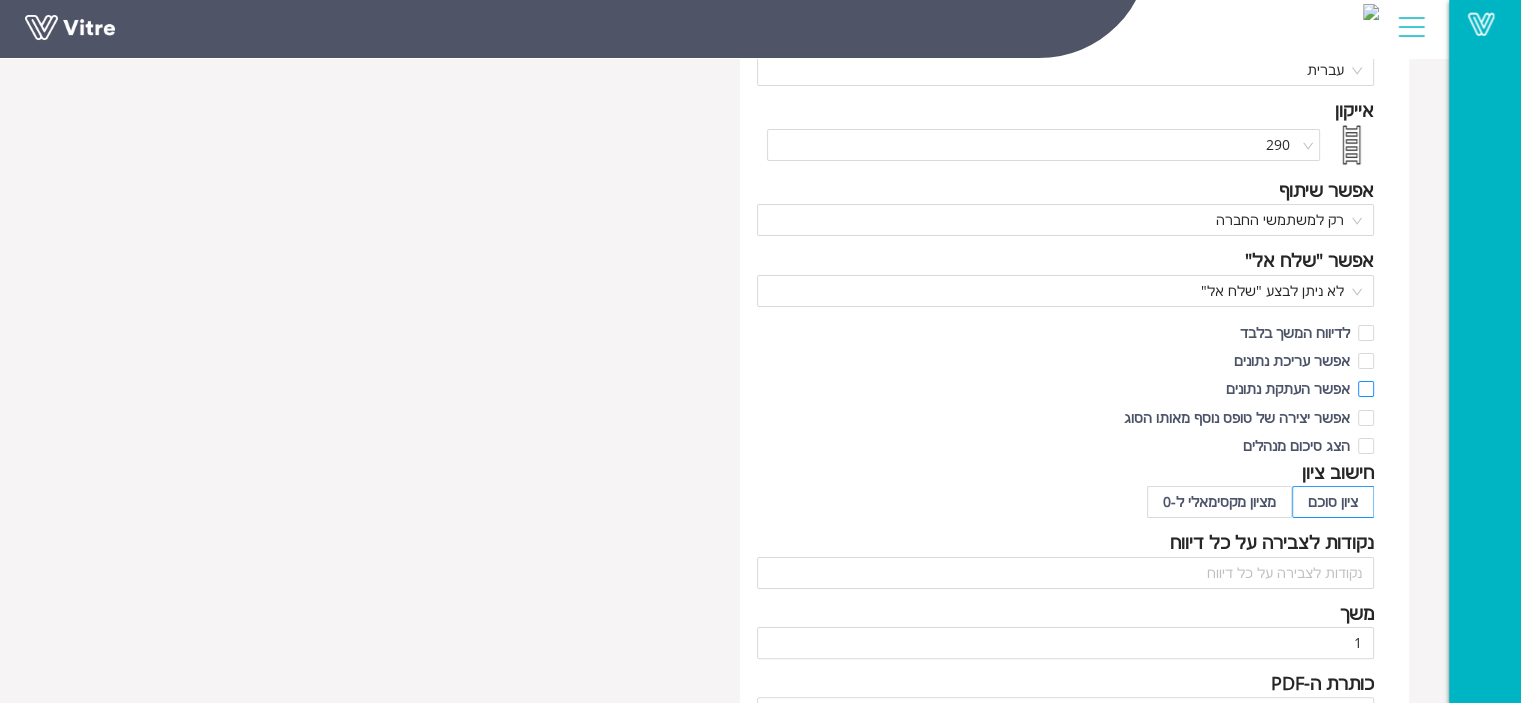 click on "אפשר העתקת נתונים" at bounding box center [1365, 394] 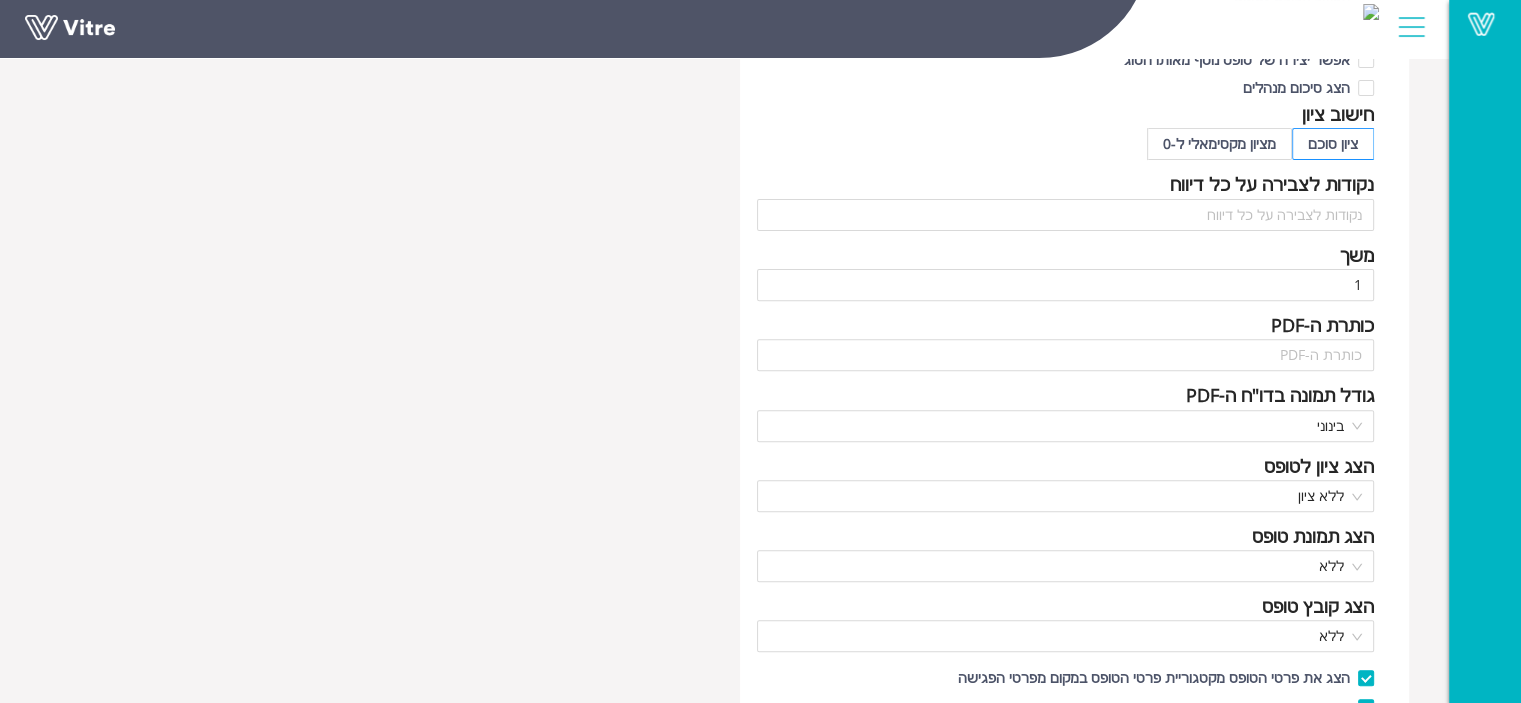 scroll, scrollTop: 700, scrollLeft: 0, axis: vertical 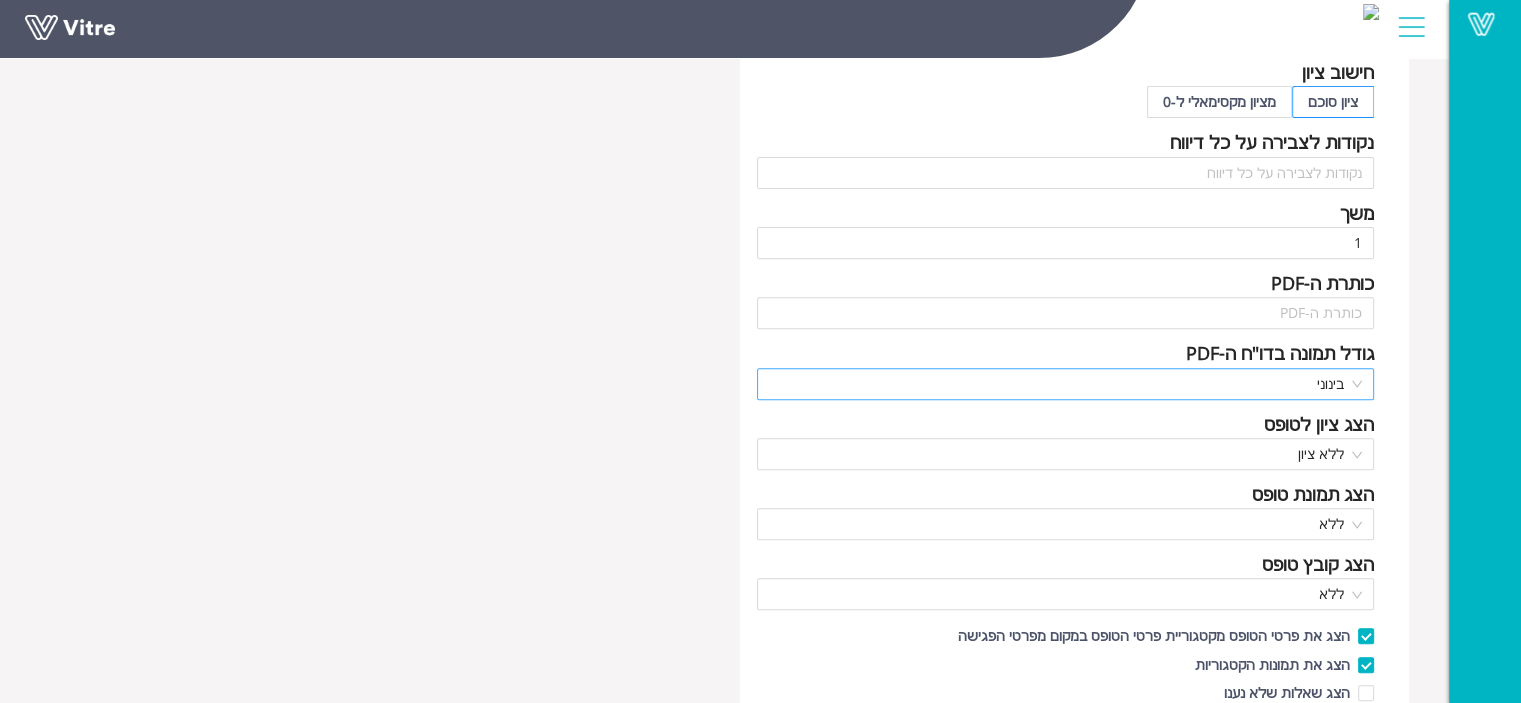 click on "בינוני" at bounding box center (1066, 384) 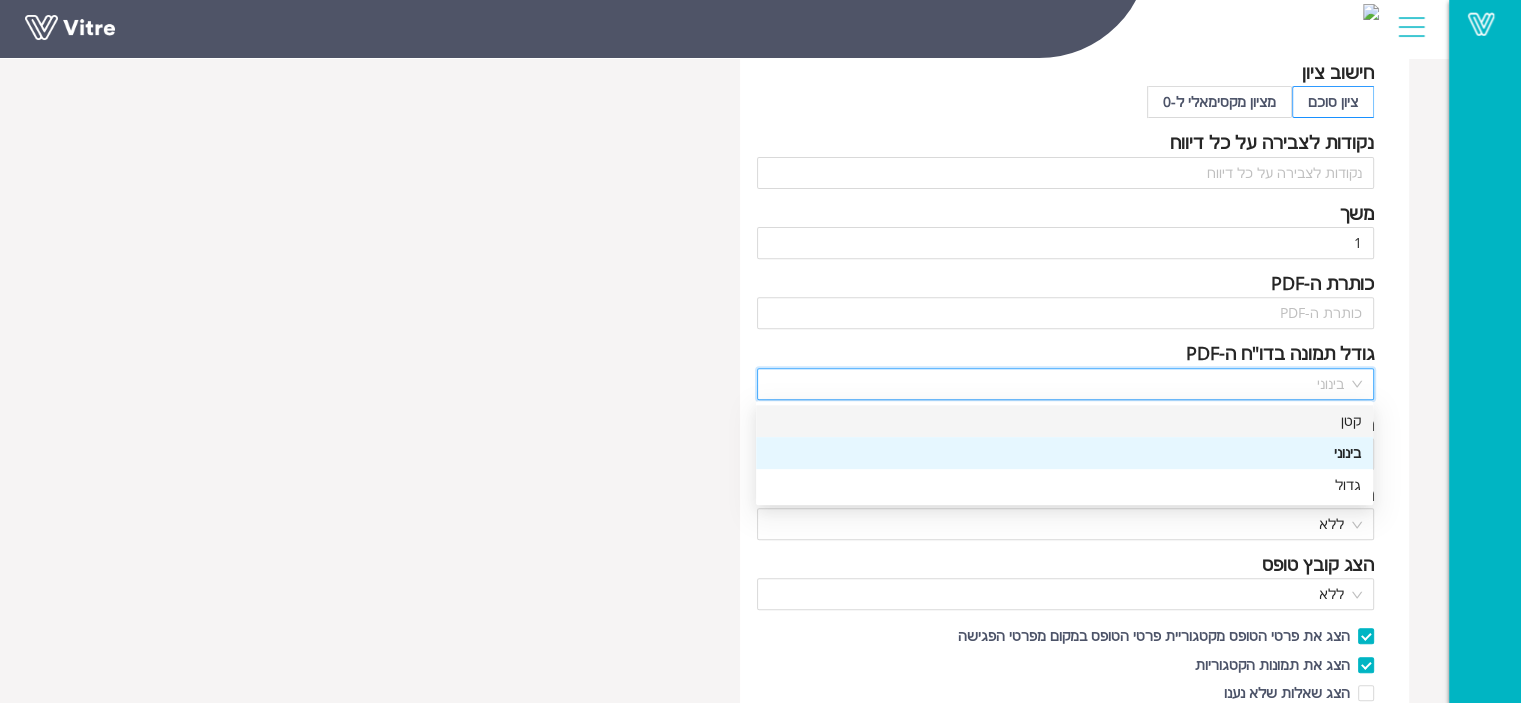 click on "קטן" at bounding box center [1064, 421] 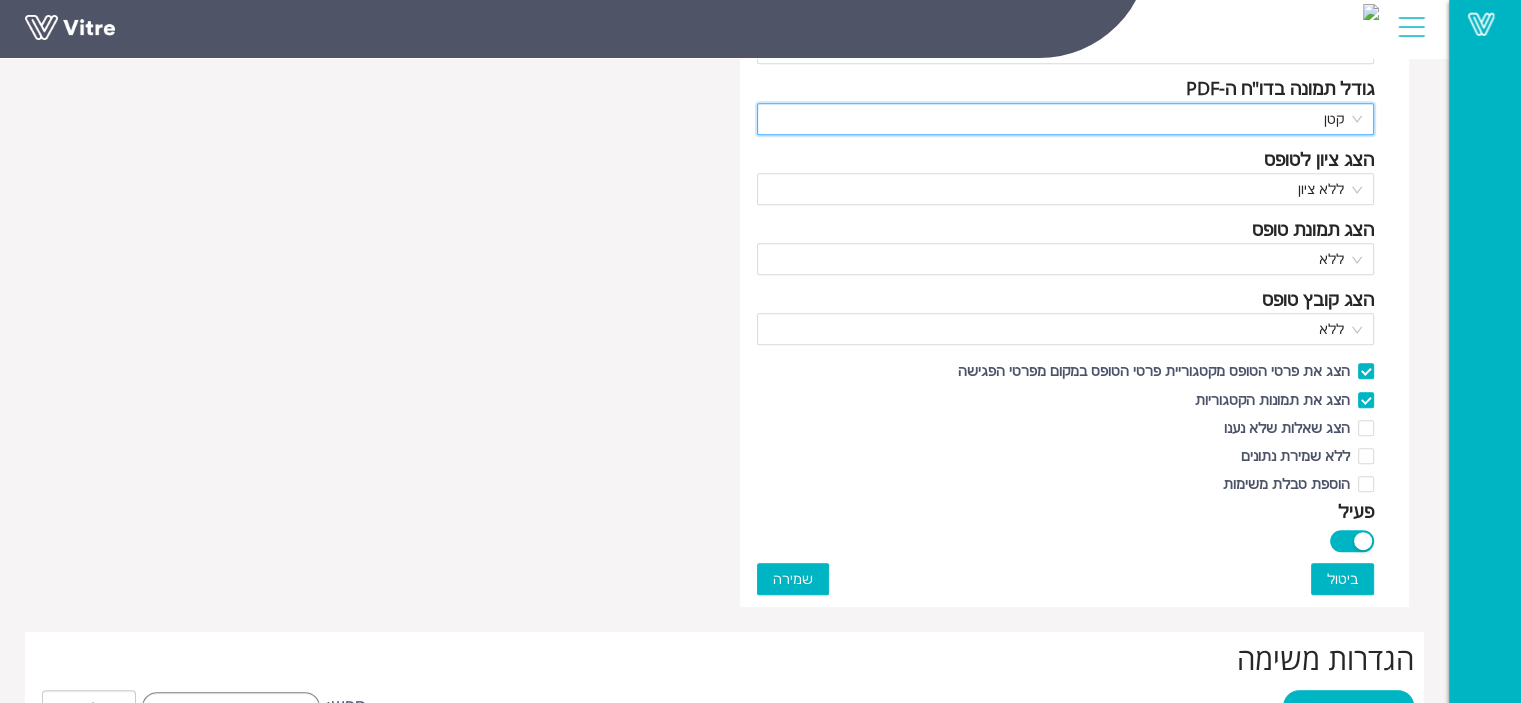 scroll, scrollTop: 1000, scrollLeft: 0, axis: vertical 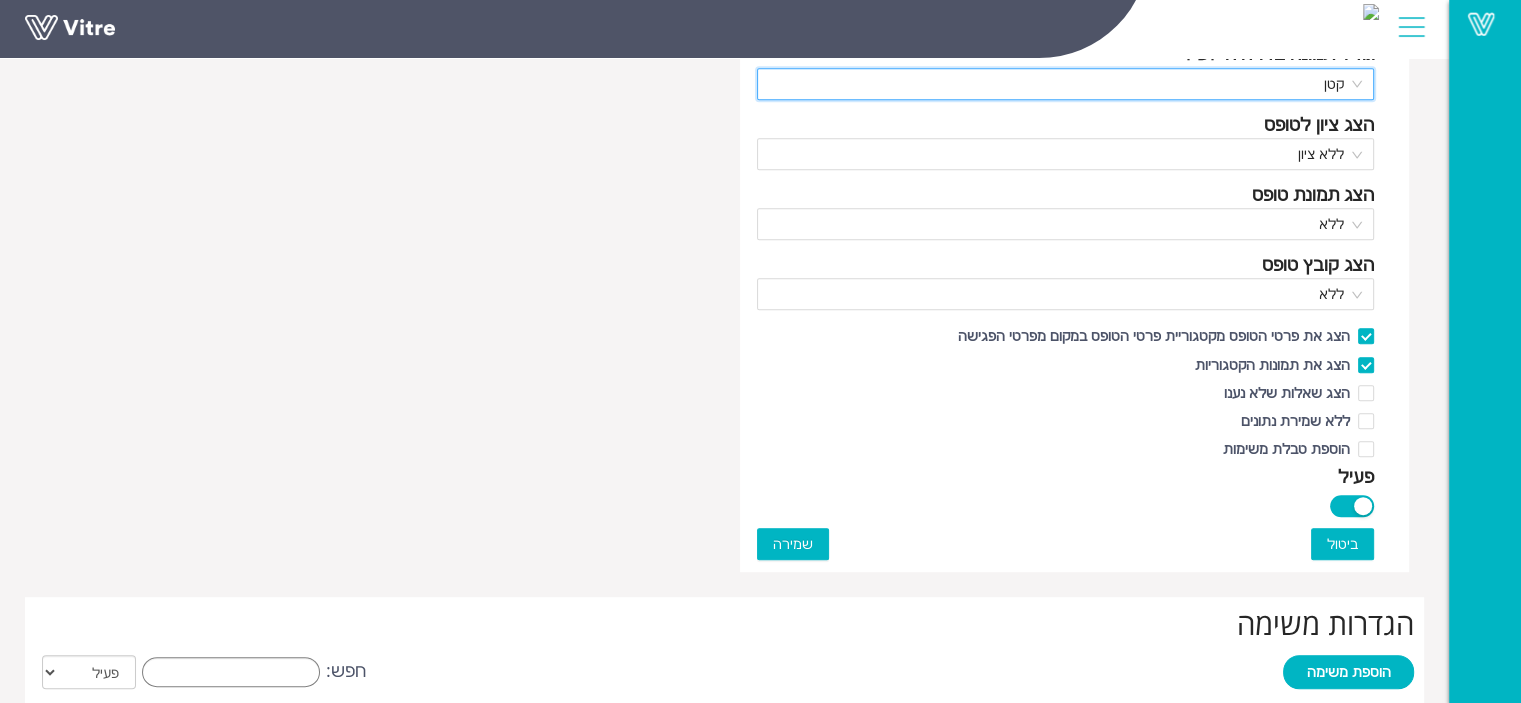 click on "שמירה" at bounding box center (793, 544) 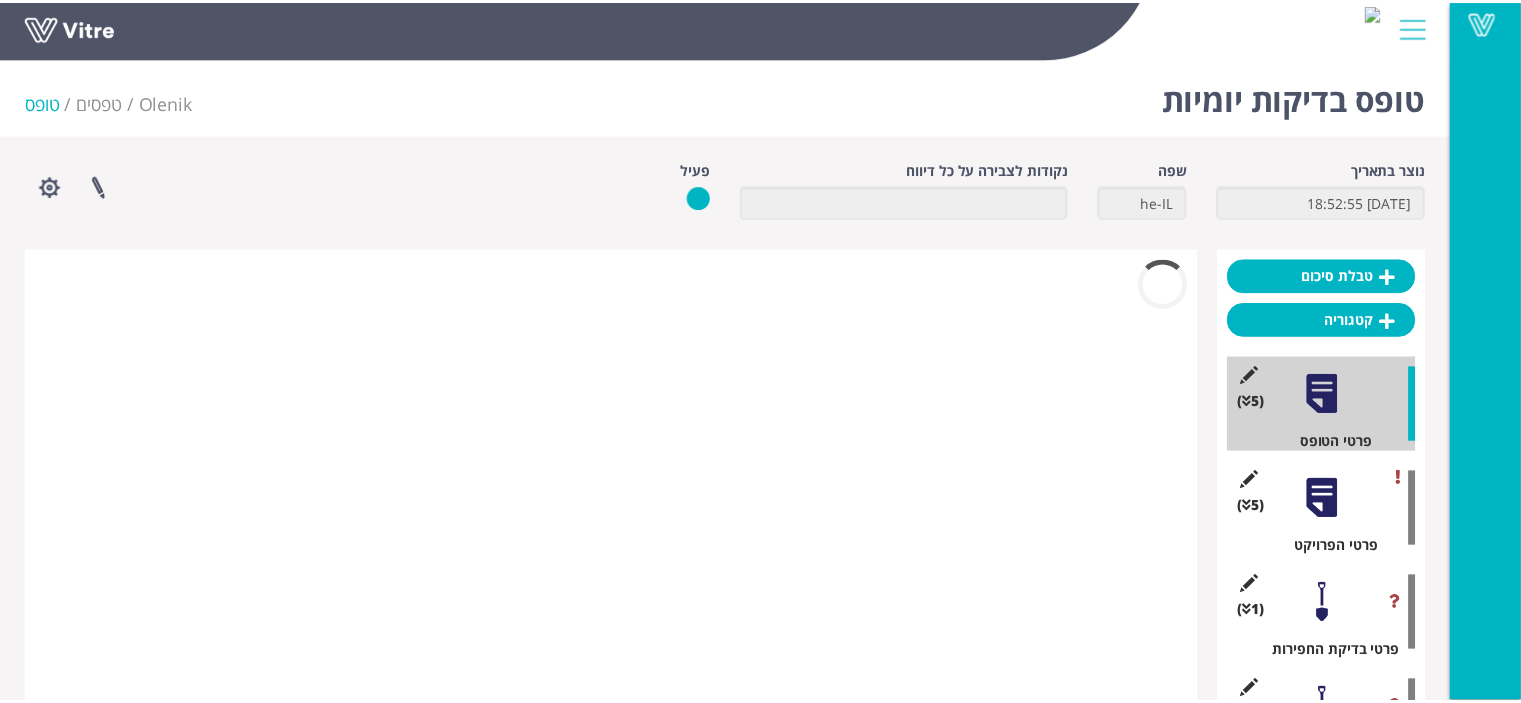 scroll, scrollTop: 0, scrollLeft: 0, axis: both 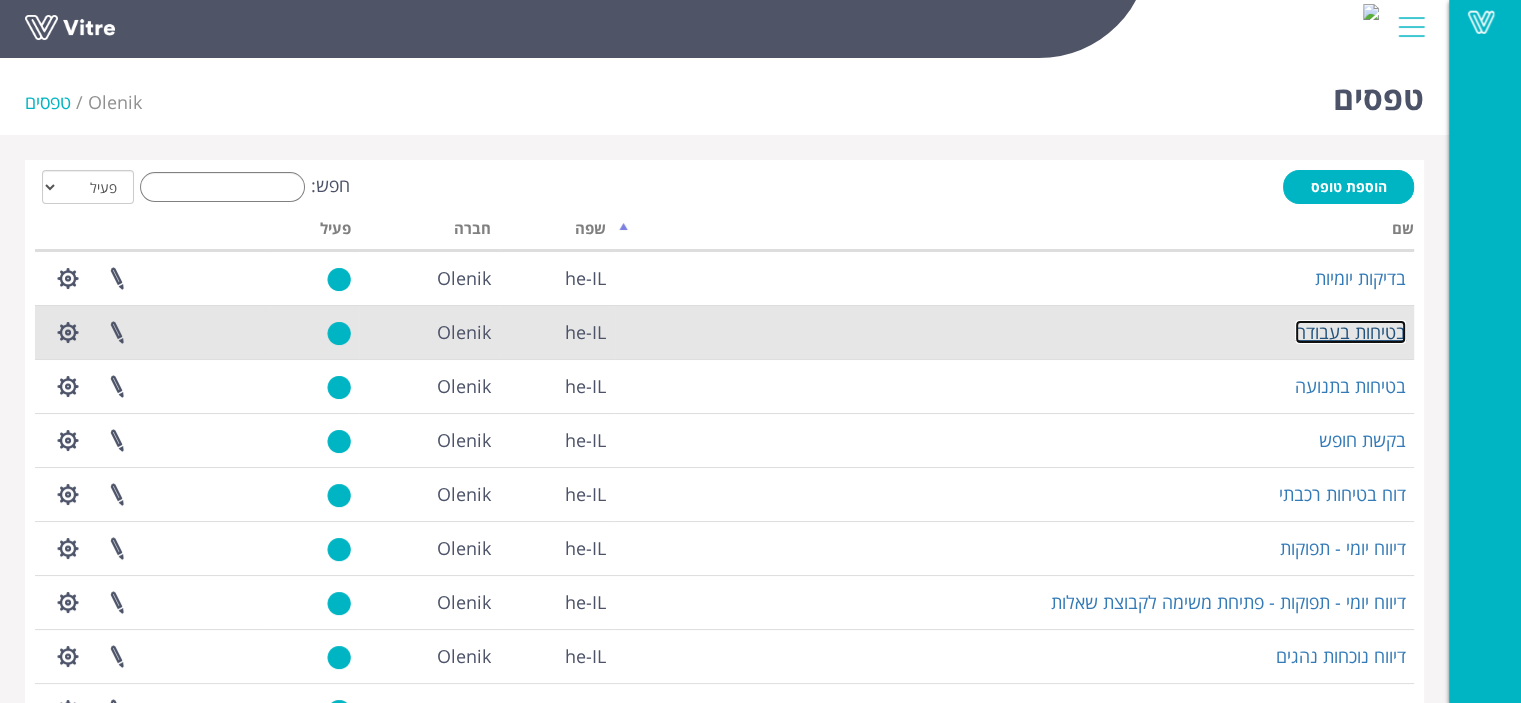 click on "בטיחות בעבודה" at bounding box center (1350, 332) 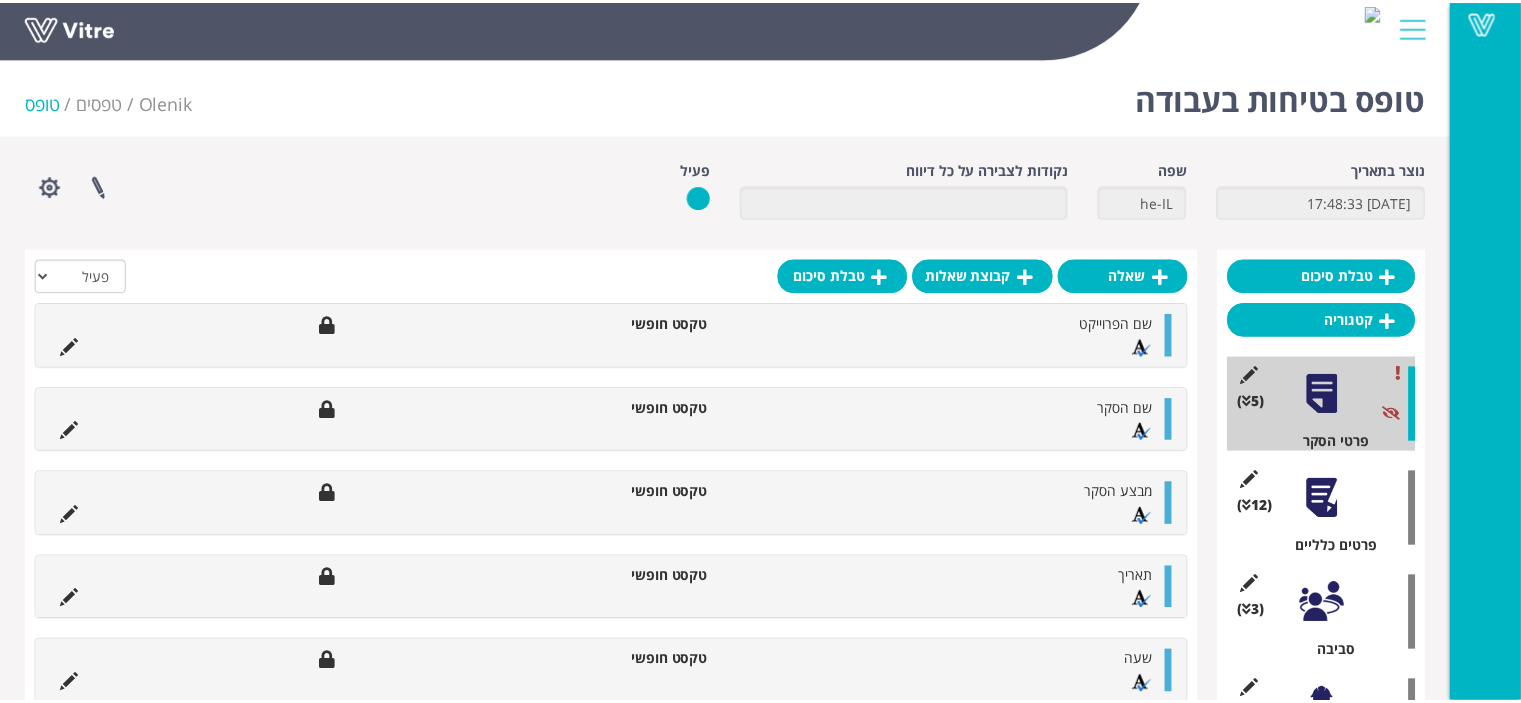 scroll, scrollTop: 0, scrollLeft: 0, axis: both 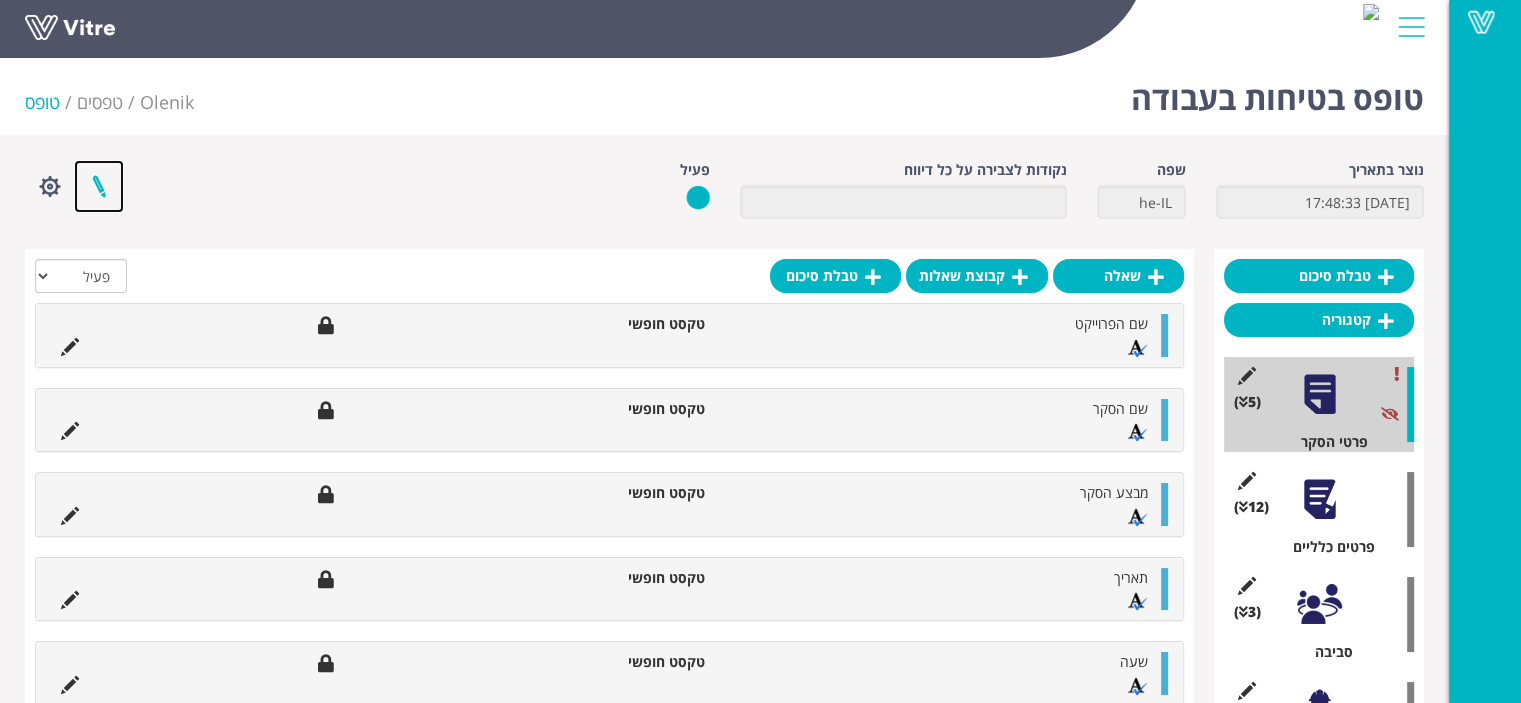 click at bounding box center [99, 186] 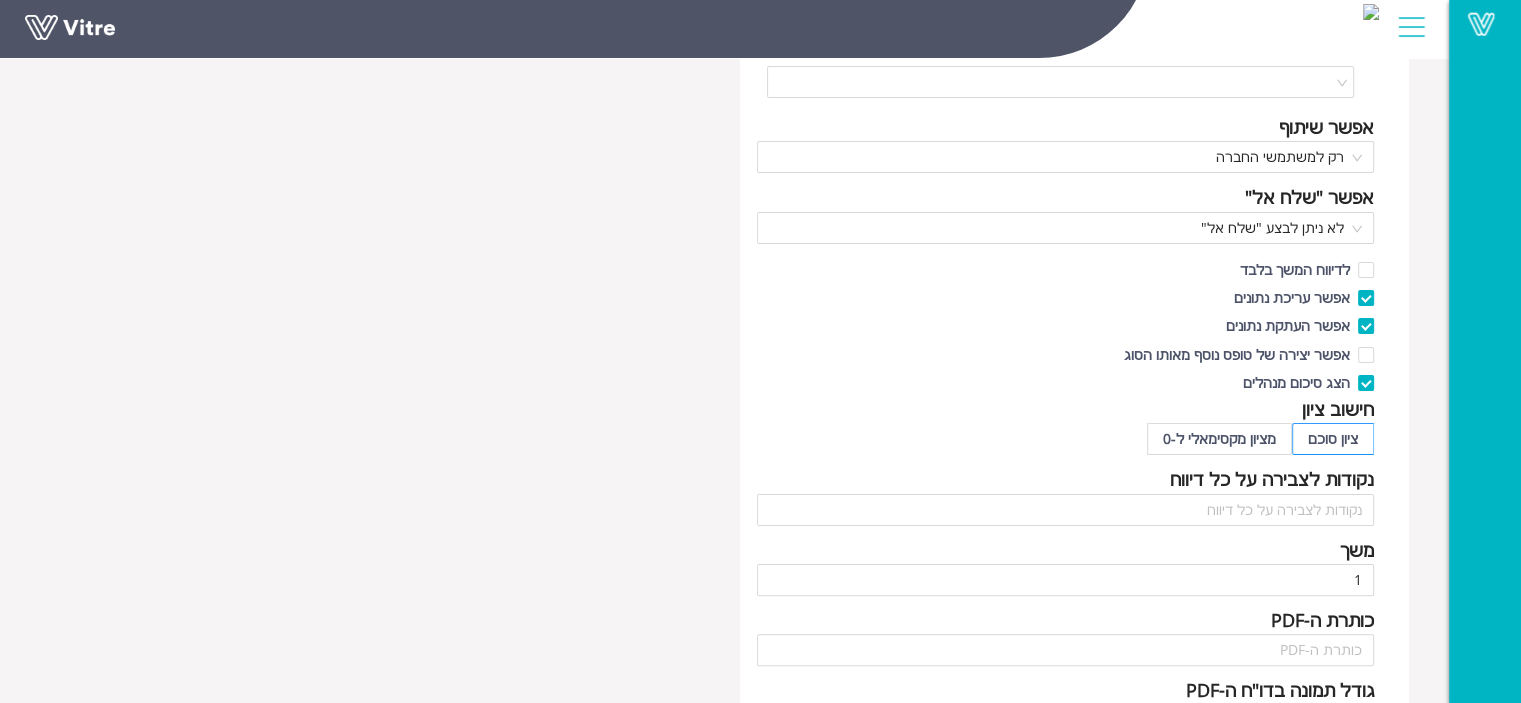 scroll, scrollTop: 400, scrollLeft: 0, axis: vertical 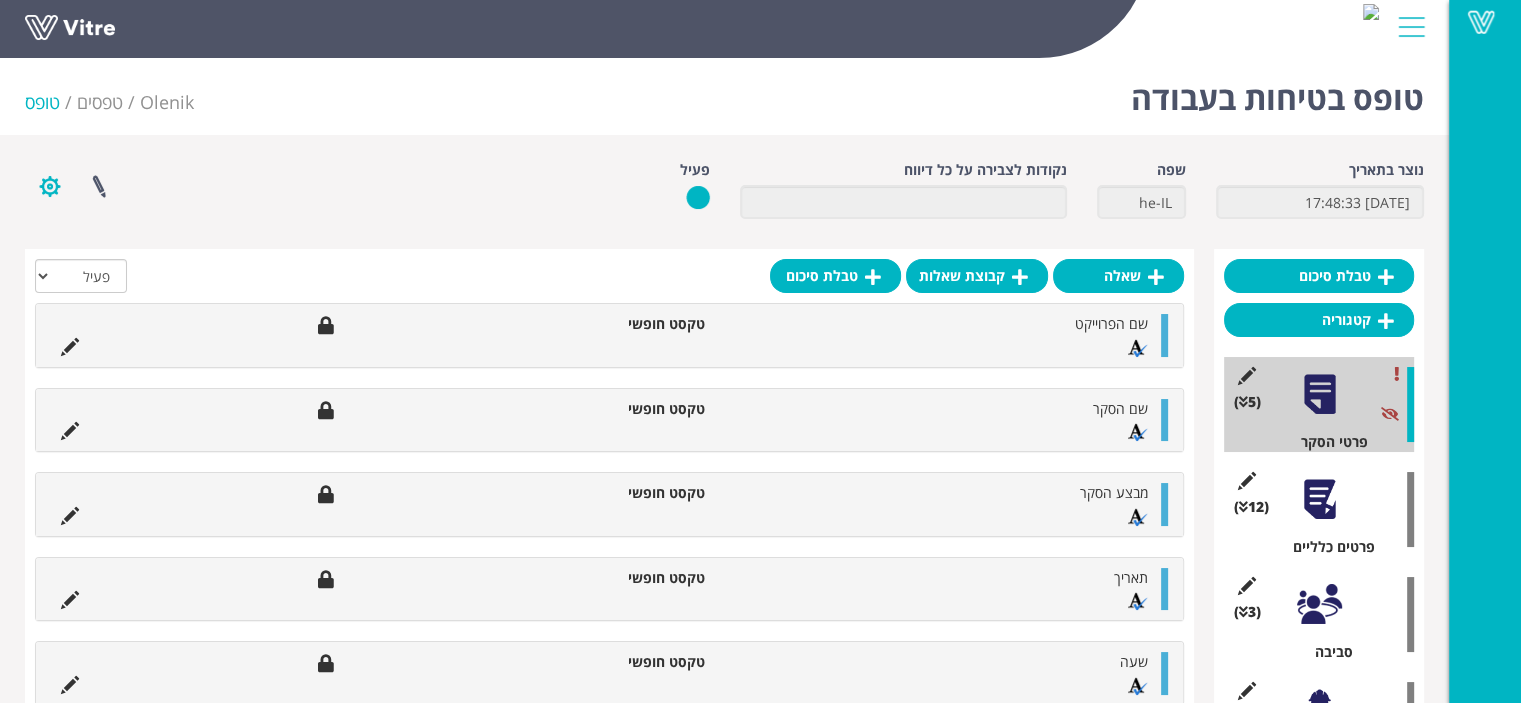 click at bounding box center (50, 186) 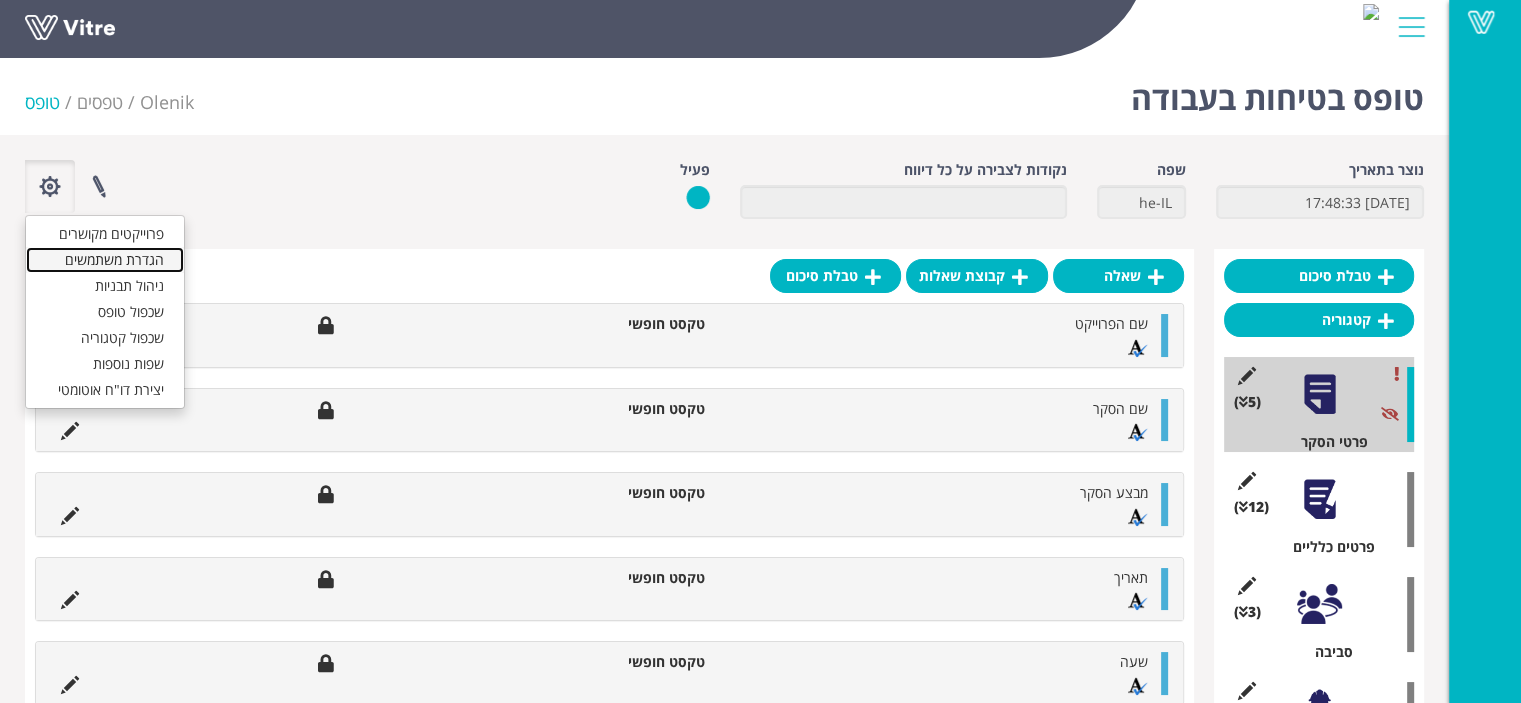 click on "הגדרת משתמשים" at bounding box center (105, 260) 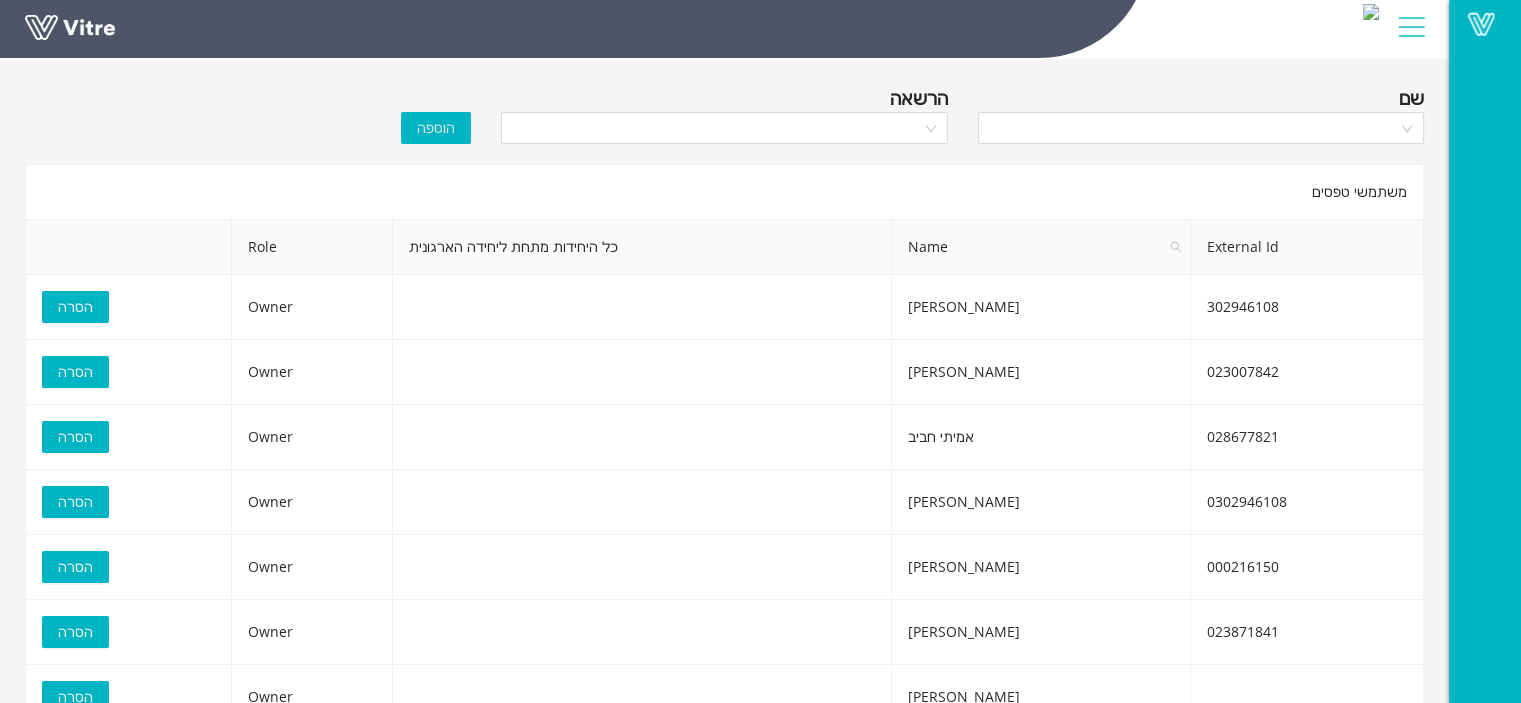 scroll, scrollTop: 100, scrollLeft: 0, axis: vertical 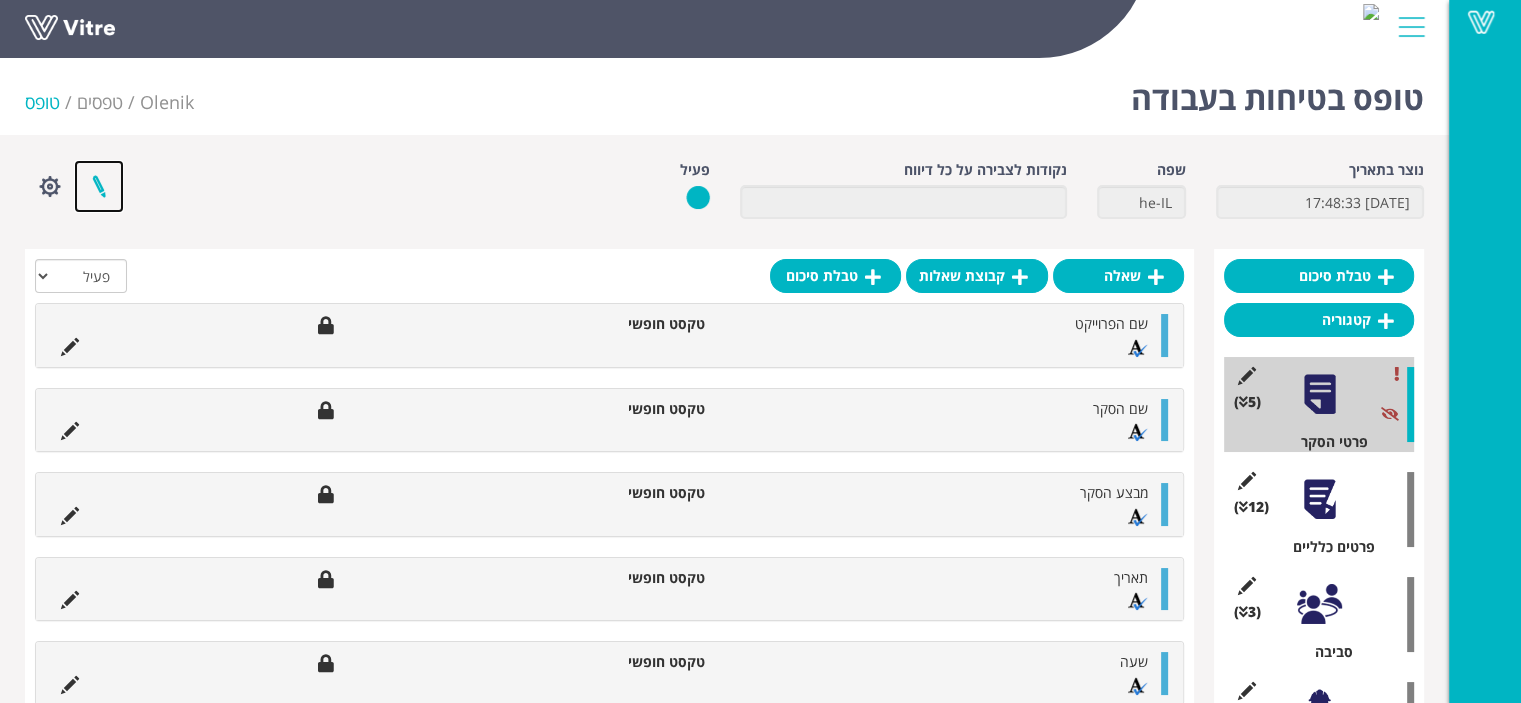 click at bounding box center (99, 186) 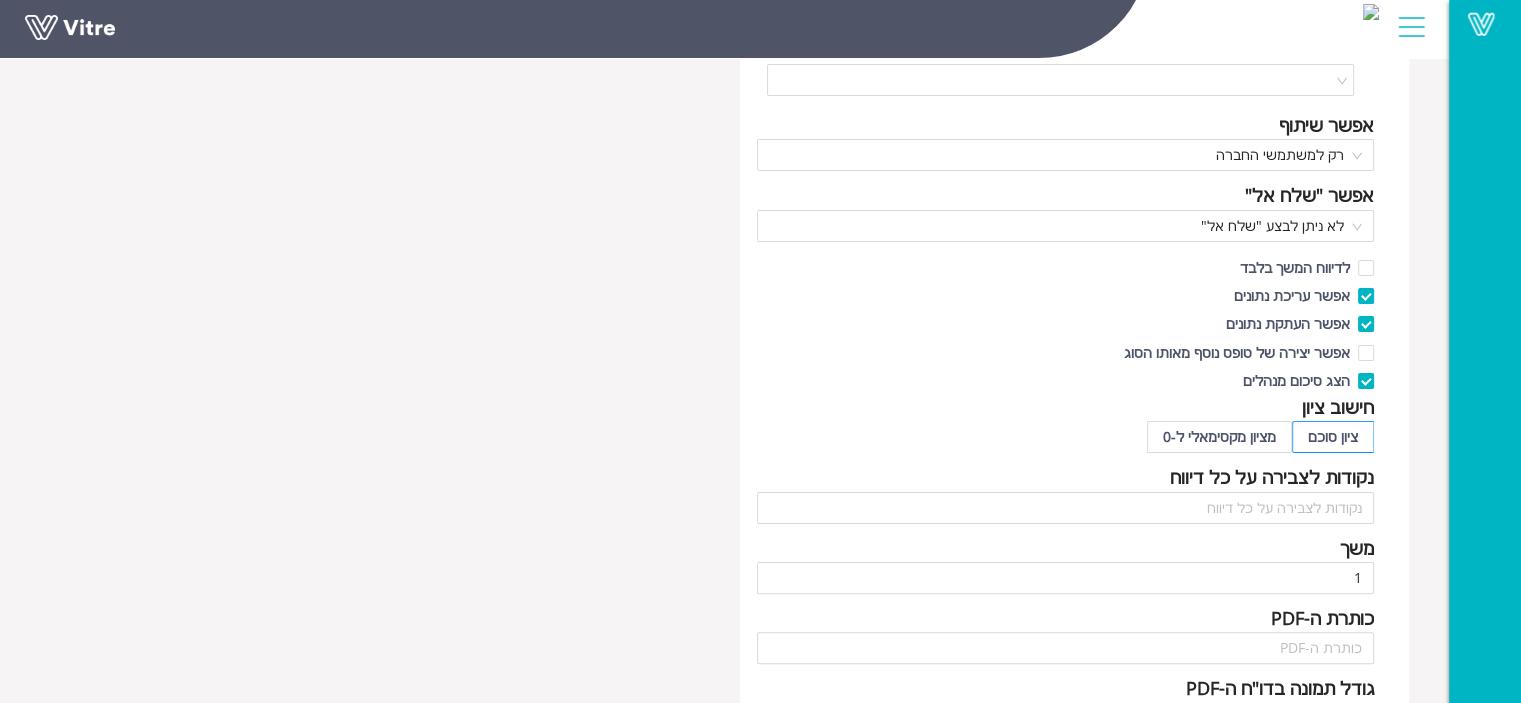 scroll, scrollTop: 400, scrollLeft: 0, axis: vertical 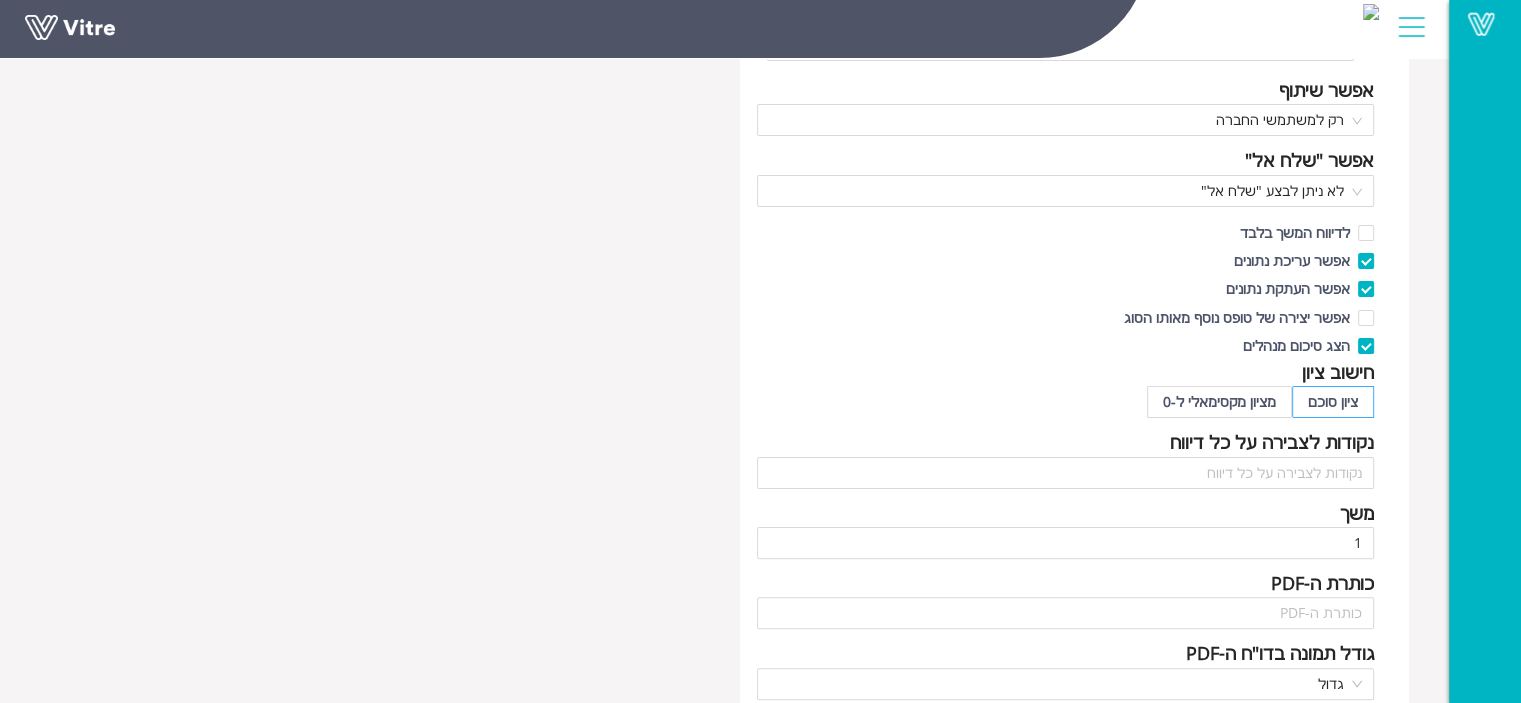 click on "ציון סוכם" at bounding box center [1333, 401] 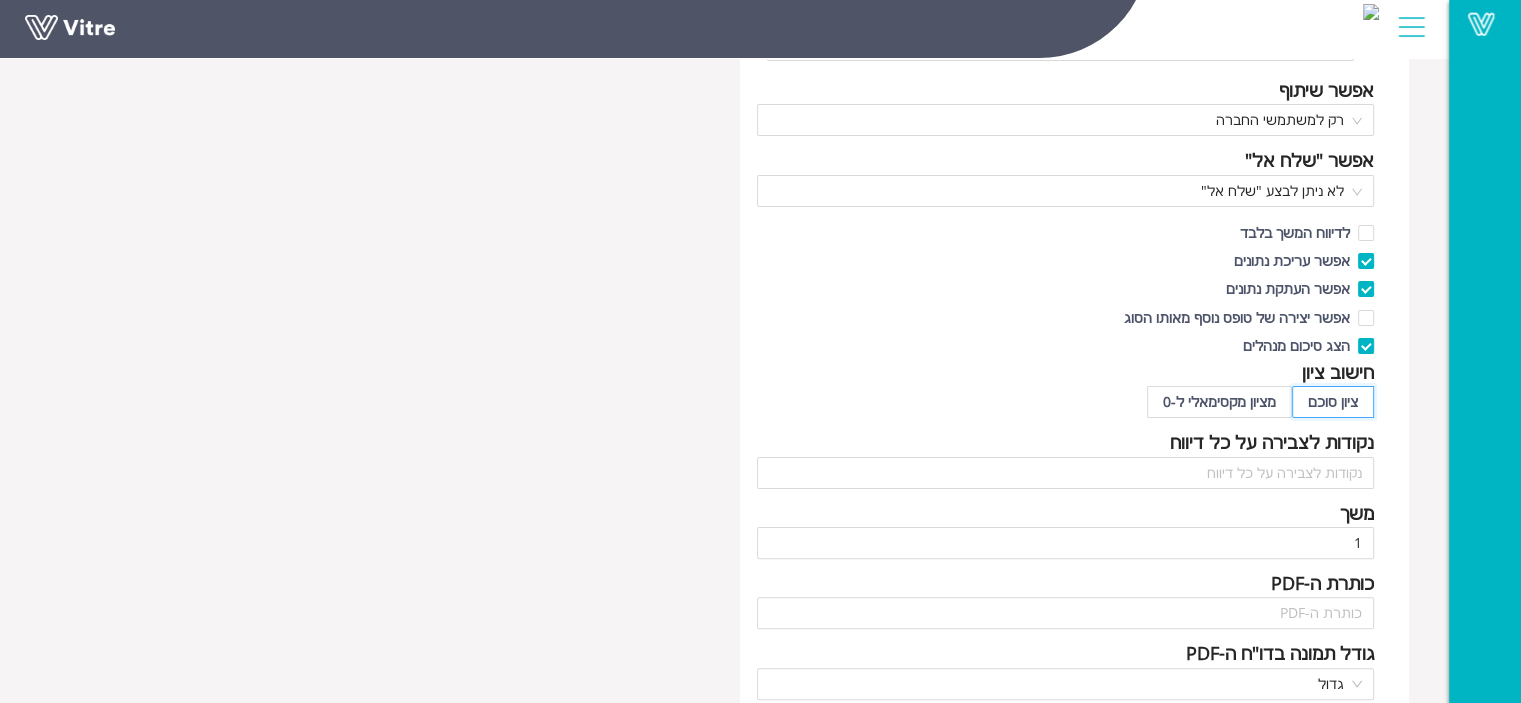 click on "ציון סוכם" at bounding box center [1373, 407] 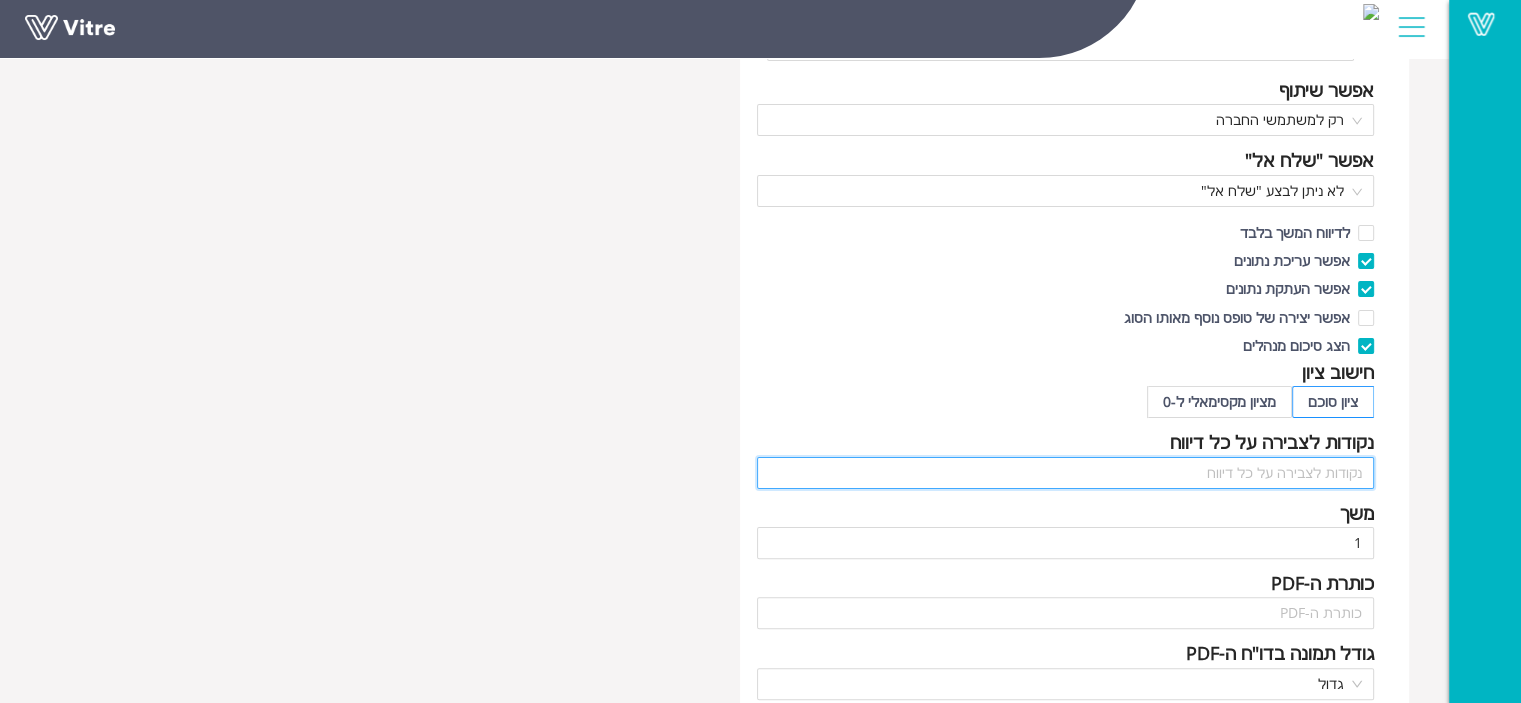 click at bounding box center (1066, 473) 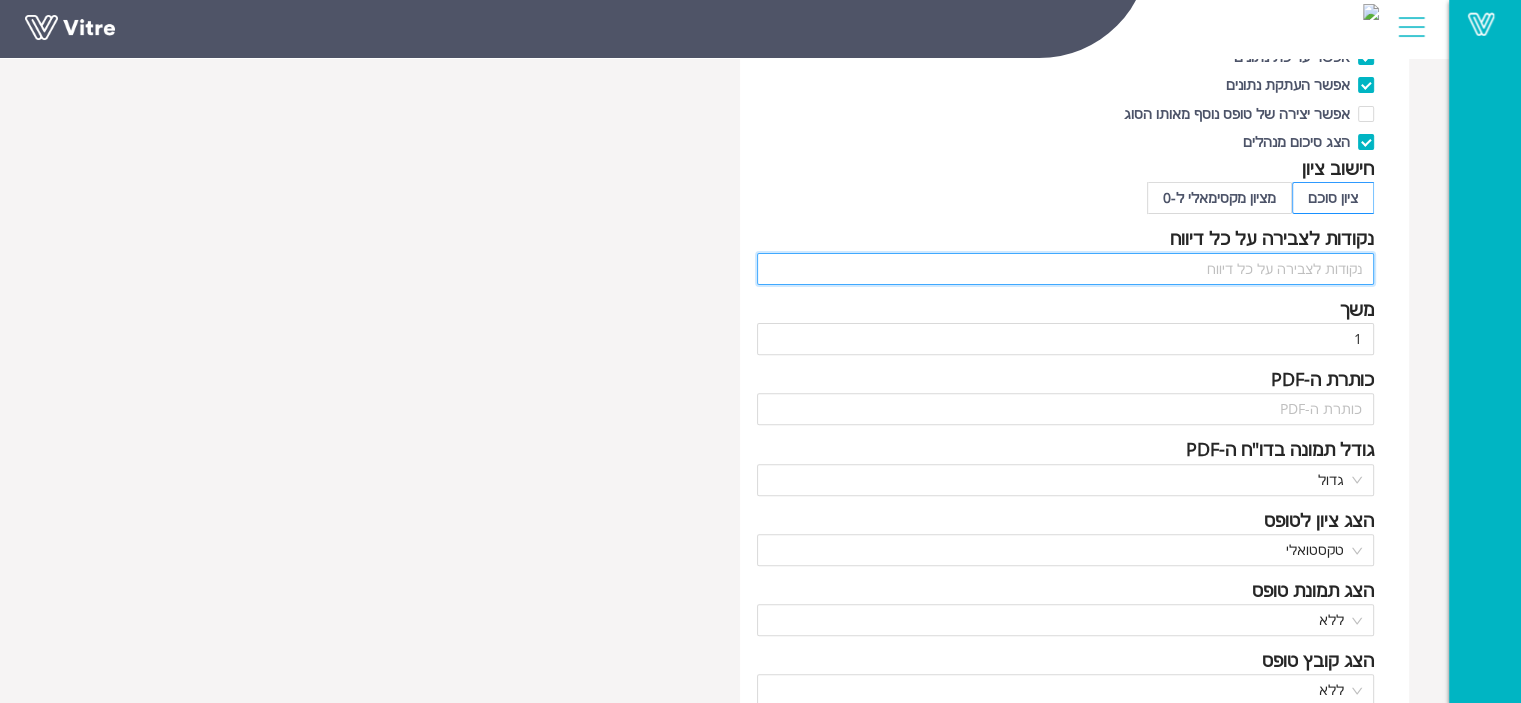 scroll, scrollTop: 700, scrollLeft: 0, axis: vertical 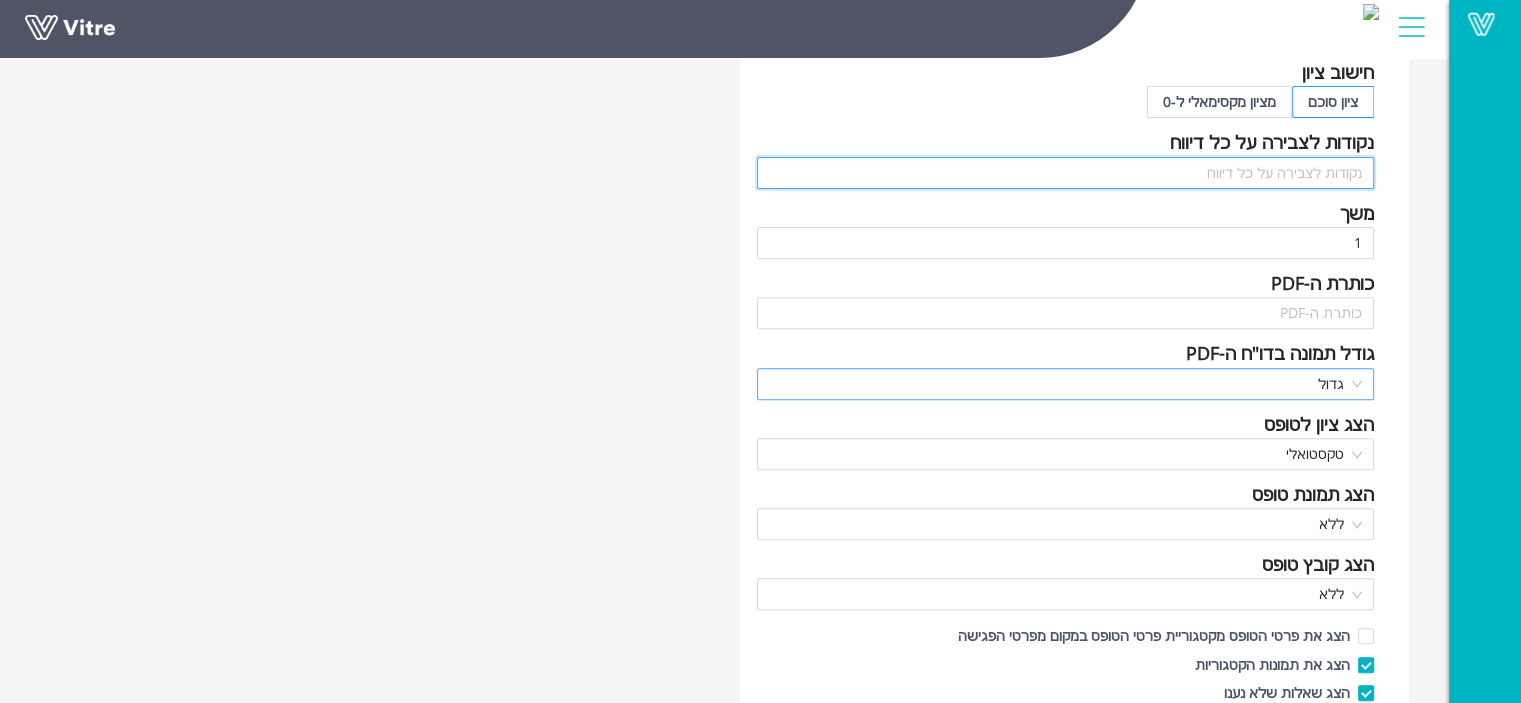 click on "גדול" at bounding box center (1066, 384) 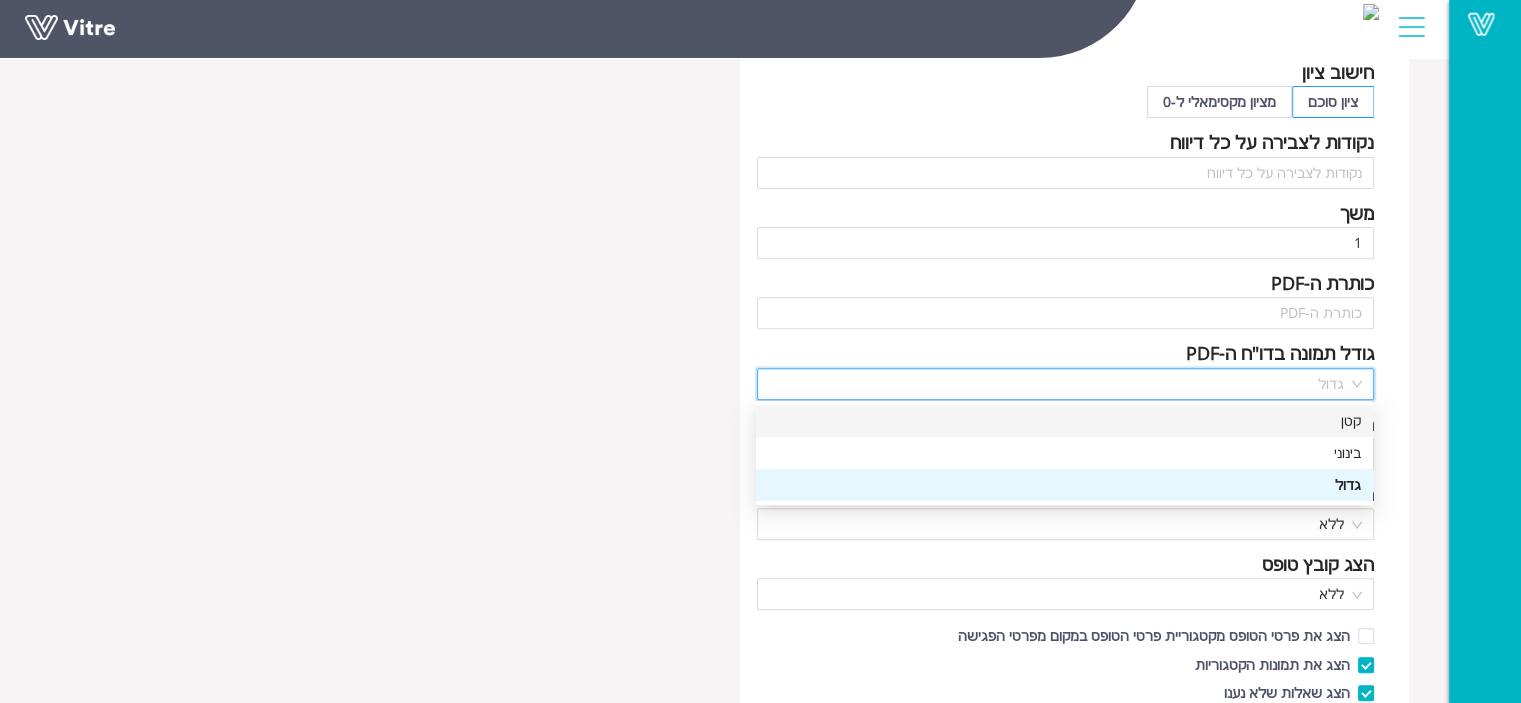 click on "קטן" at bounding box center (1064, 421) 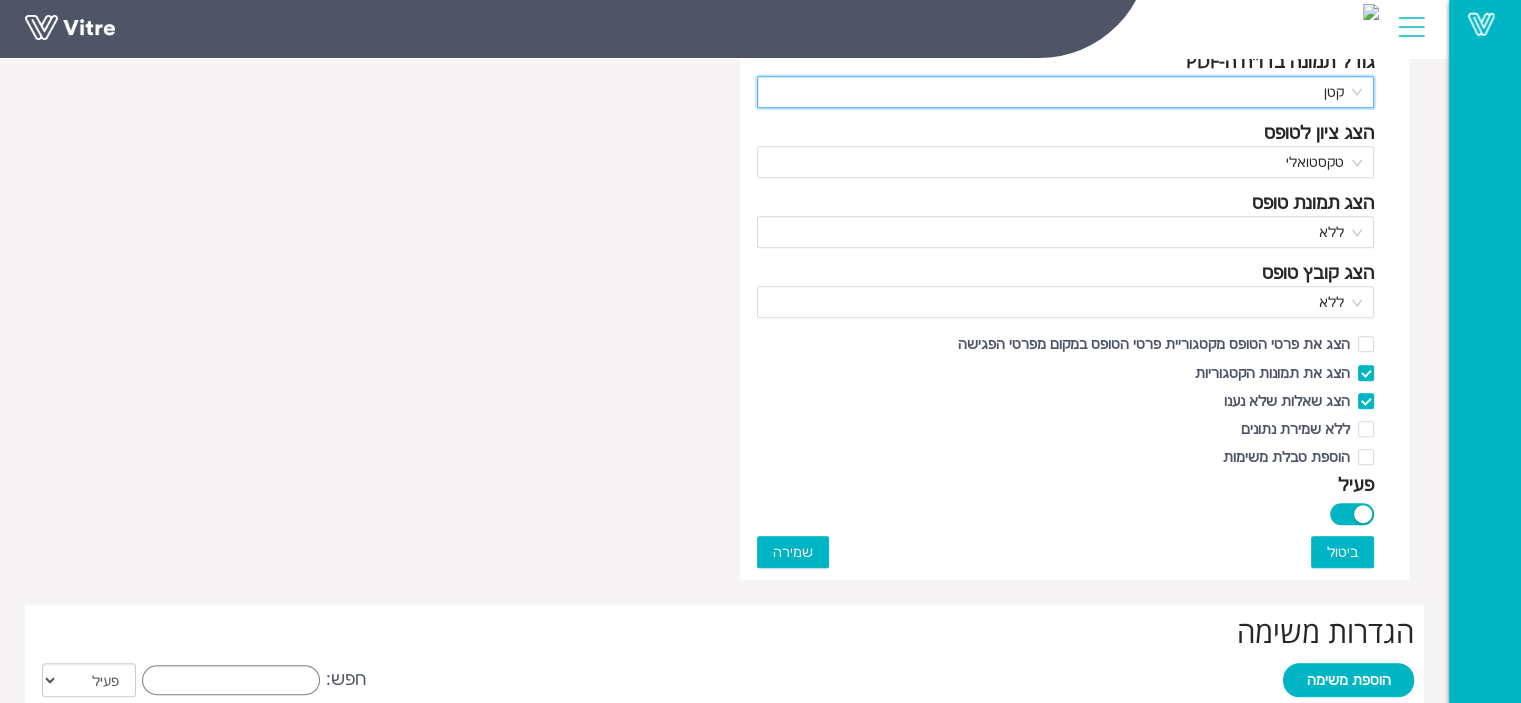 scroll, scrollTop: 1000, scrollLeft: 0, axis: vertical 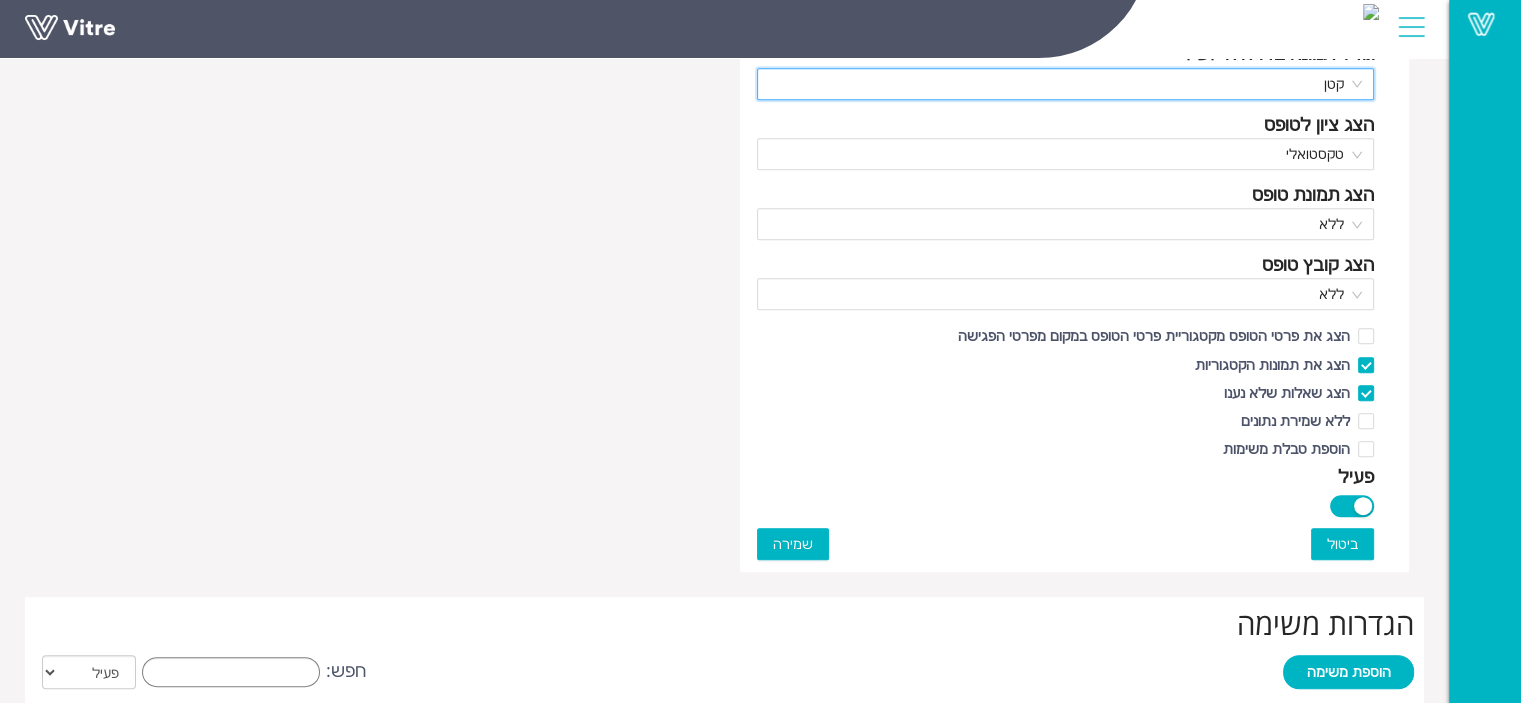 click on "שמירה" at bounding box center [793, 544] 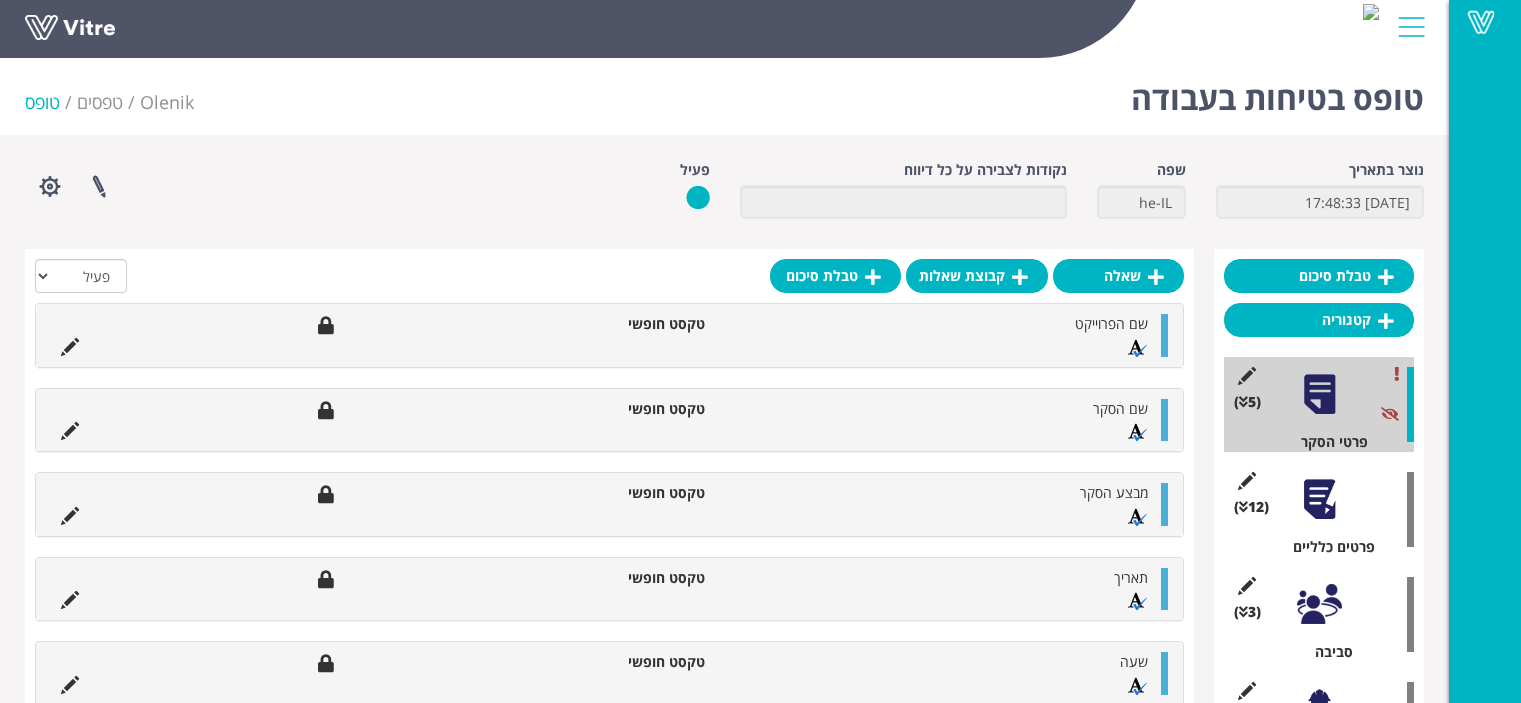 scroll, scrollTop: 0, scrollLeft: 0, axis: both 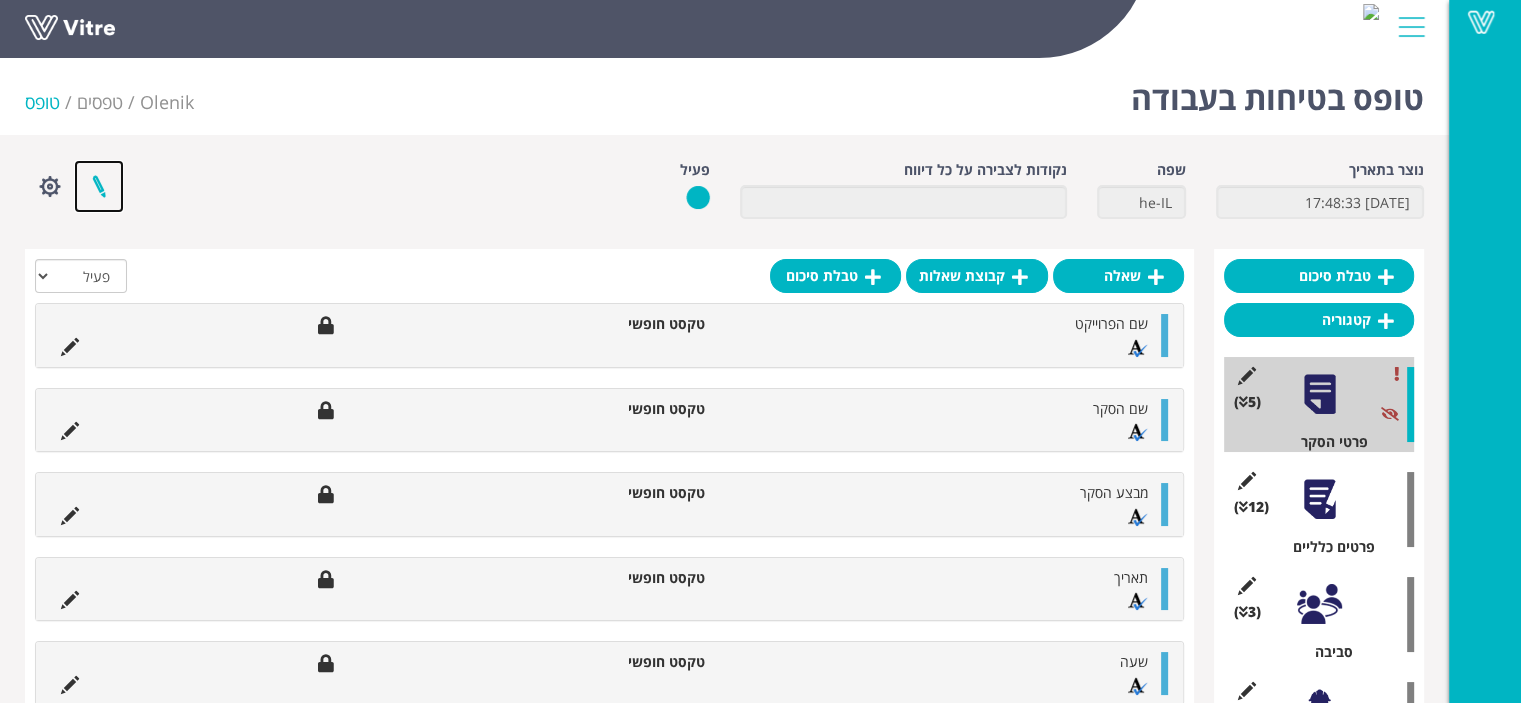 click at bounding box center [99, 186] 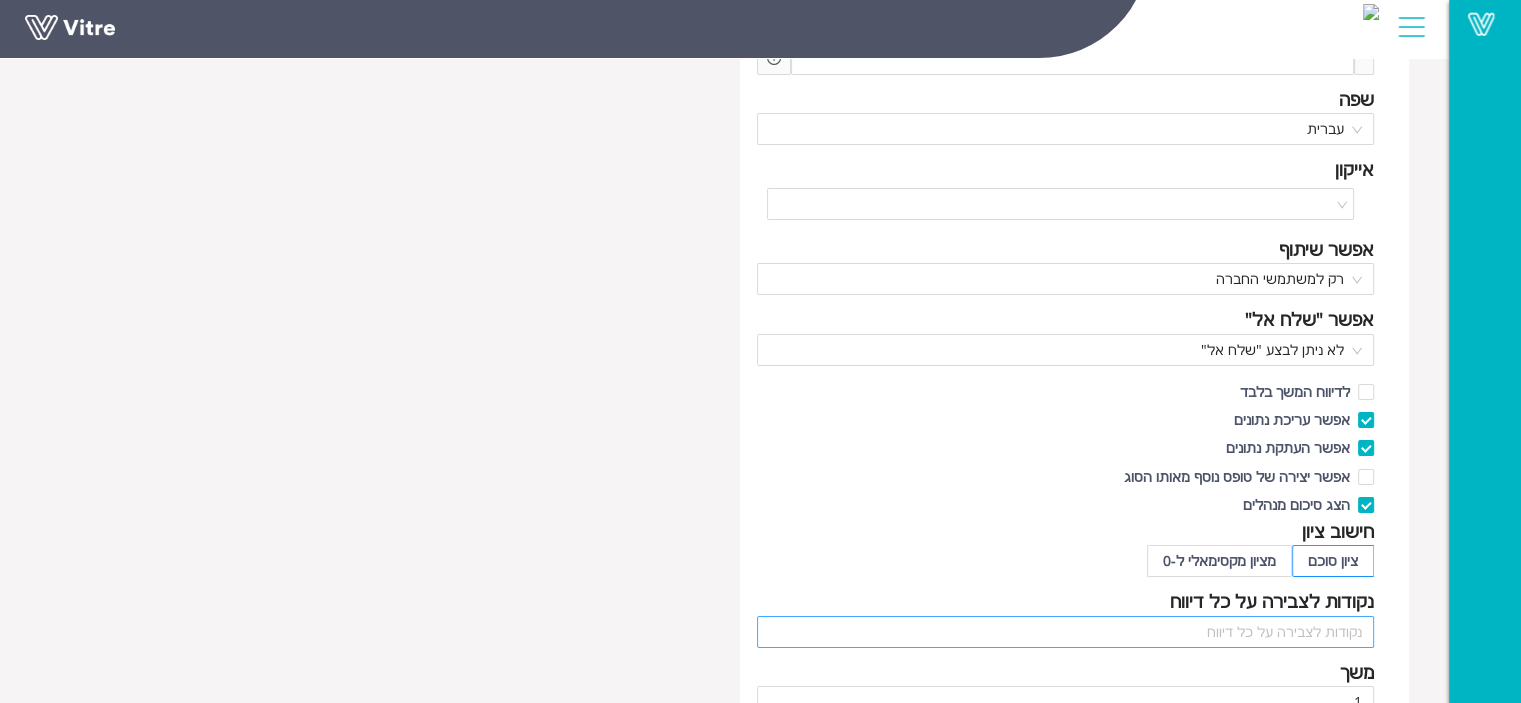 scroll, scrollTop: 0, scrollLeft: 0, axis: both 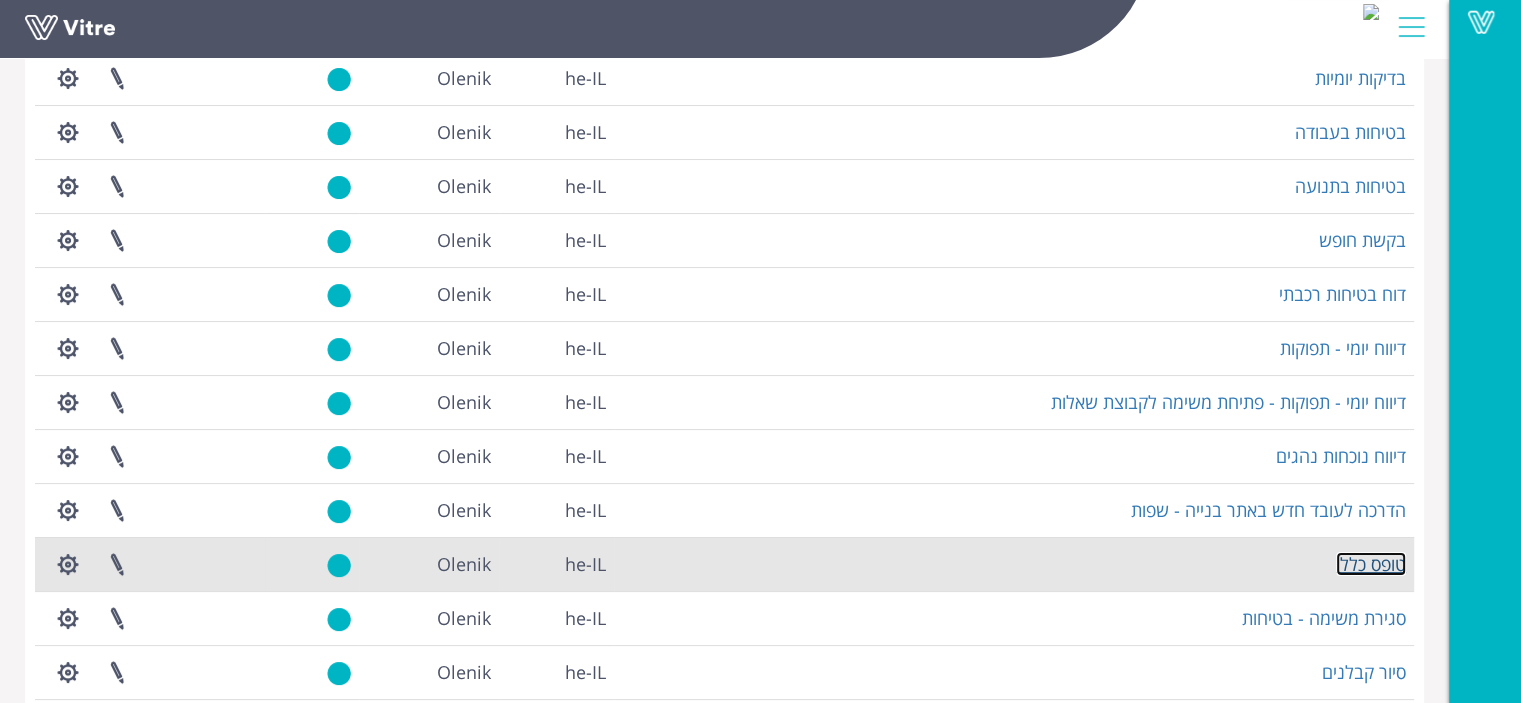 click on "טופס כללי" at bounding box center (1371, 564) 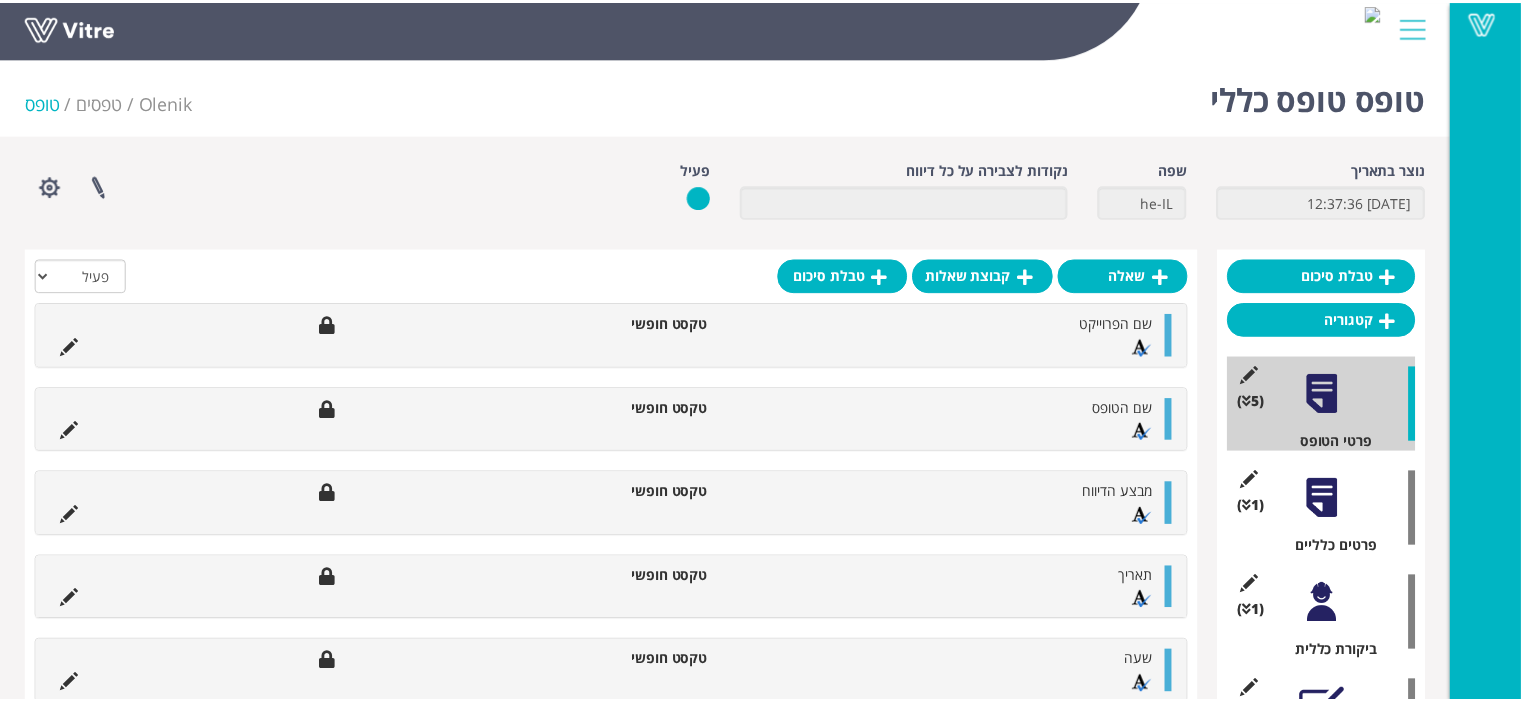 scroll, scrollTop: 0, scrollLeft: 0, axis: both 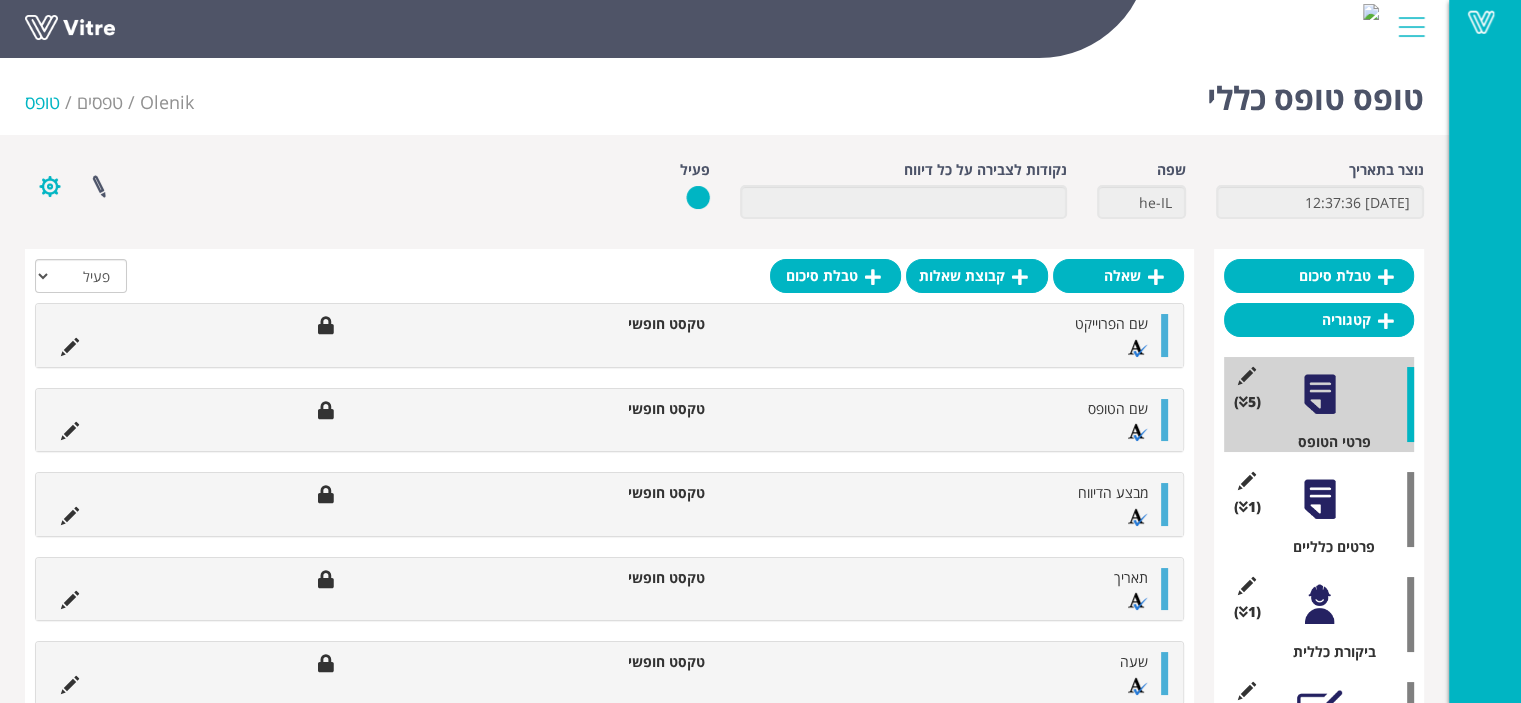 click at bounding box center (50, 186) 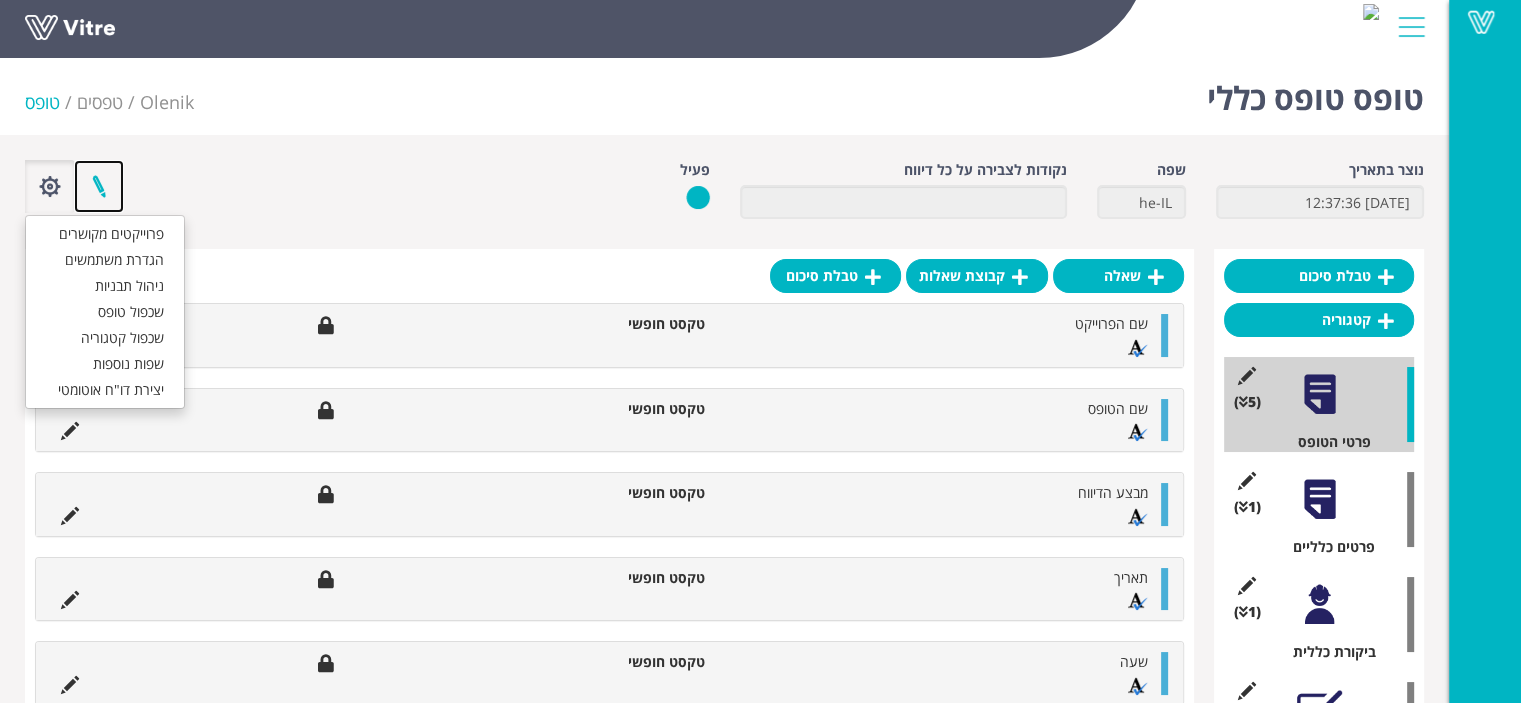 click at bounding box center [99, 186] 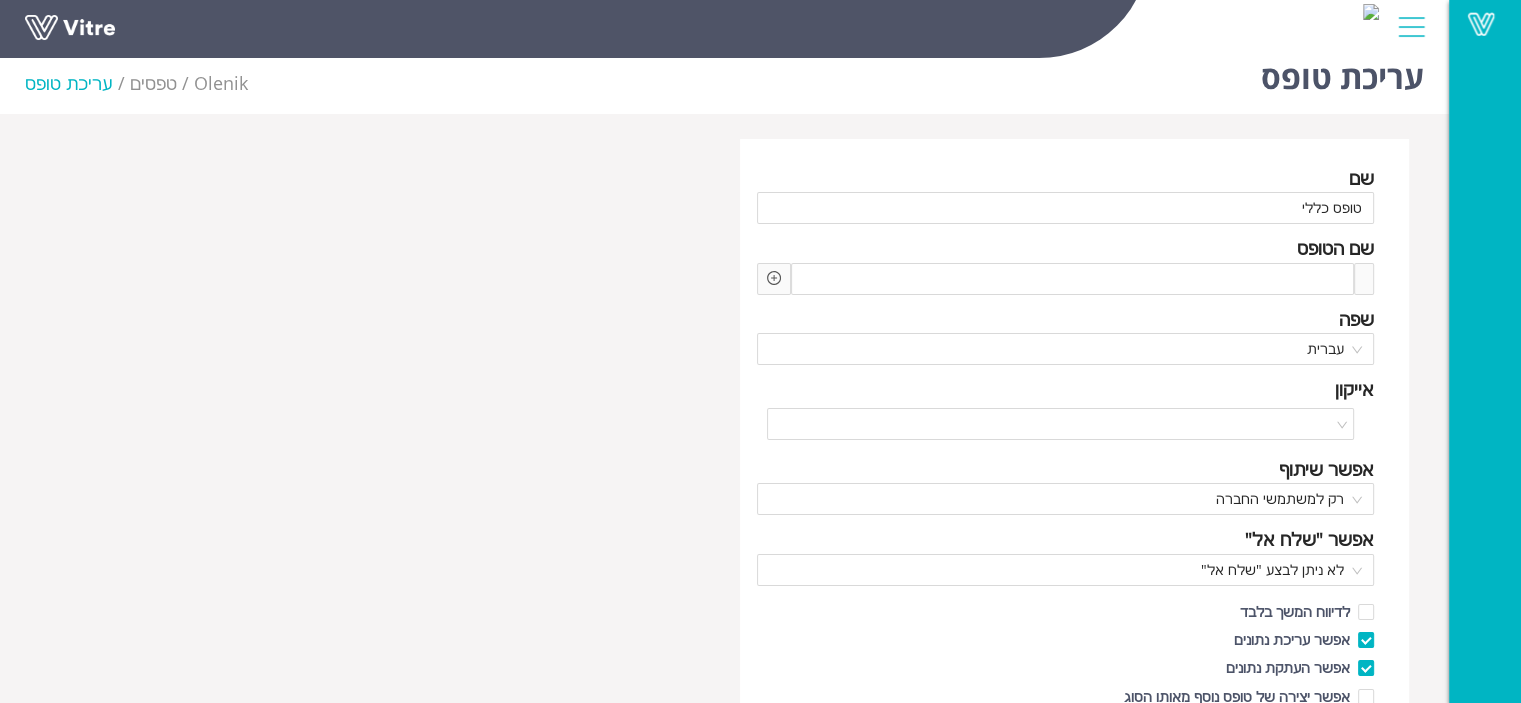 scroll, scrollTop: 0, scrollLeft: 0, axis: both 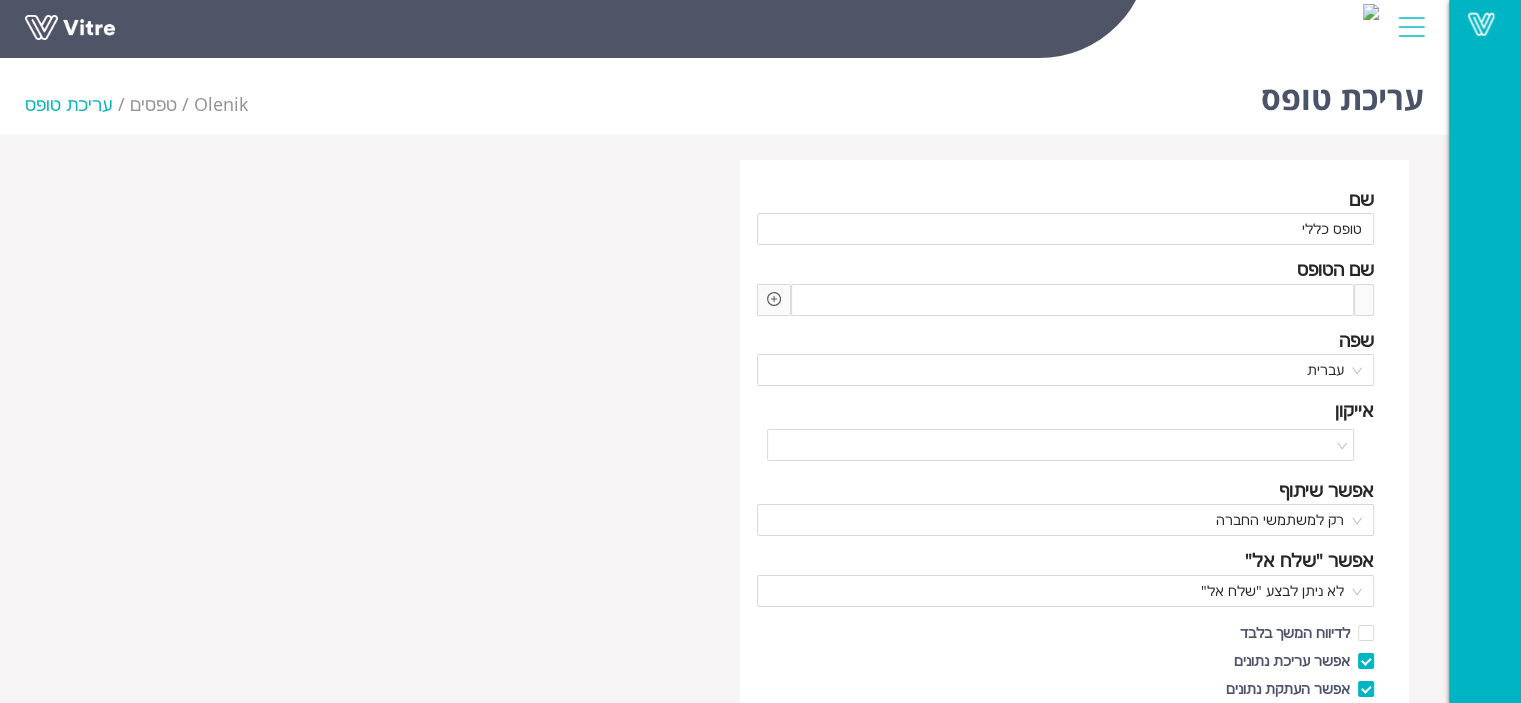 click 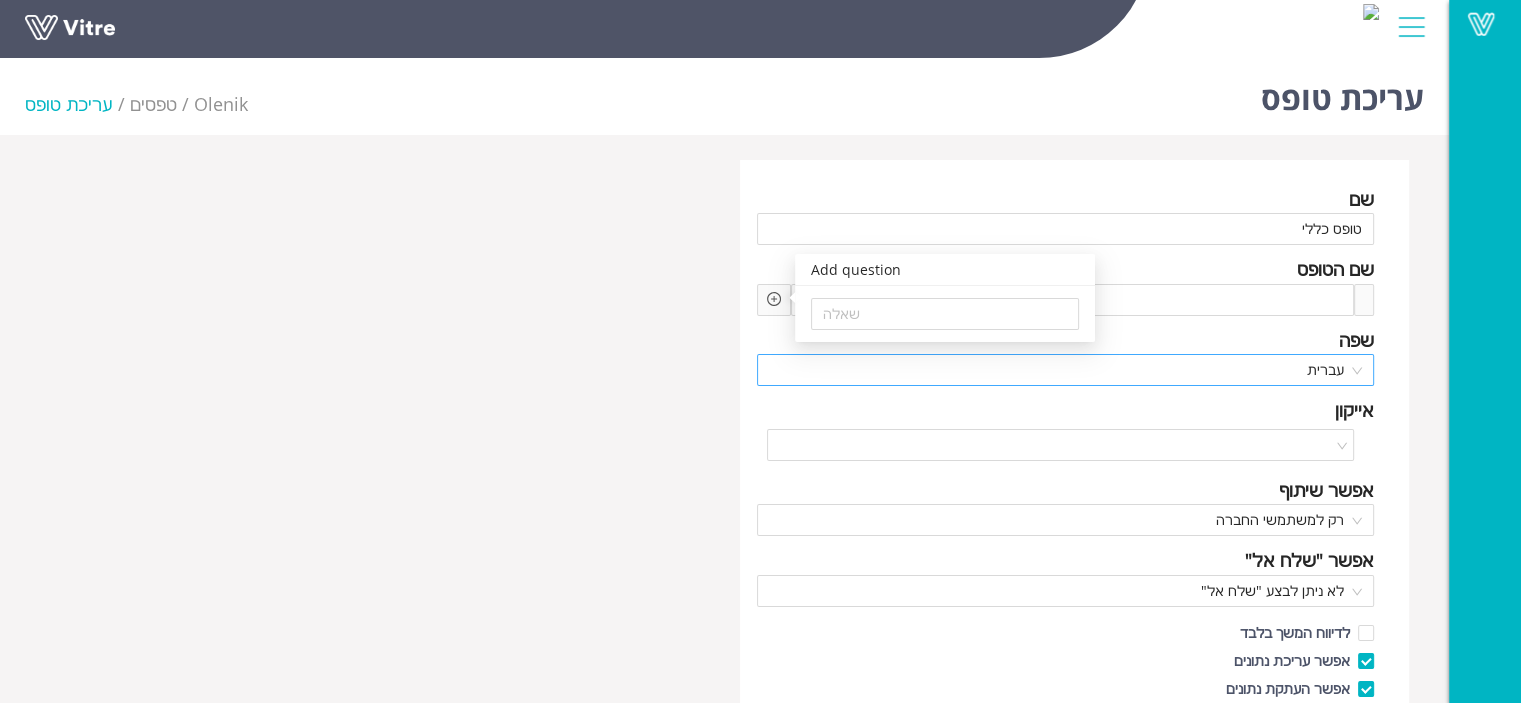 click on "עברית" at bounding box center [1066, 370] 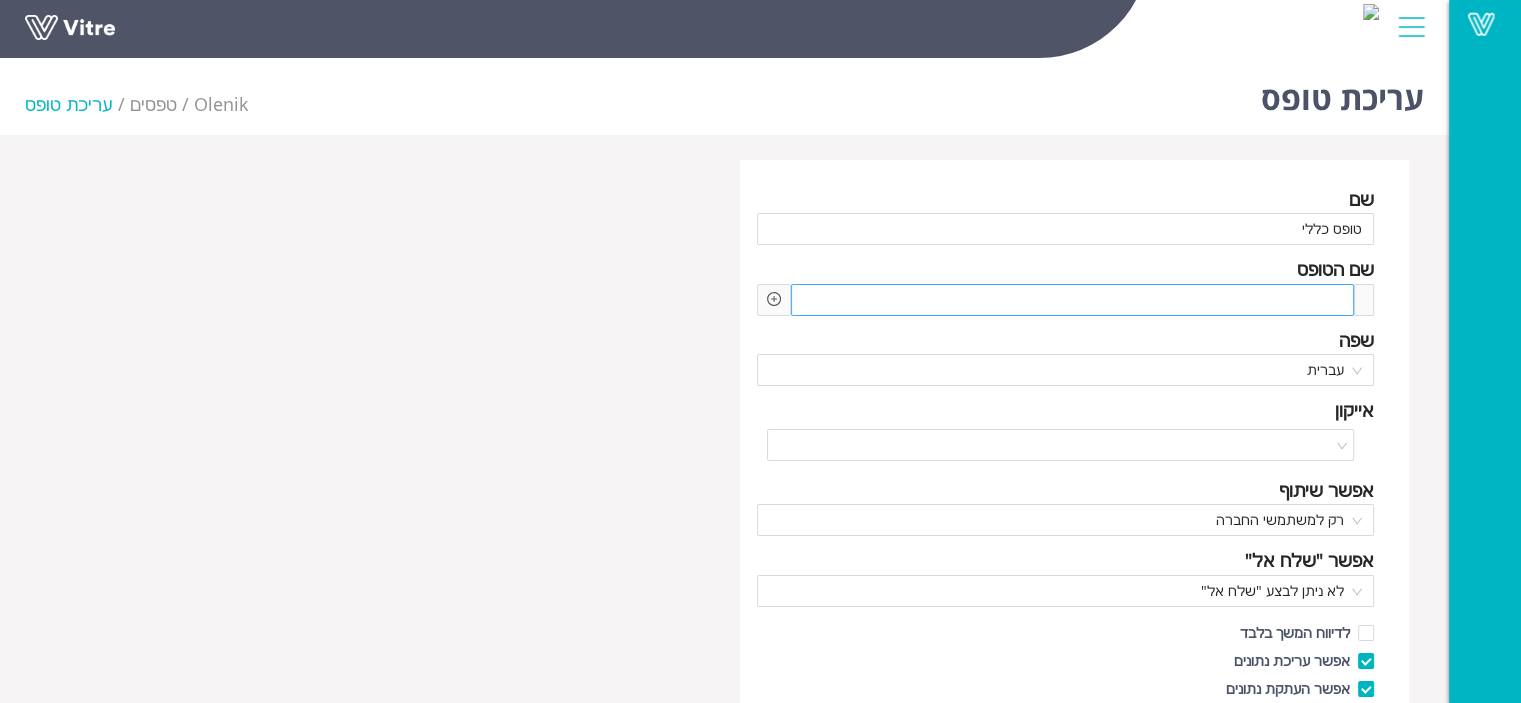 click at bounding box center (1283, 300) 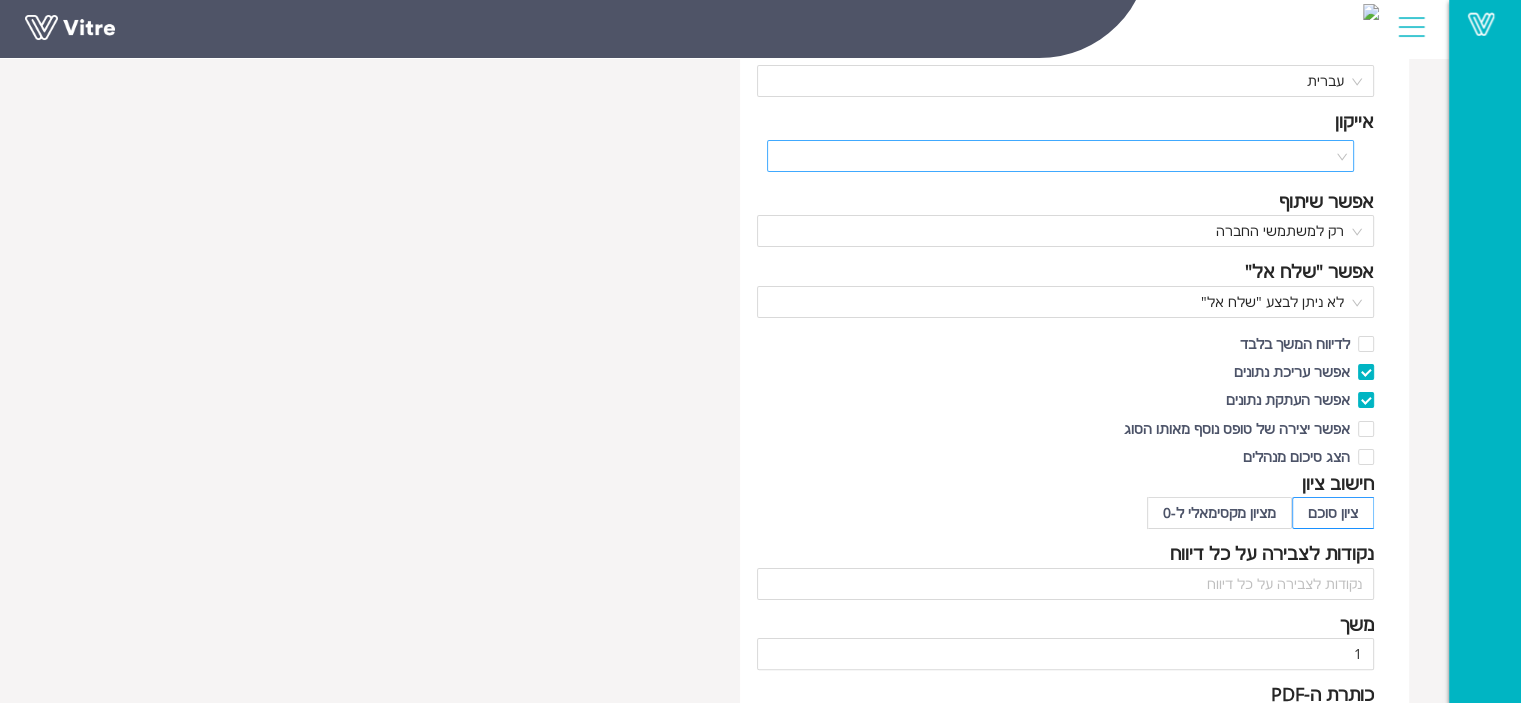 scroll, scrollTop: 300, scrollLeft: 0, axis: vertical 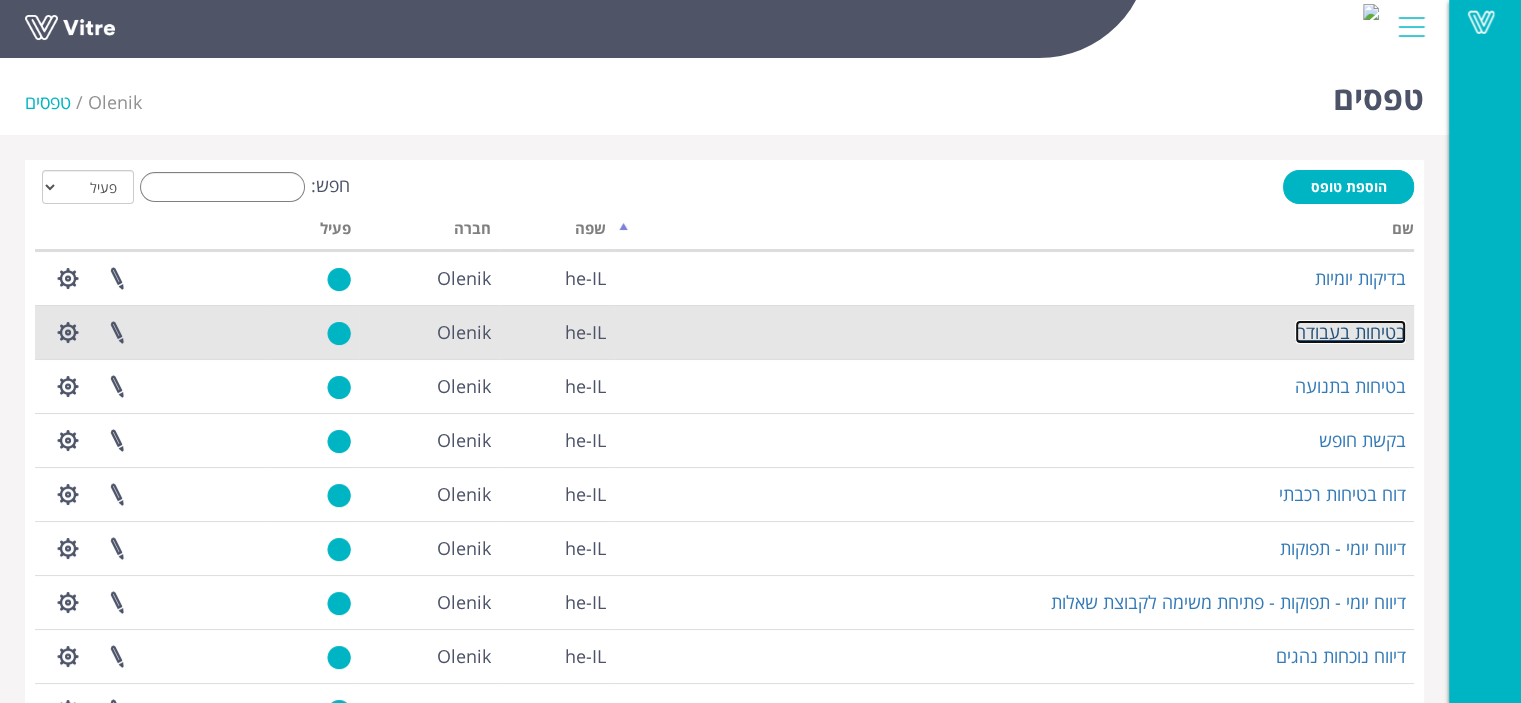 click on "בטיחות בעבודה" at bounding box center (1350, 332) 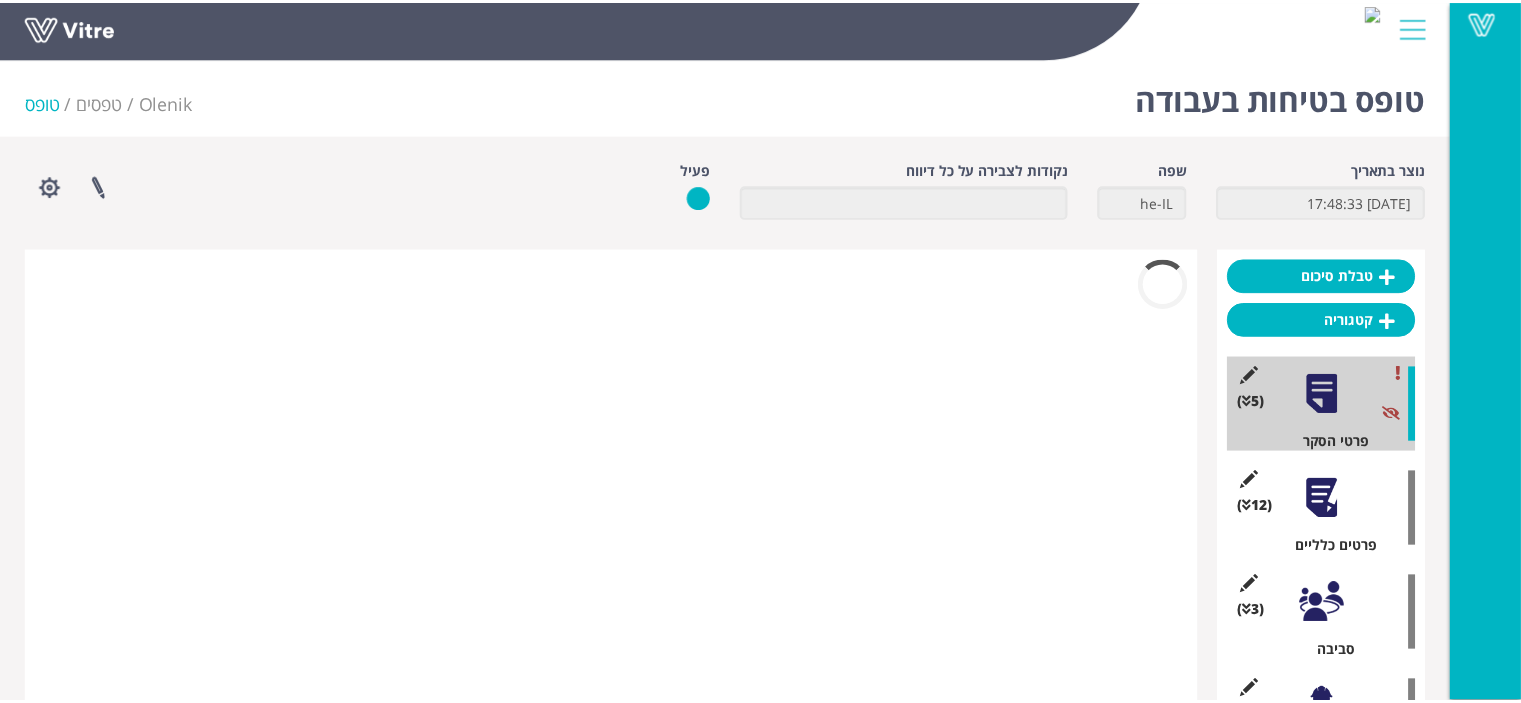 scroll, scrollTop: 0, scrollLeft: 0, axis: both 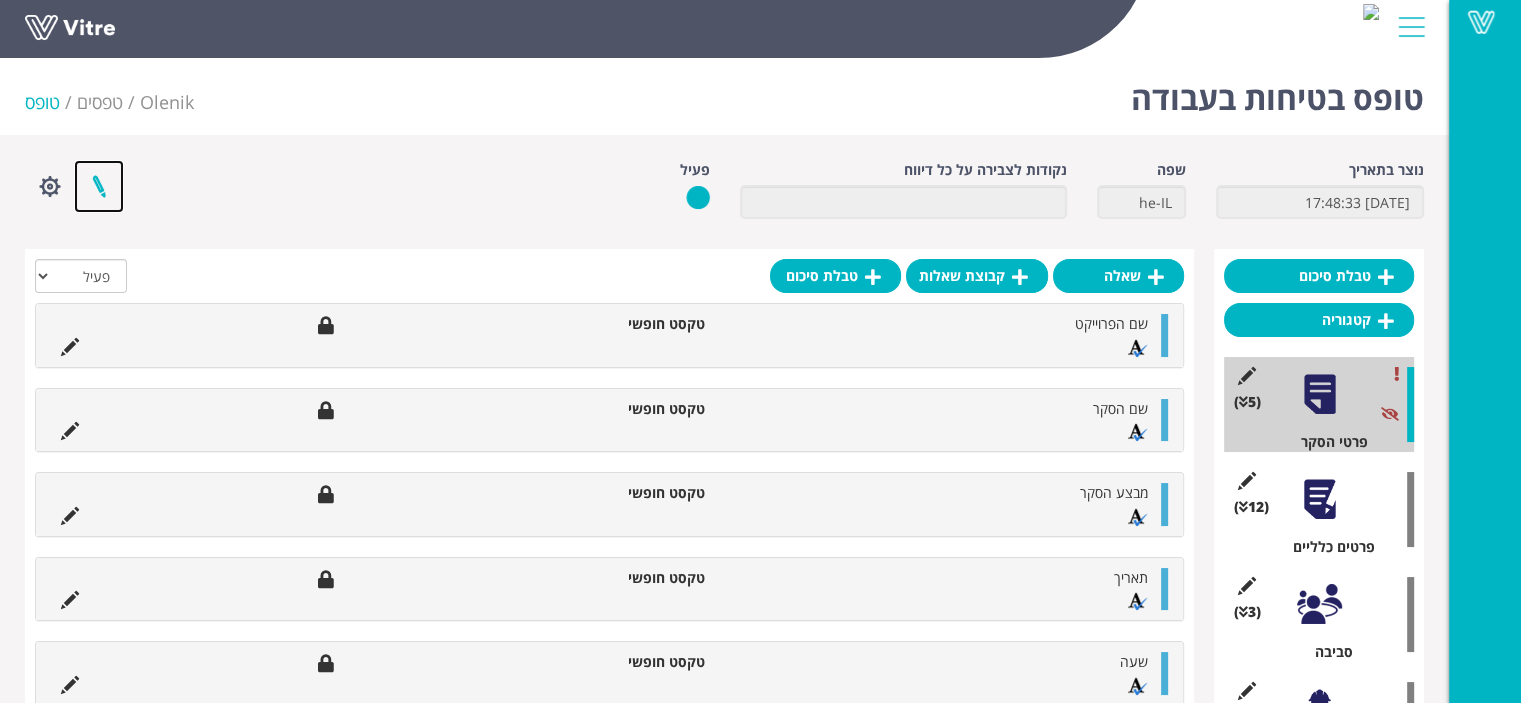click at bounding box center (99, 186) 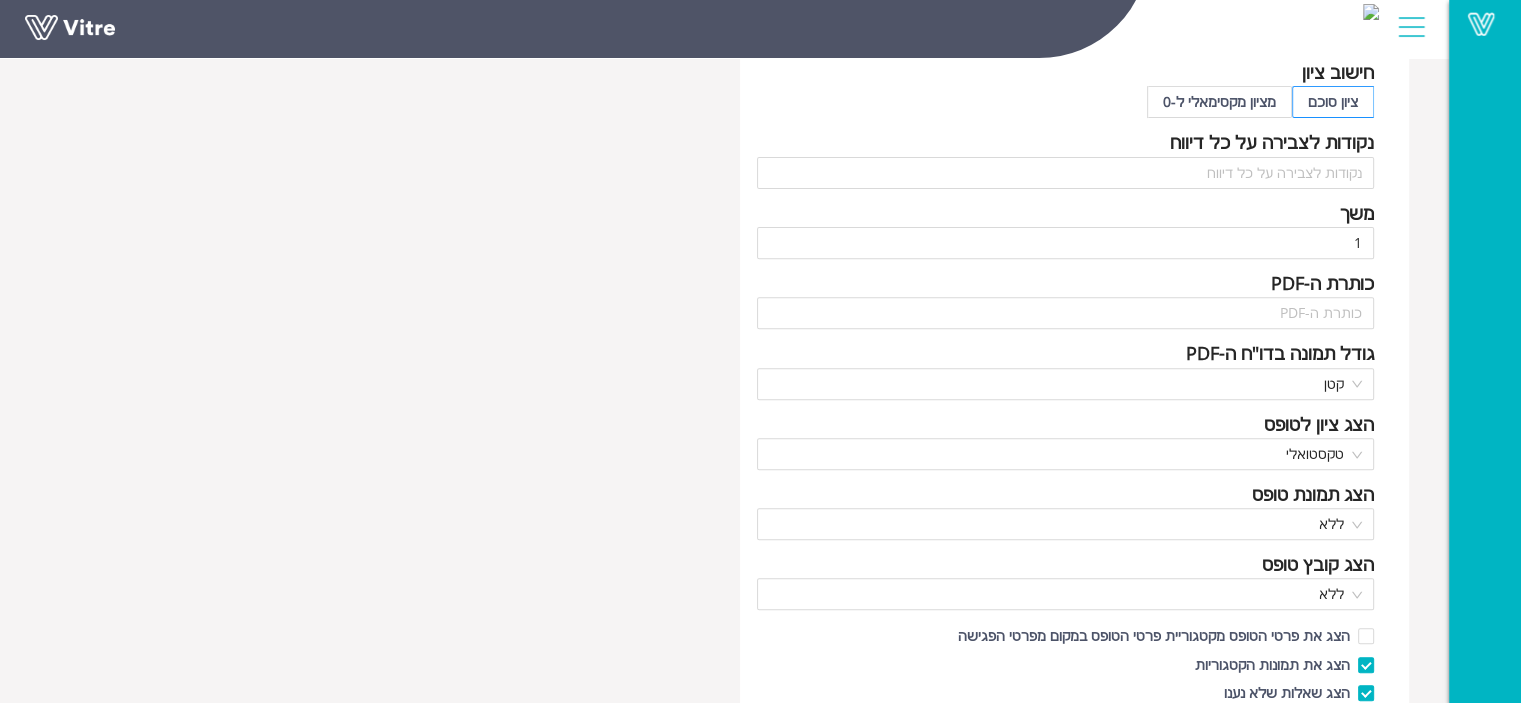 scroll, scrollTop: 800, scrollLeft: 0, axis: vertical 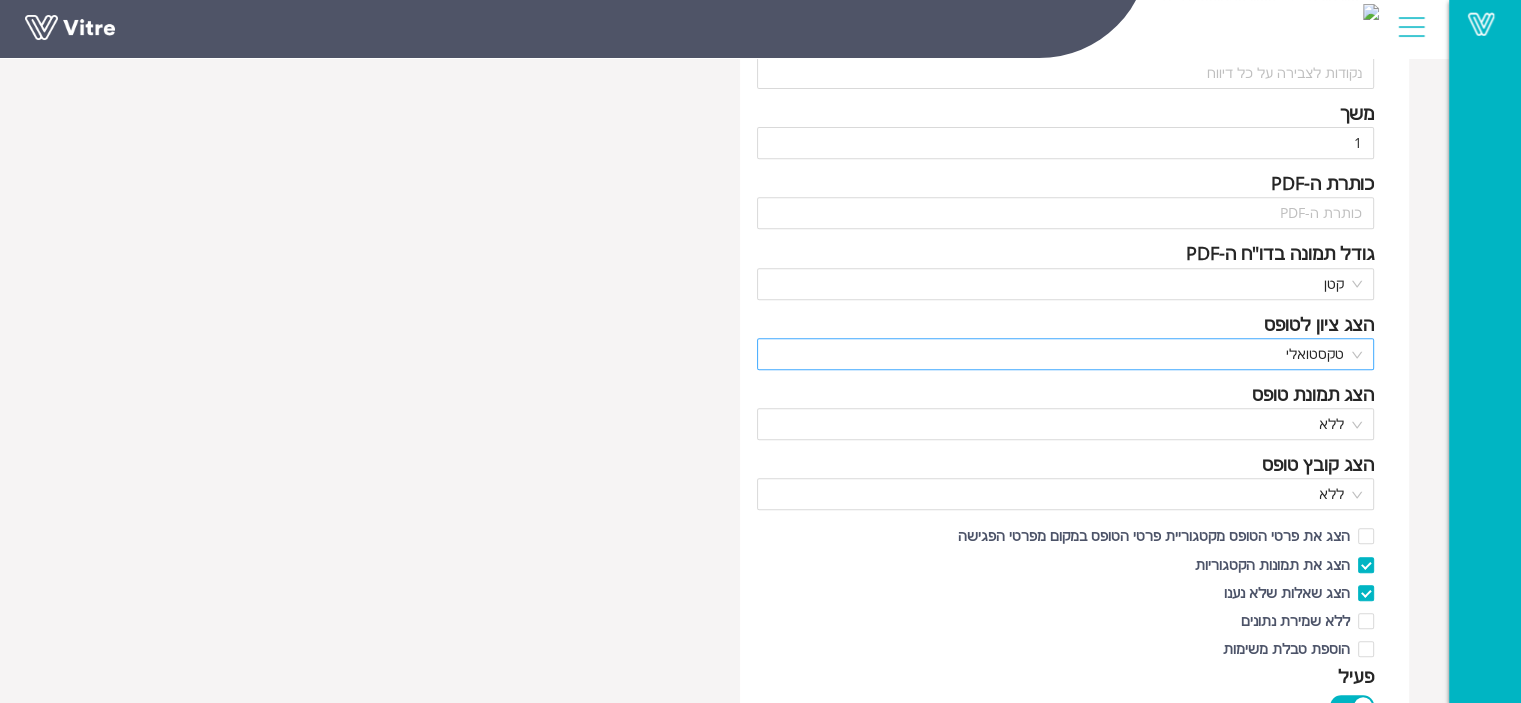 click on "טקסטואלי" at bounding box center [1066, 354] 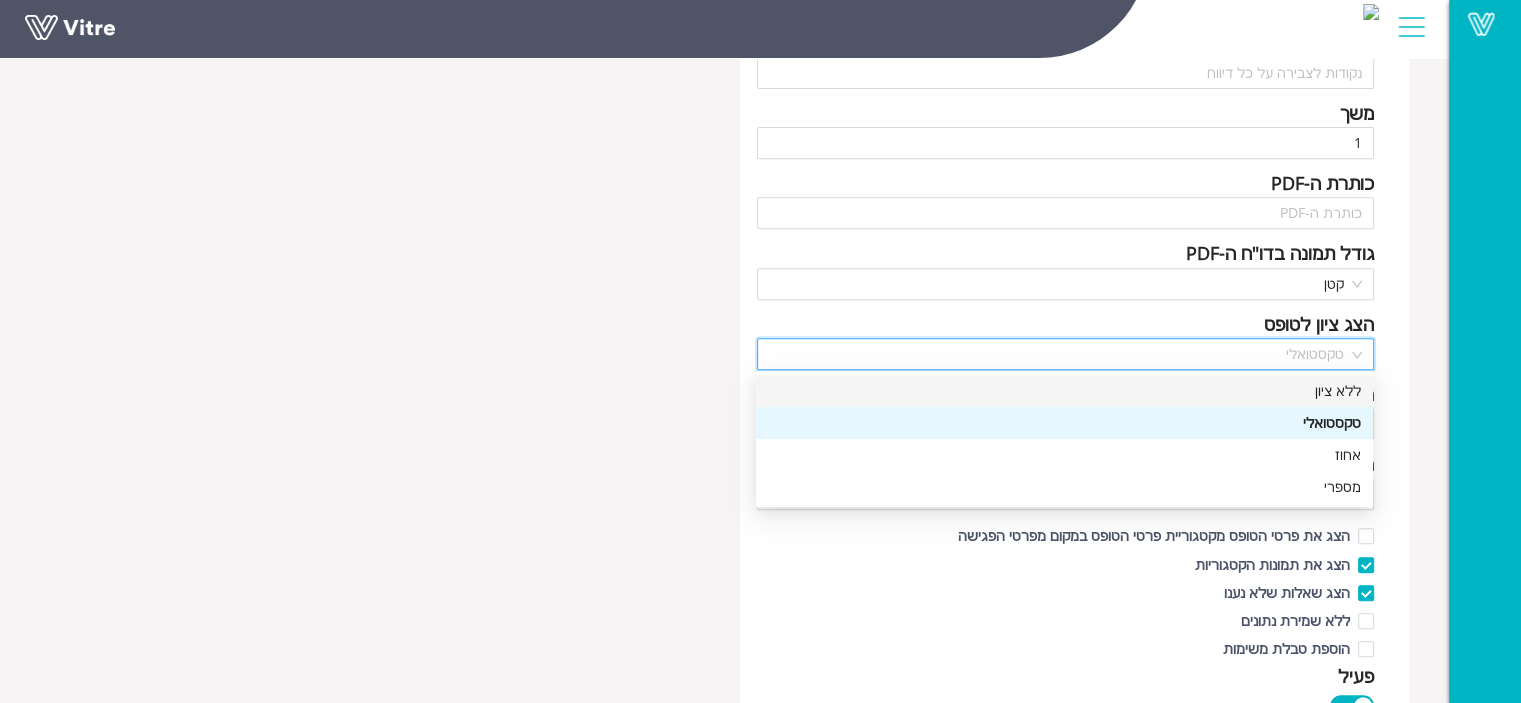 click on "שם בטיחות בעבודה שם הטופס שפה עברית אייקון אפשר שיתוף רק למשתמשי החברה אפשר "שלח אל" לא ניתן לבצע "שלח אל" לדיווח המשך בלבד אפשר עריכת נתונים אפשר העתקת נתונים אפשר יצירה של טופס נוסף מאותו הסוג הצג סיכום מנהלים חישוב ציון ציון סוכם מציון מקסימאלי ל-0 נקודות לצבירה על כל דיווח משך 1 כותרת ה-PDF גודל תמונה בדו"ח ה-PDF קטן הצג ציון לטופס טקסטואלי הצג תמונת טופס ללא הצג קובץ טופס ללא הצג את פרטי הטופס מקטגוריית פרטי הטופס במקום מפרטי הפגישה הצג את תמונות הקטגוריות הצג שאלות שלא נענו ללא שמירת נתונים הוספת טבלת משימות פעיל ביטול שמירה" at bounding box center (1075, 66) 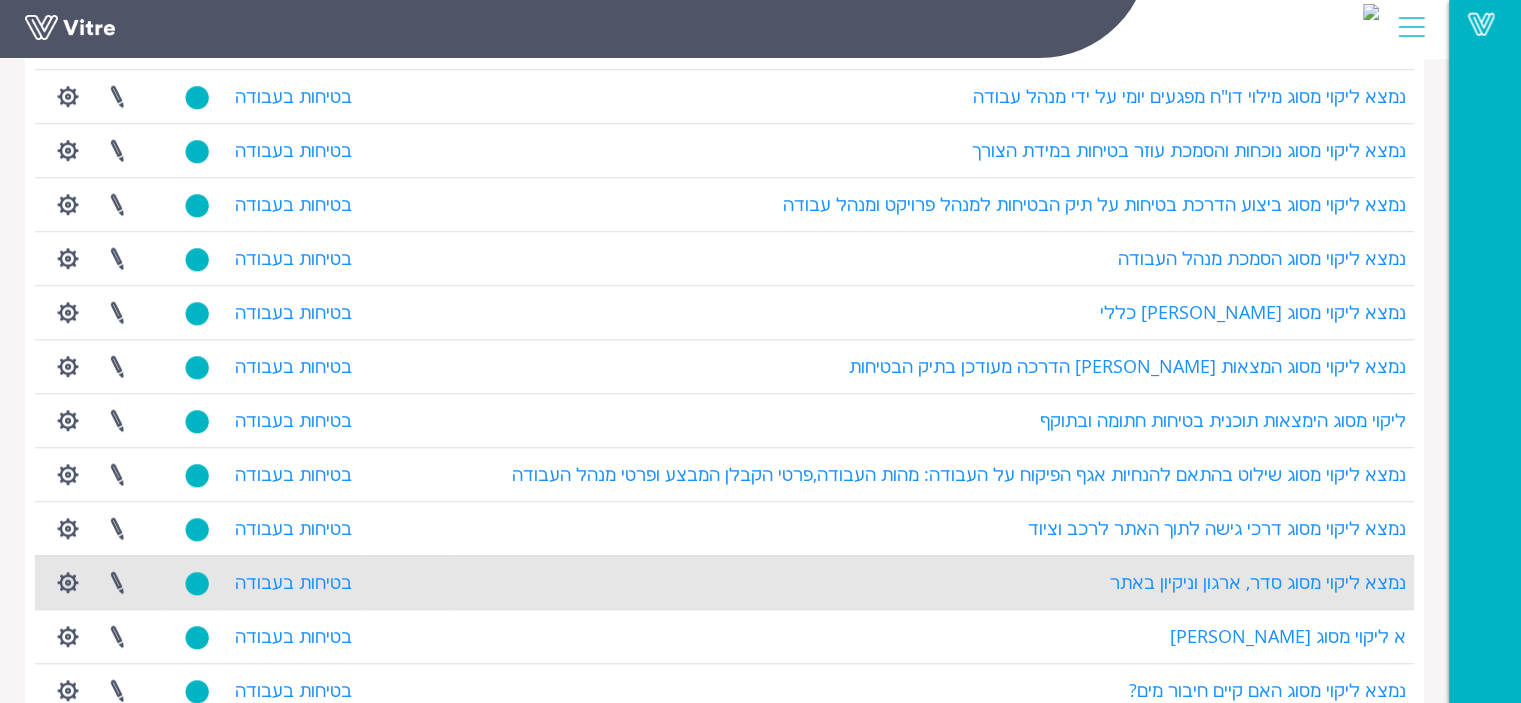 scroll, scrollTop: 1700, scrollLeft: 0, axis: vertical 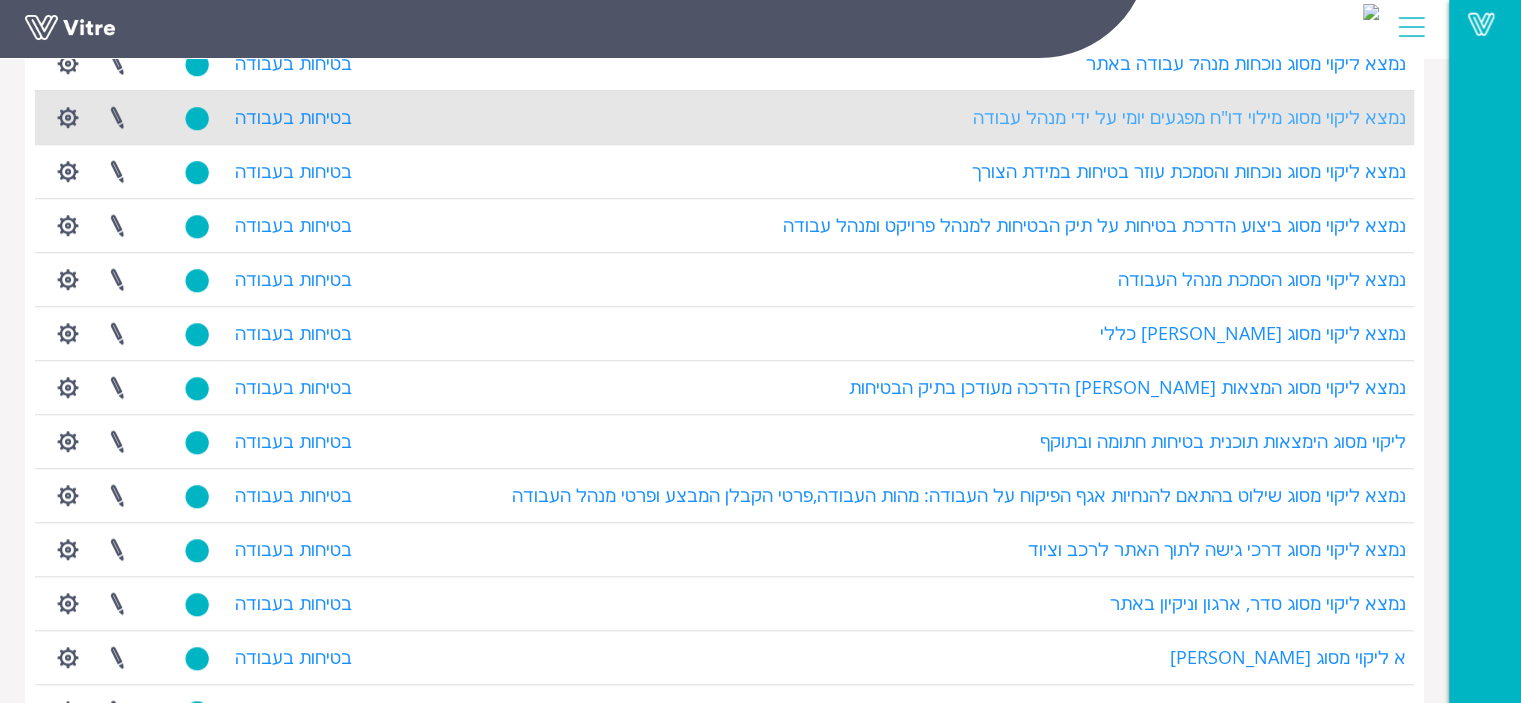 click on "נמצא ליקוי מסוג מילוי דו"ח מפגעים יומי על ידי מנהל עבודה" at bounding box center [1189, 117] 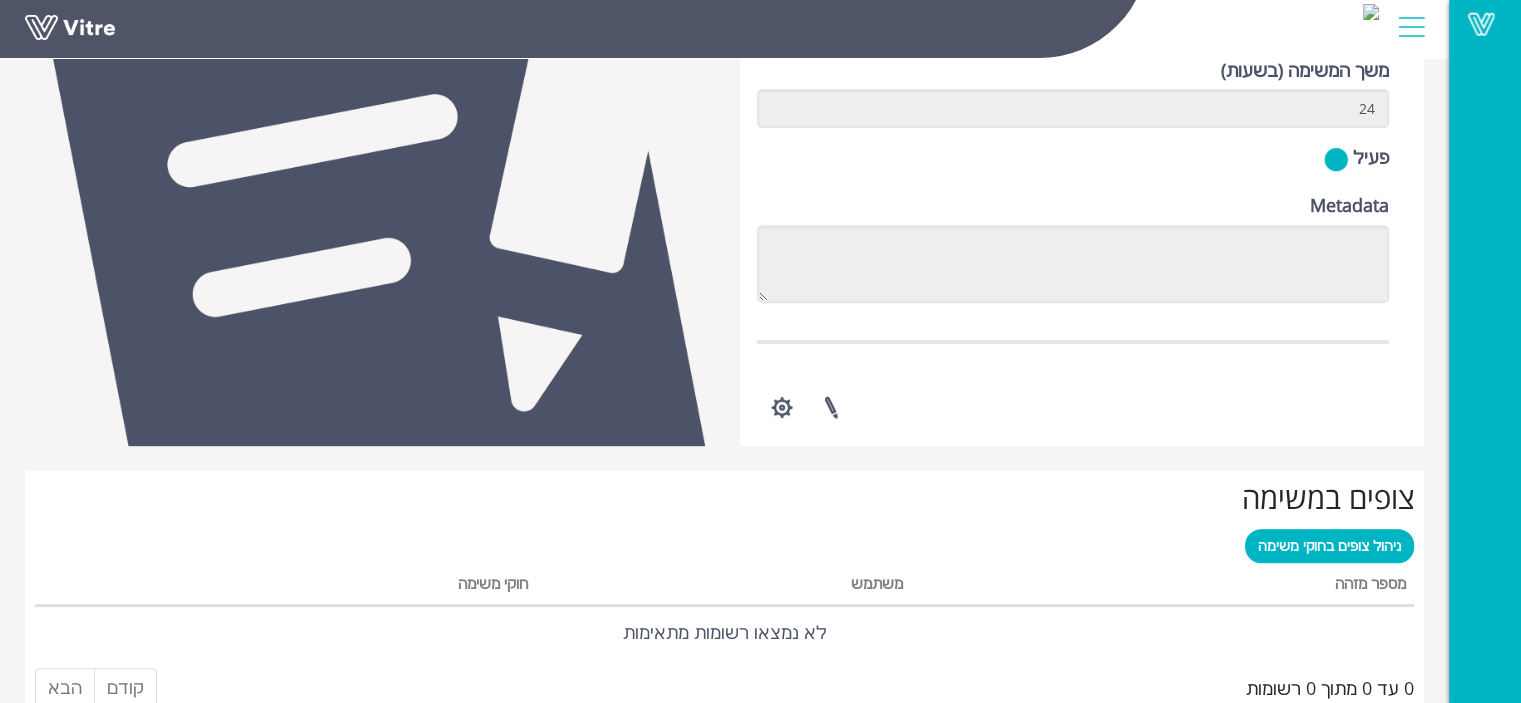 scroll, scrollTop: 800, scrollLeft: 0, axis: vertical 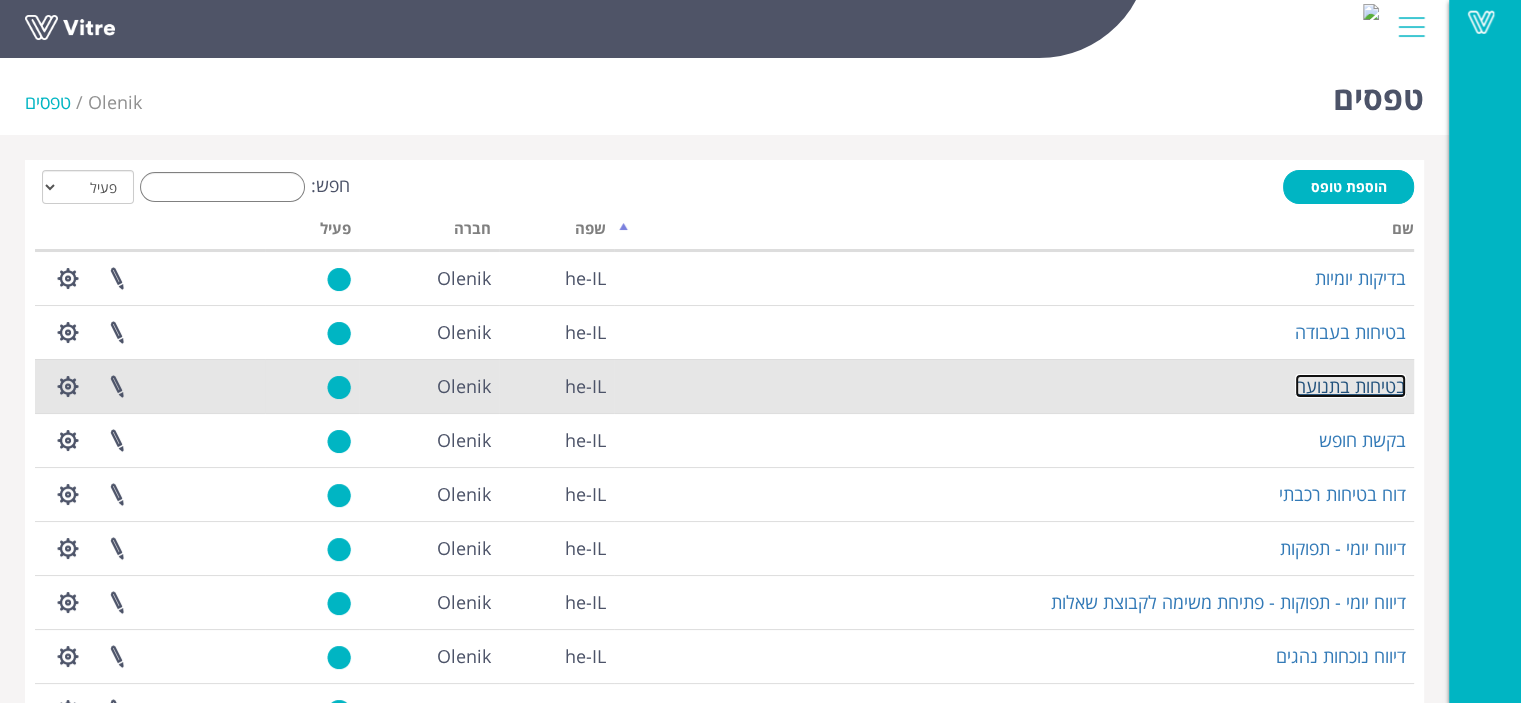 click on "בטיחות בתנועה" at bounding box center (1350, 386) 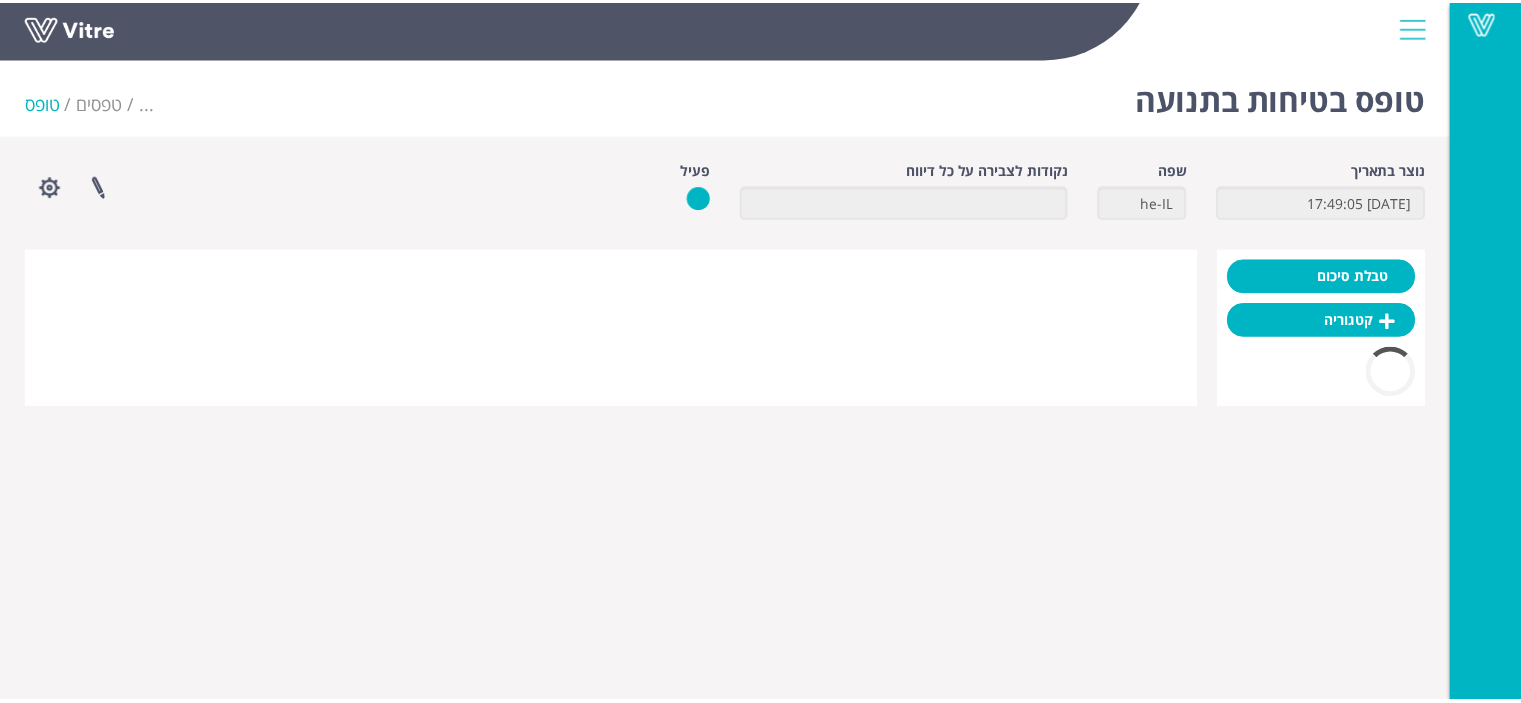 scroll, scrollTop: 0, scrollLeft: 0, axis: both 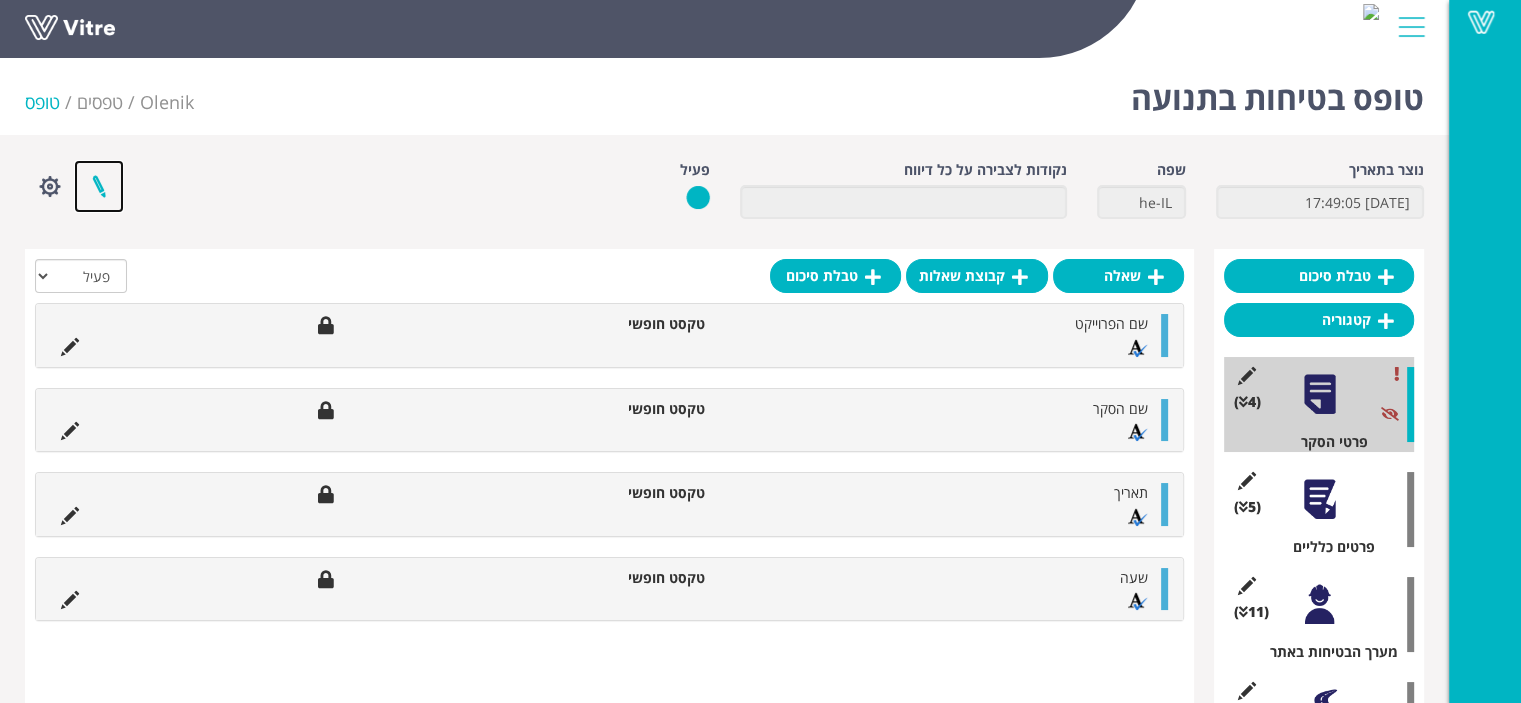 click at bounding box center [99, 186] 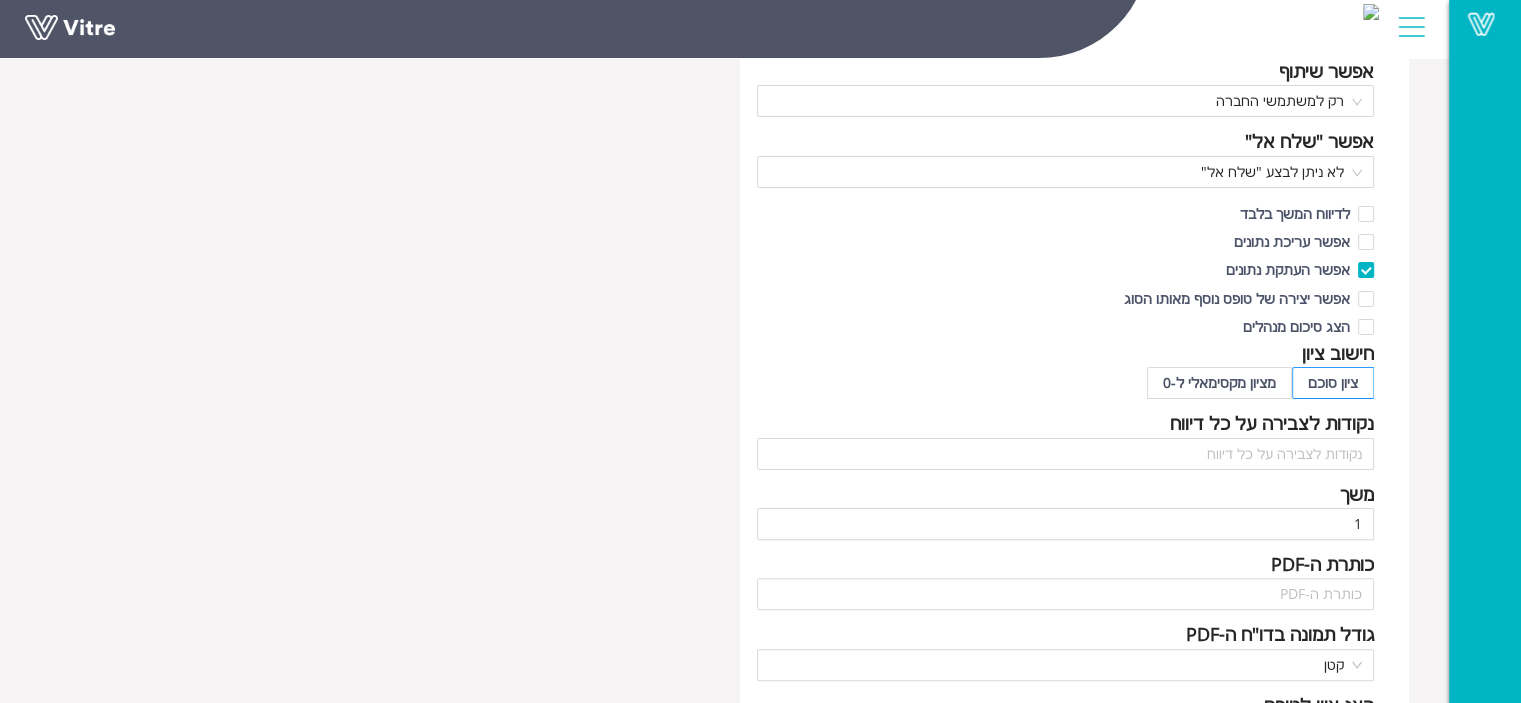 scroll, scrollTop: 300, scrollLeft: 0, axis: vertical 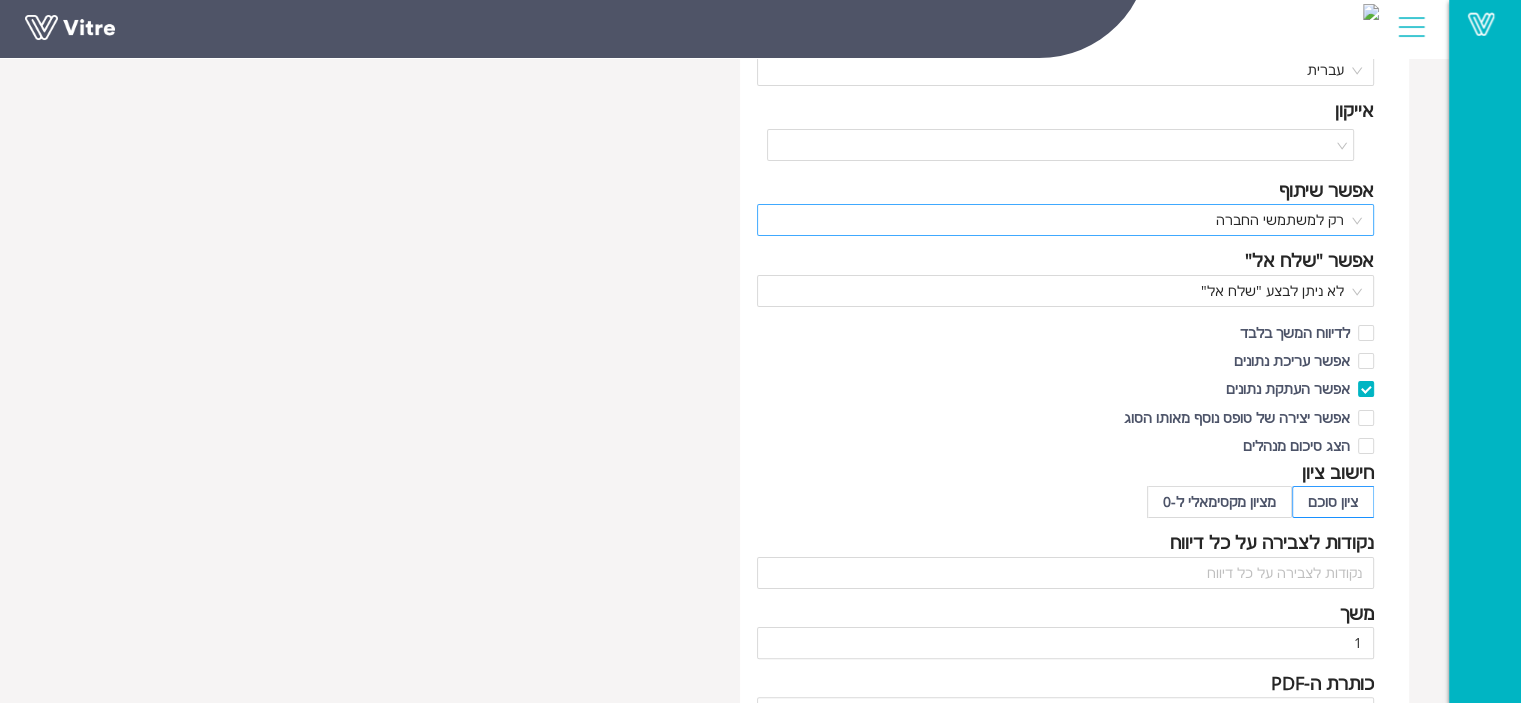 click on "רק למשתמשי החברה" at bounding box center (1066, 220) 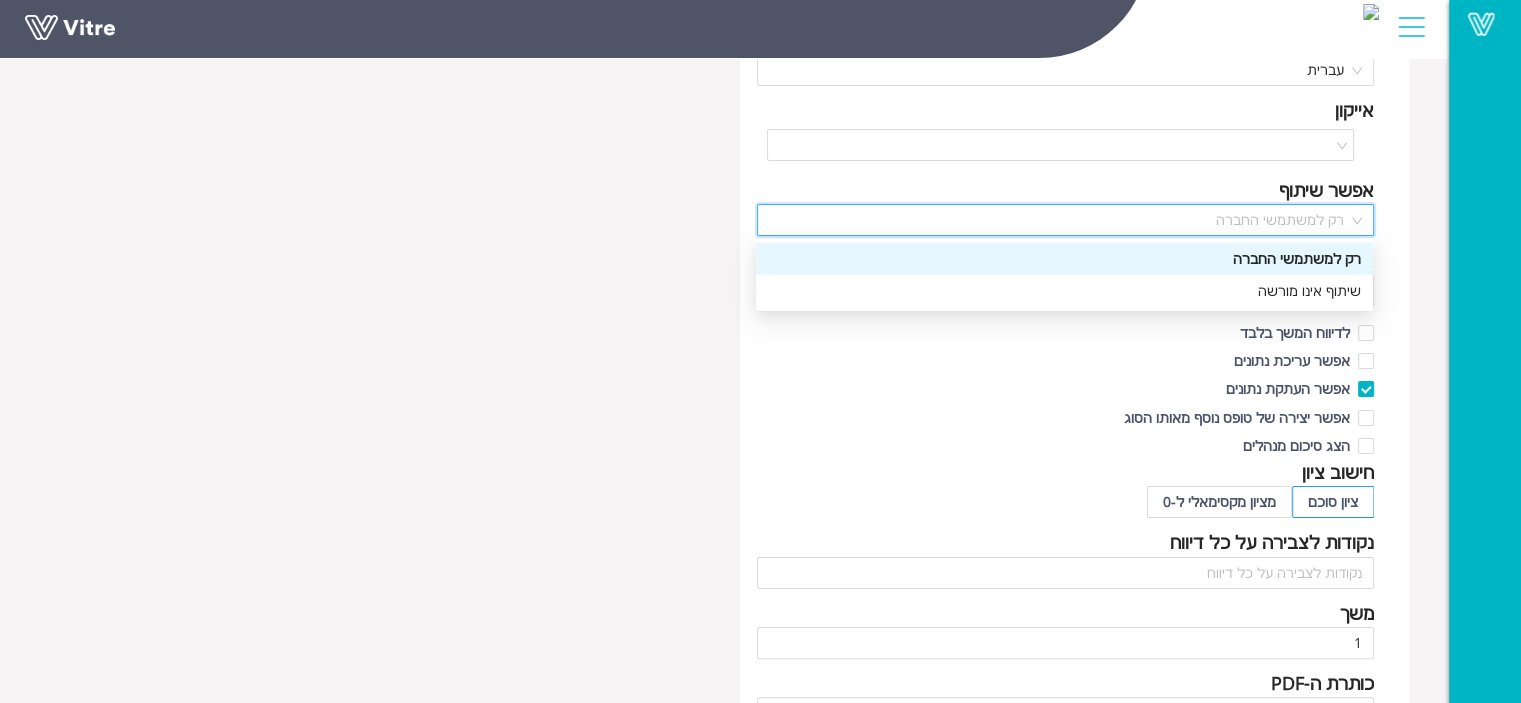 click on "רק למשתמשי החברה" at bounding box center [1066, 220] 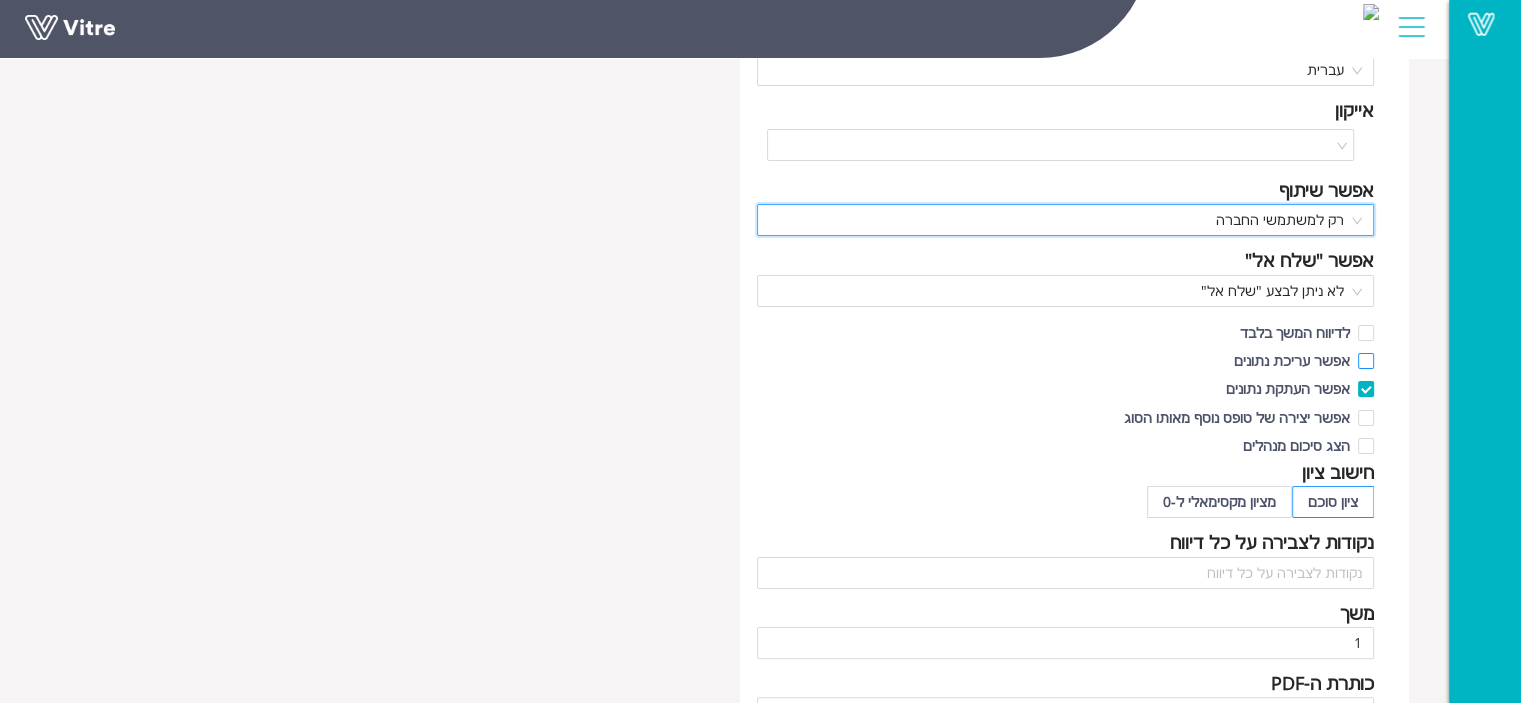 click on "אפשר עריכת נתונים" at bounding box center (1365, 366) 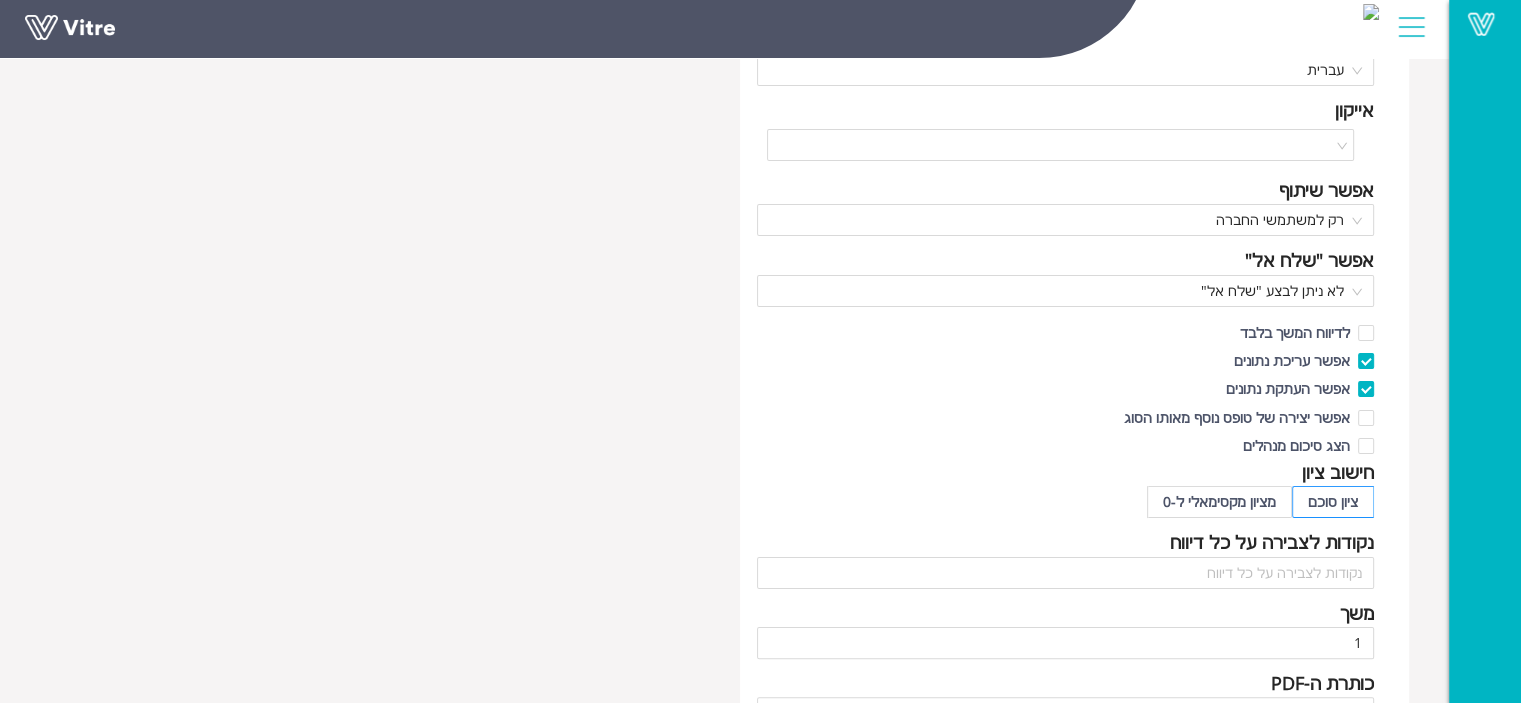 click on "שם בטיחות בתנועה שם הטופס שפה עברית אייקון אפשר שיתוף רק למשתמשי החברה אפשר "שלח אל" לא ניתן לבצע "שלח אל" לדיווח המשך בלבד אפשר עריכת נתונים אפשר העתקת נתונים אפשר יצירה של טופס נוסף מאותו הסוג הצג סיכום מנהלים חישוב ציון ציון סוכם מציון מקסימאלי ל-0 נקודות לצבירה על כל דיווח משך 1 כותרת ה-PDF גודל תמונה בדו"ח ה-PDF קטן הצג ציון לטופס טקסטואלי הצג תמונת טופס ללא הצג קובץ טופס ללא הצג את פרטי הטופס מקטגוריית פרטי הטופס במקום מפרטי הפגישה הצג את תמונות הקטגוריות הצג שאלות שלא נענו ללא שמירת נתונים הוספת טבלת משימות פעיל ביטול שמירה" at bounding box center [1075, 566] 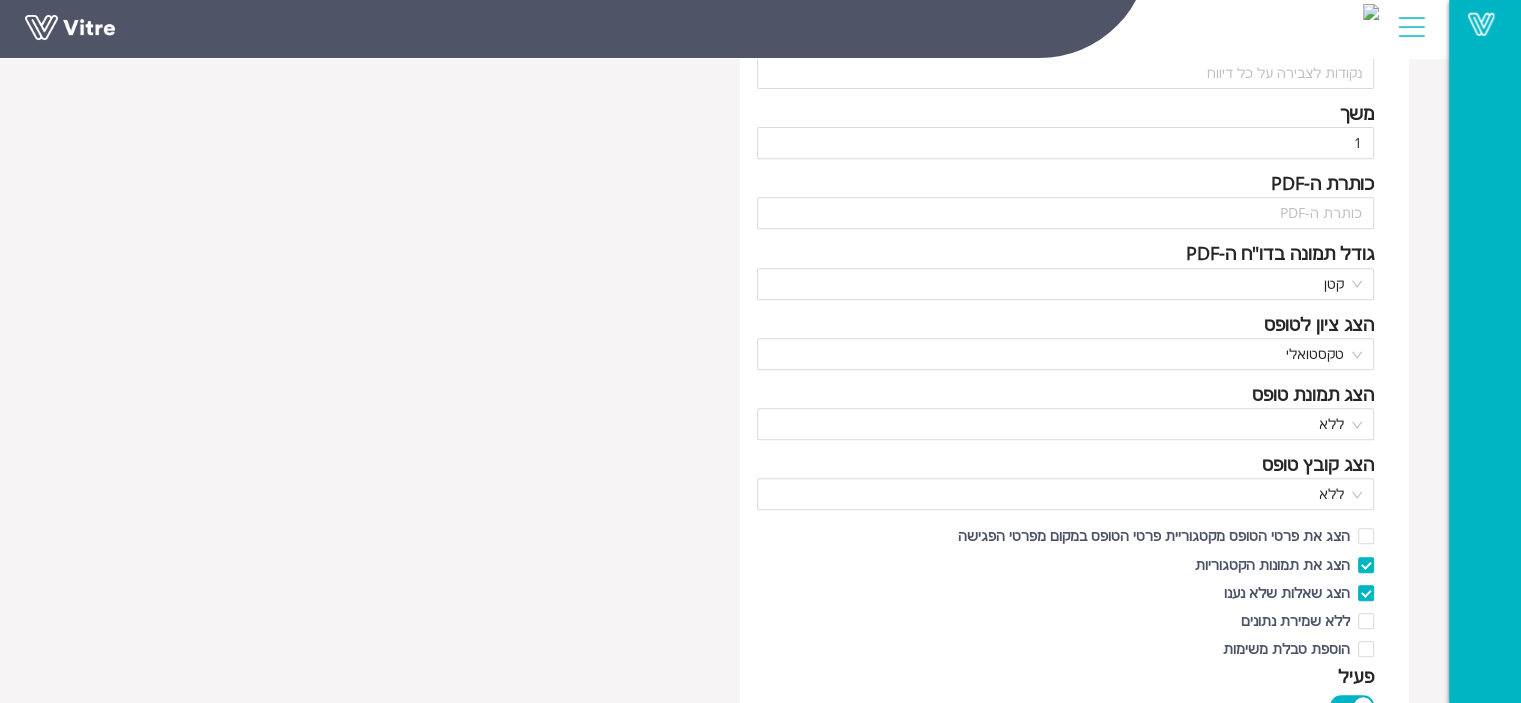 scroll, scrollTop: 900, scrollLeft: 0, axis: vertical 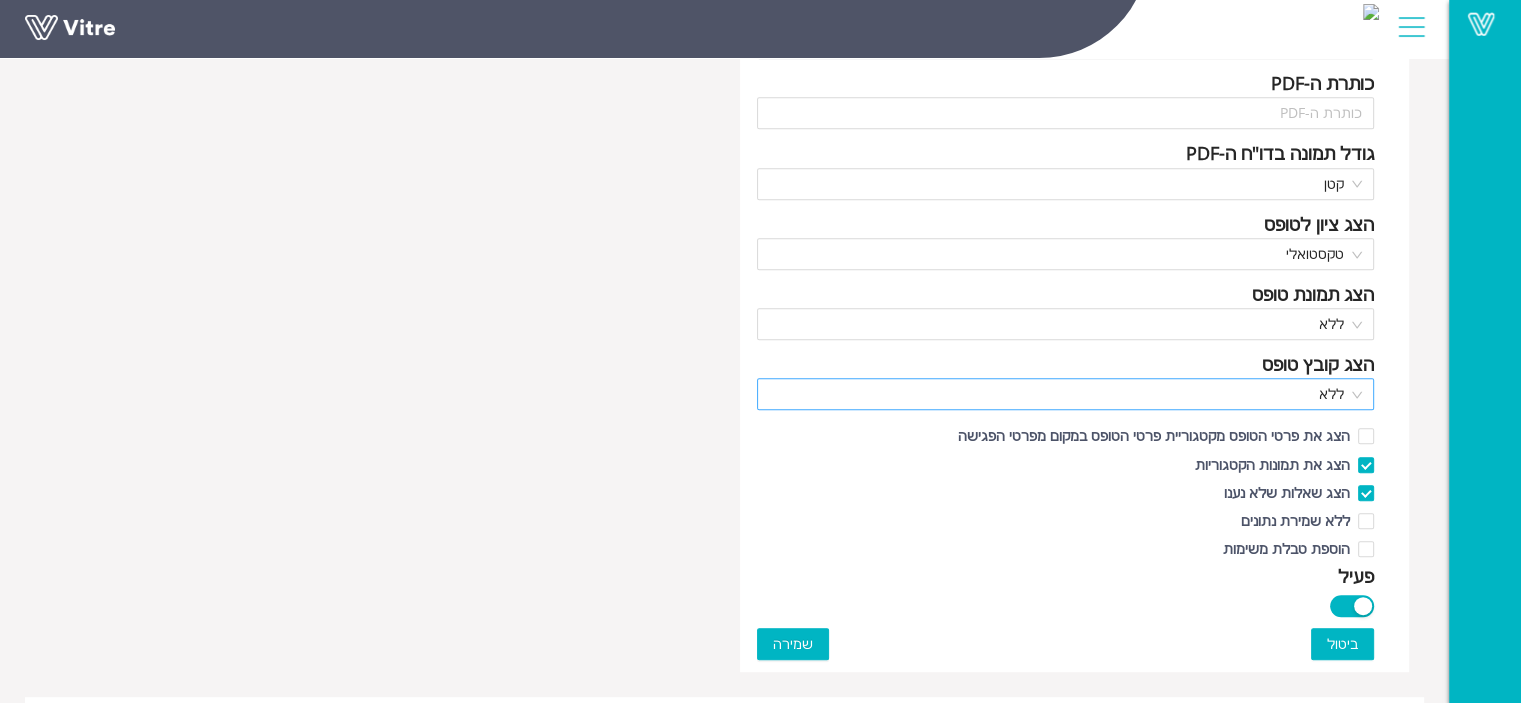 click on "ללא" at bounding box center [1066, 394] 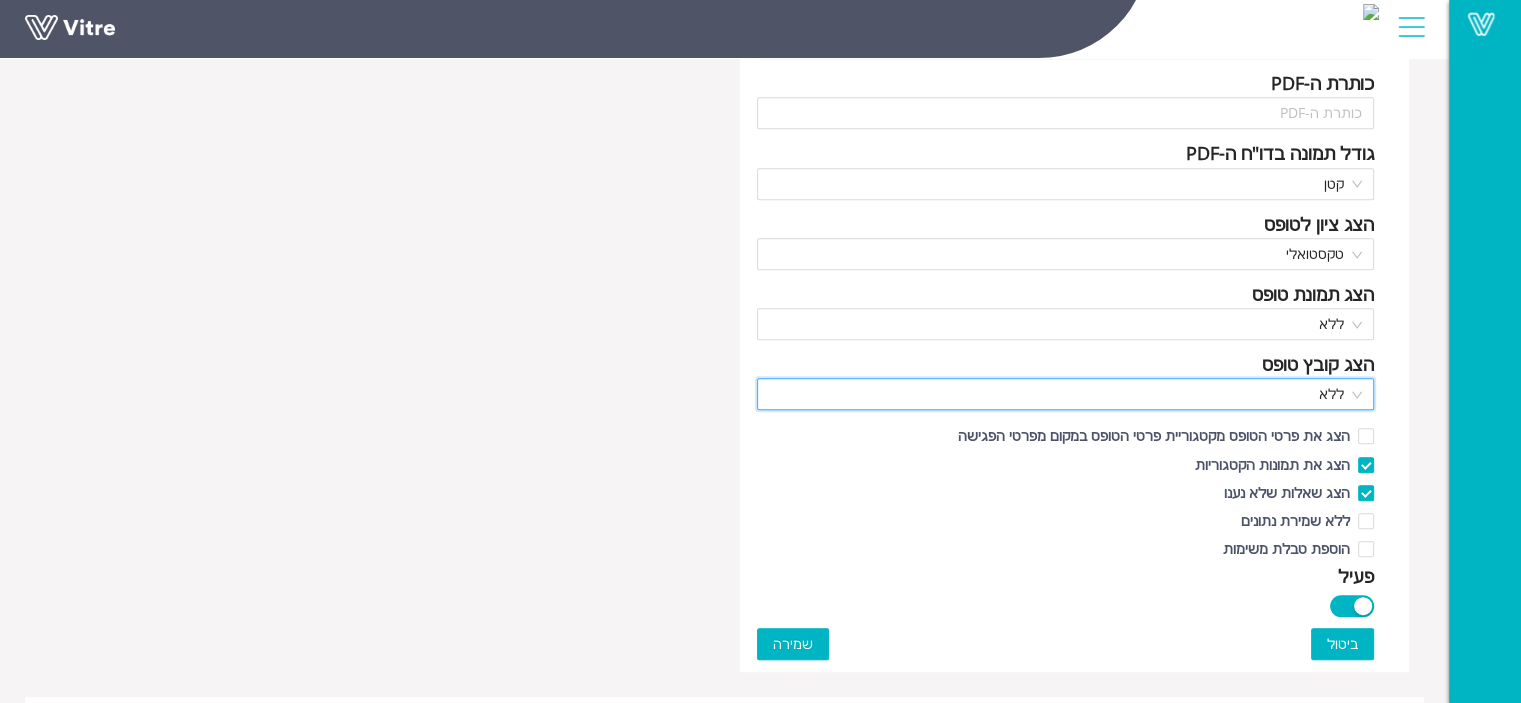 click on "ללא" at bounding box center [1066, 394] 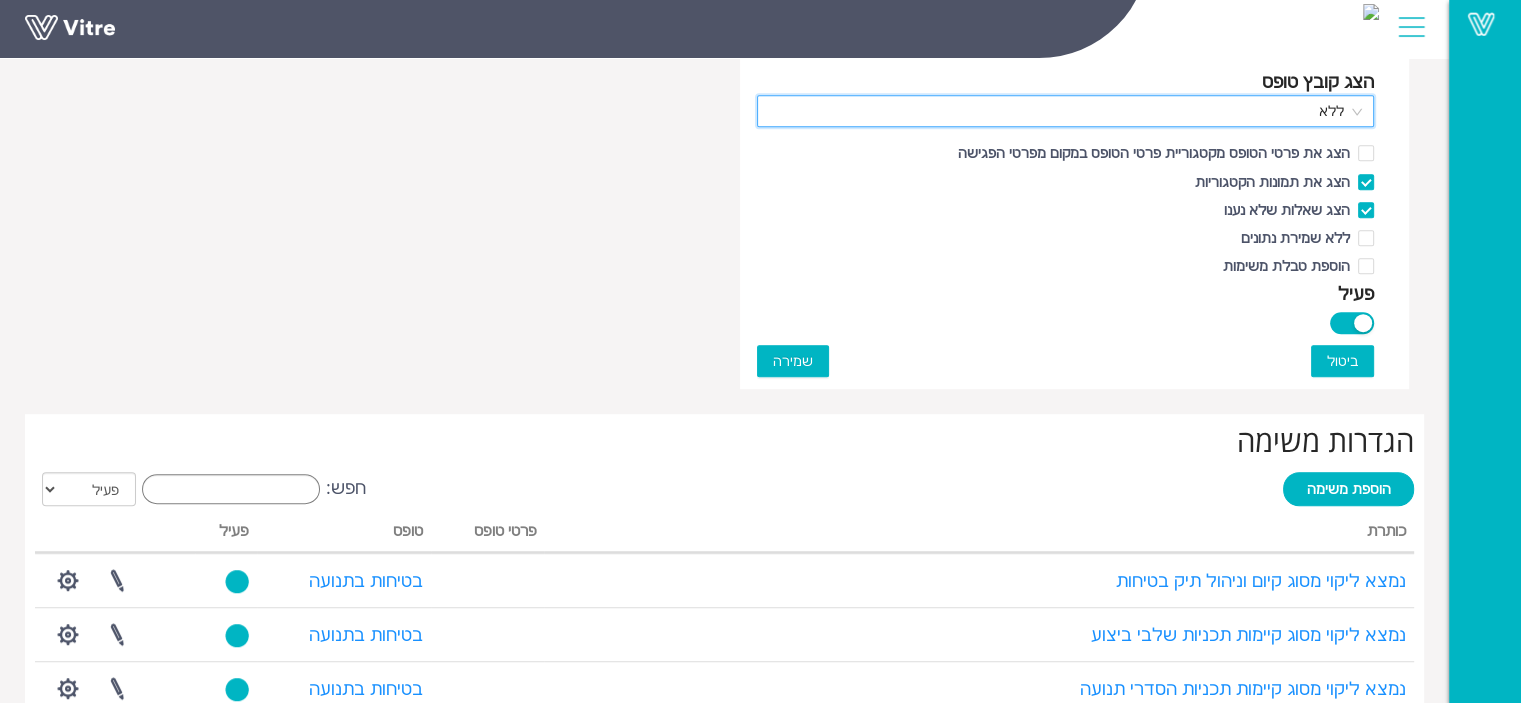 scroll, scrollTop: 1200, scrollLeft: 0, axis: vertical 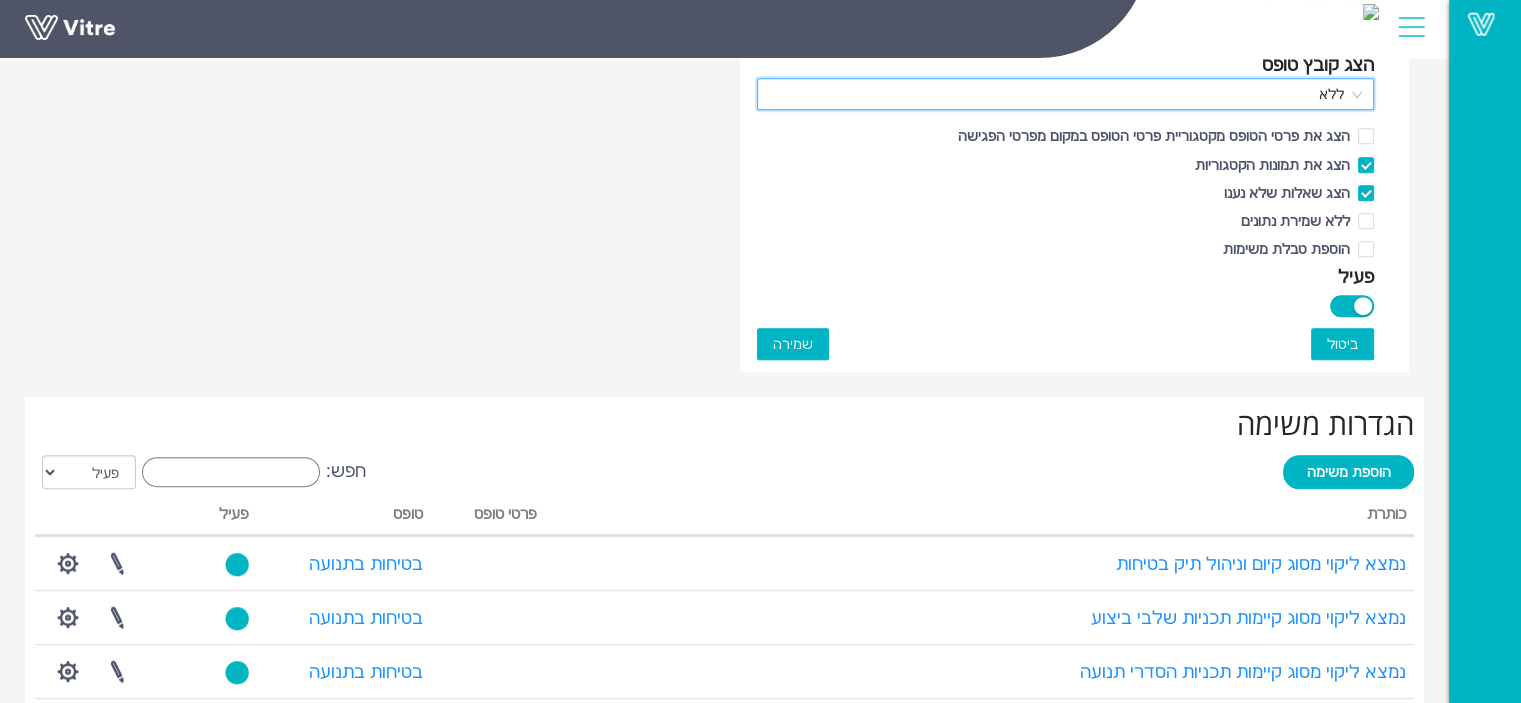 click on "שמירה" at bounding box center [793, 344] 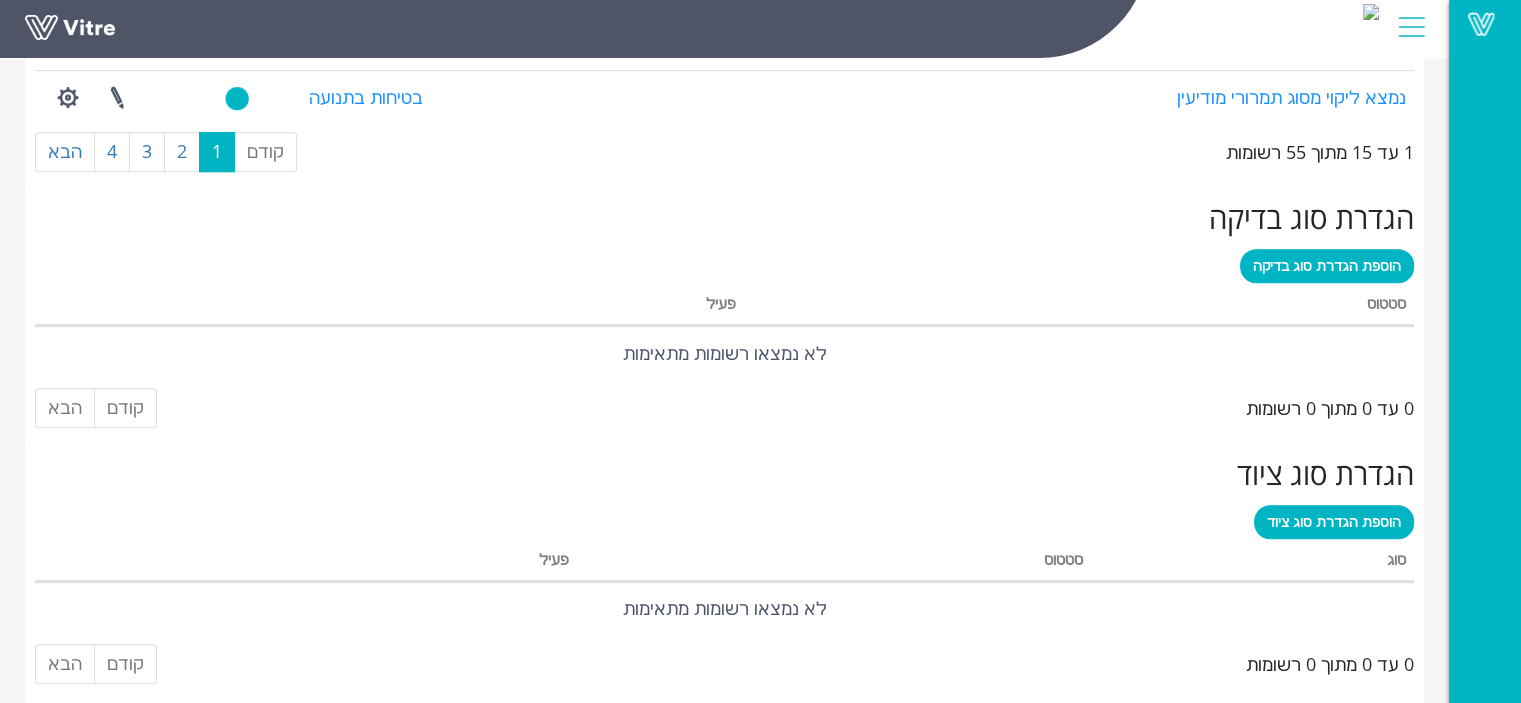 scroll, scrollTop: 0, scrollLeft: 0, axis: both 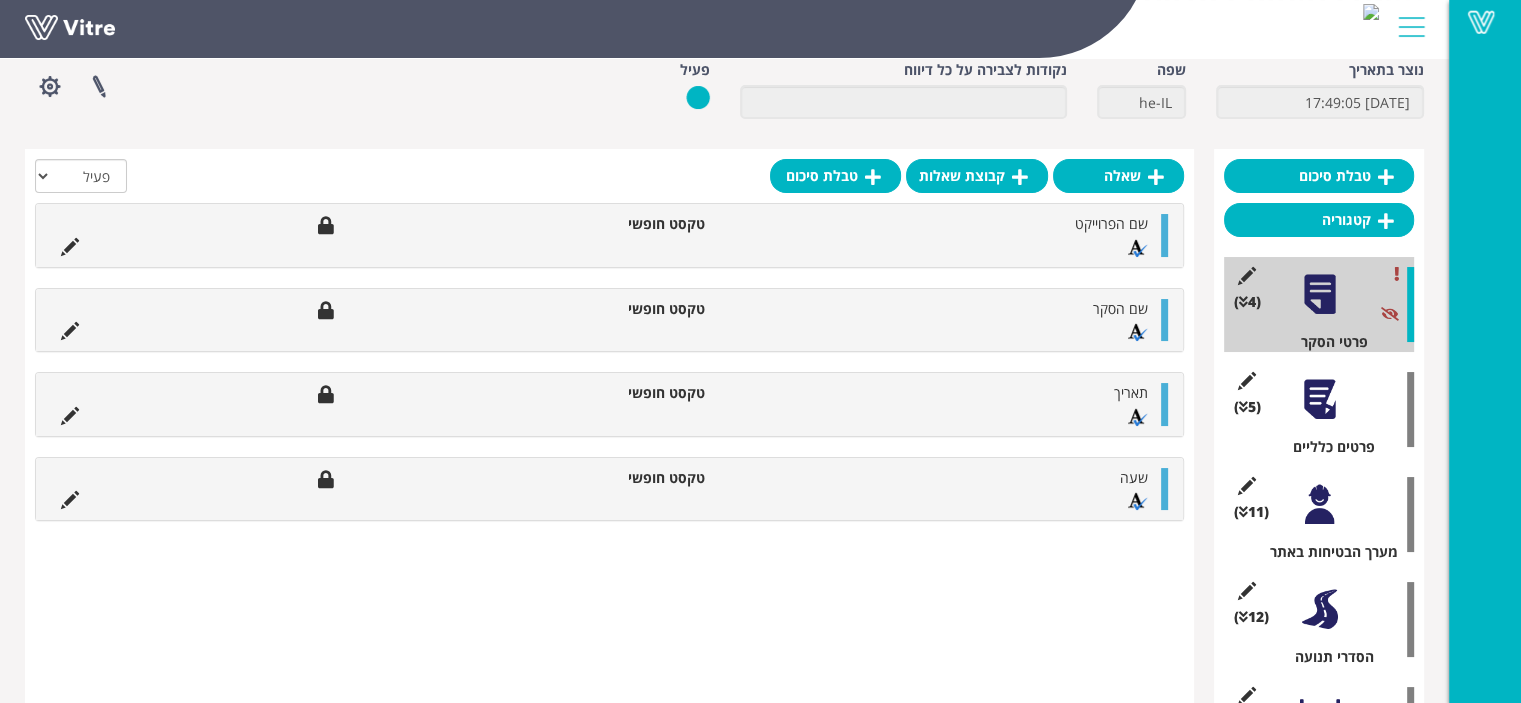 click on "(5 ) פרטים כלליים" at bounding box center [1319, 409] 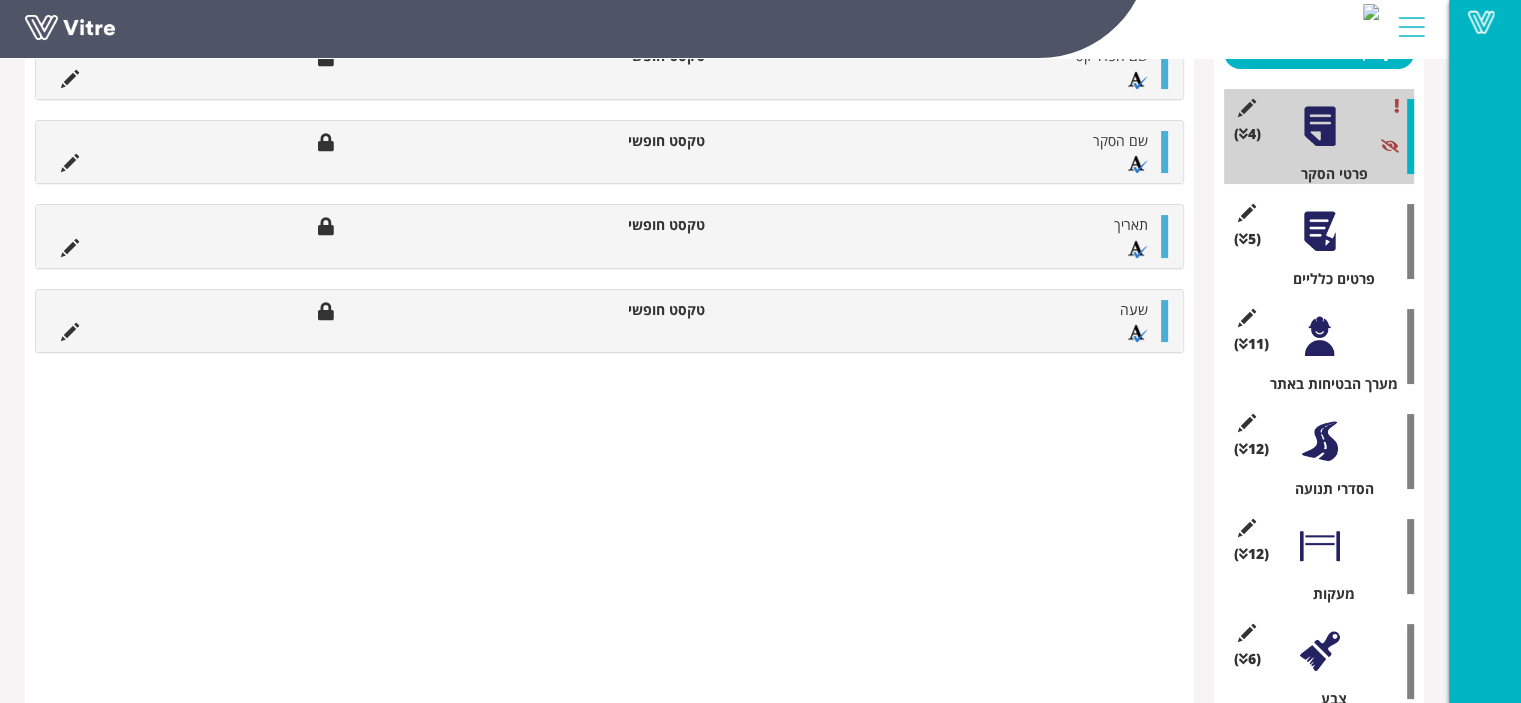 scroll, scrollTop: 0, scrollLeft: 0, axis: both 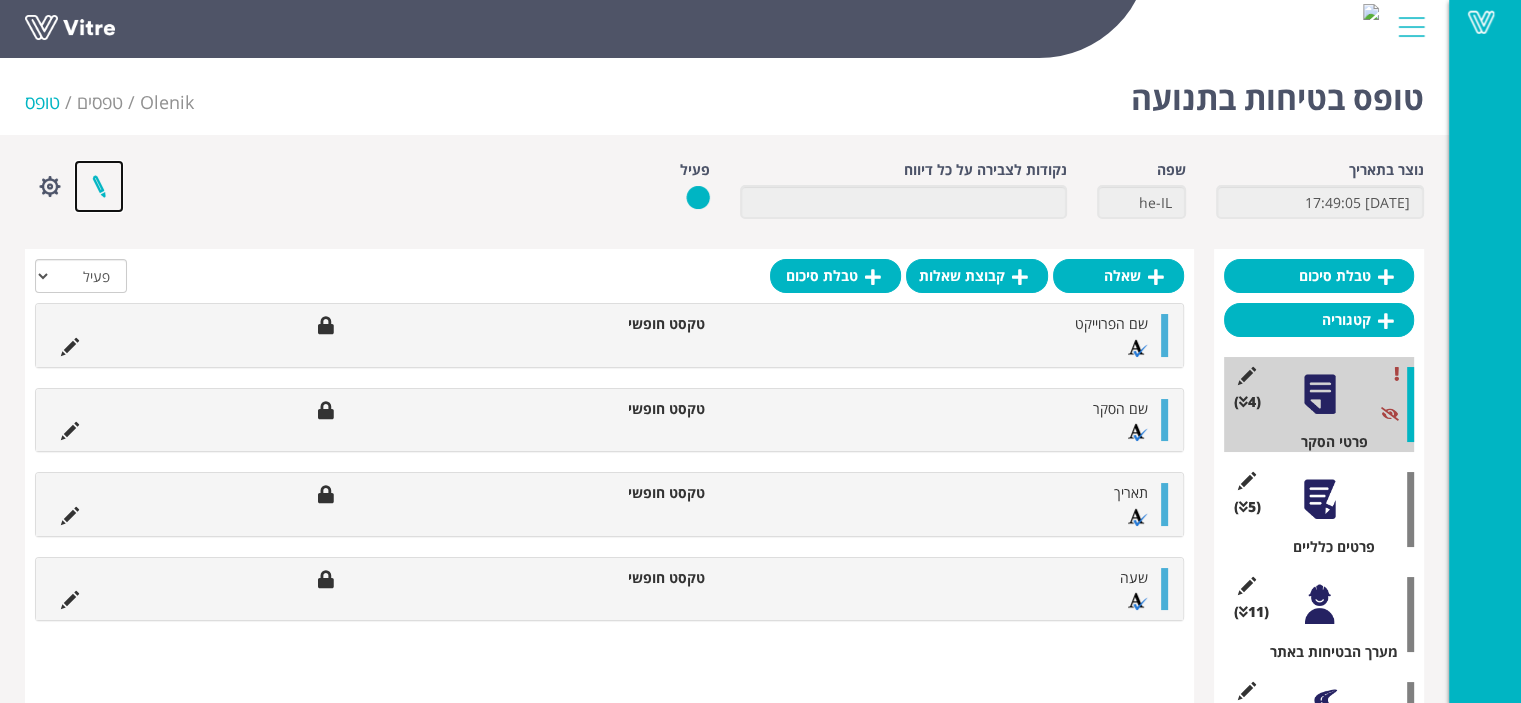 click at bounding box center (99, 186) 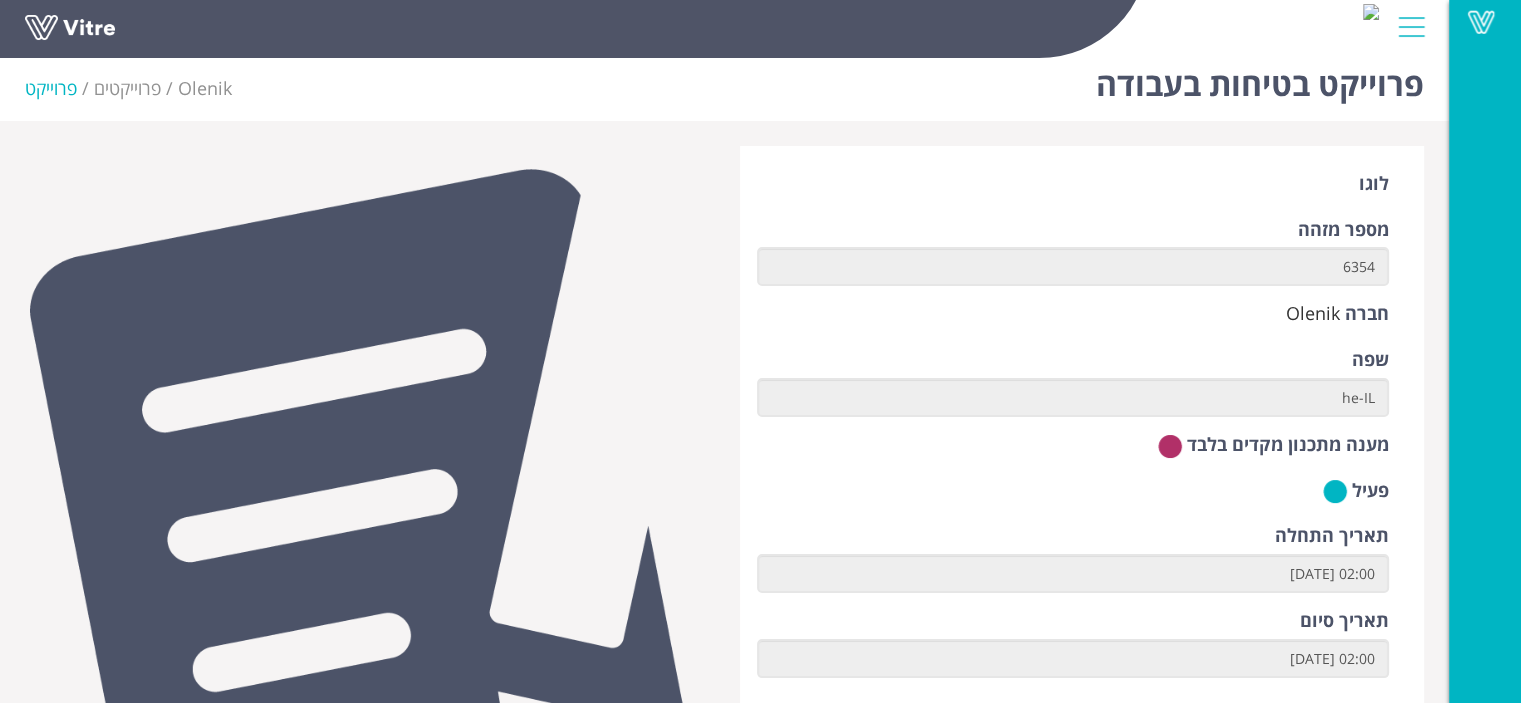 scroll, scrollTop: 0, scrollLeft: 0, axis: both 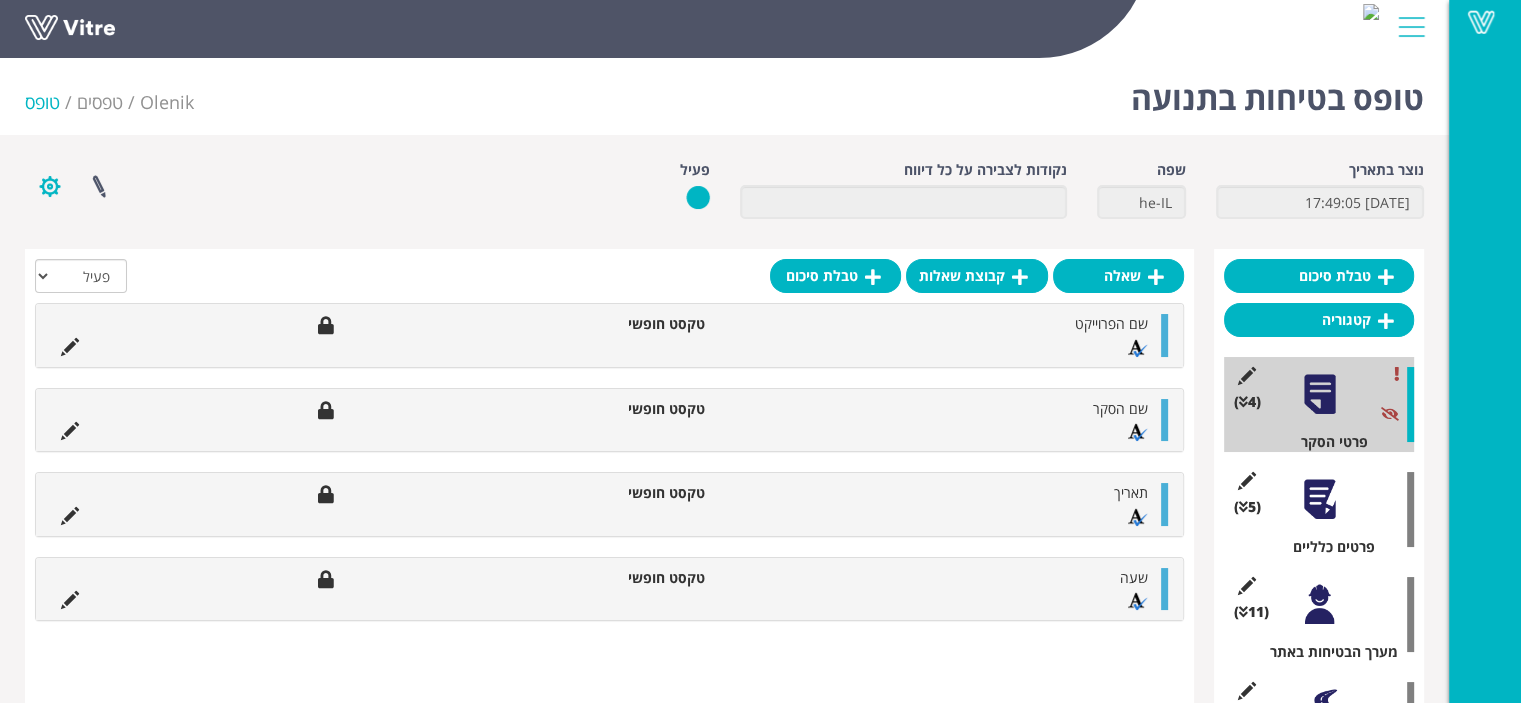 click at bounding box center [50, 186] 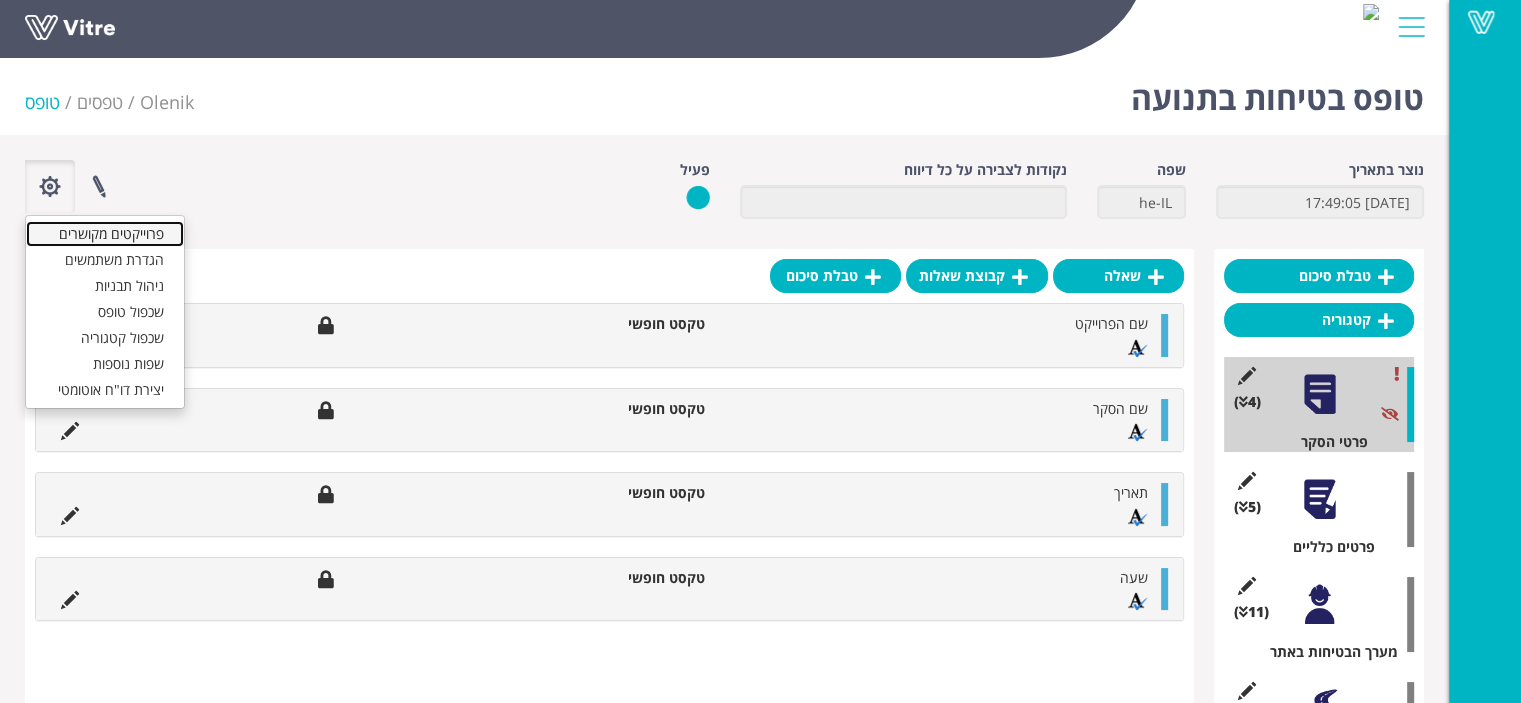 click on "פרוייקטים מקושרים" at bounding box center [105, 234] 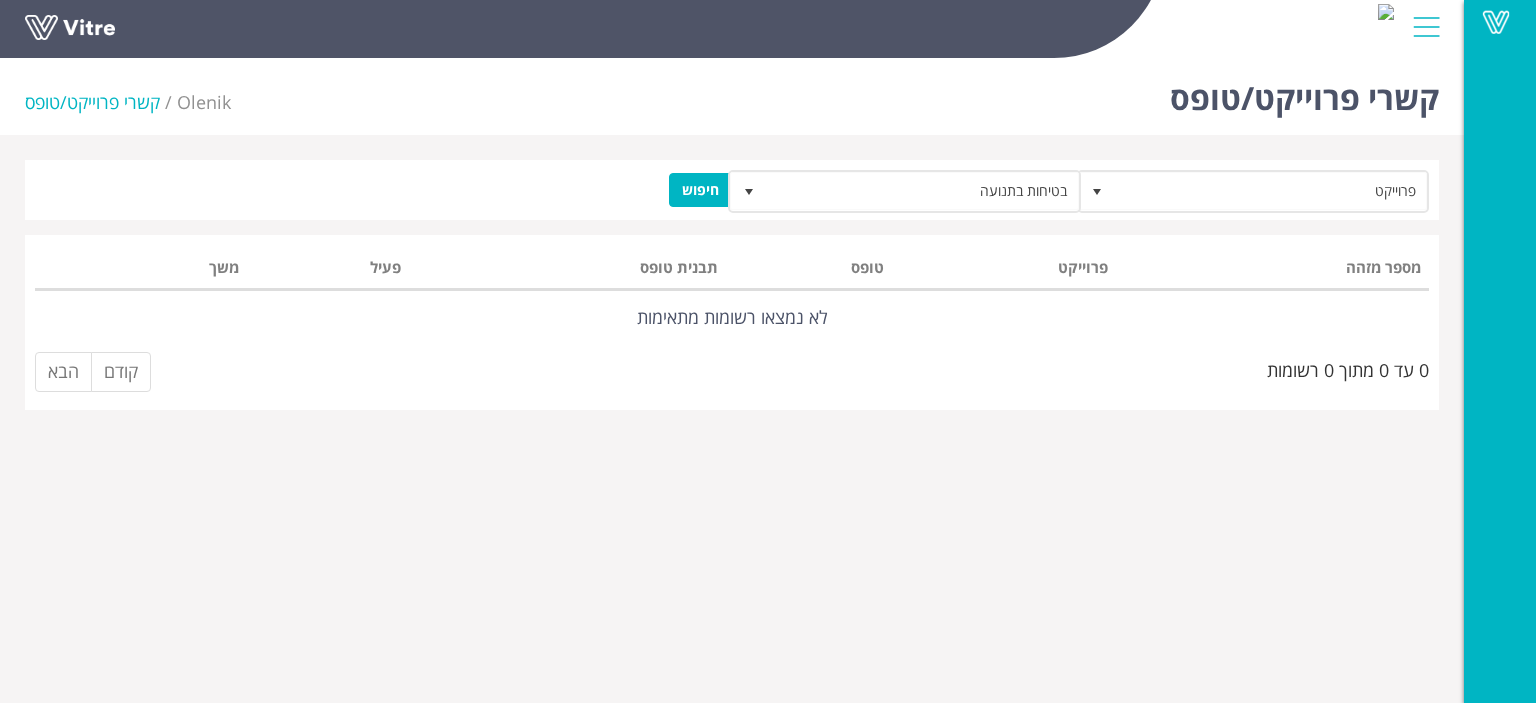 scroll, scrollTop: 0, scrollLeft: 0, axis: both 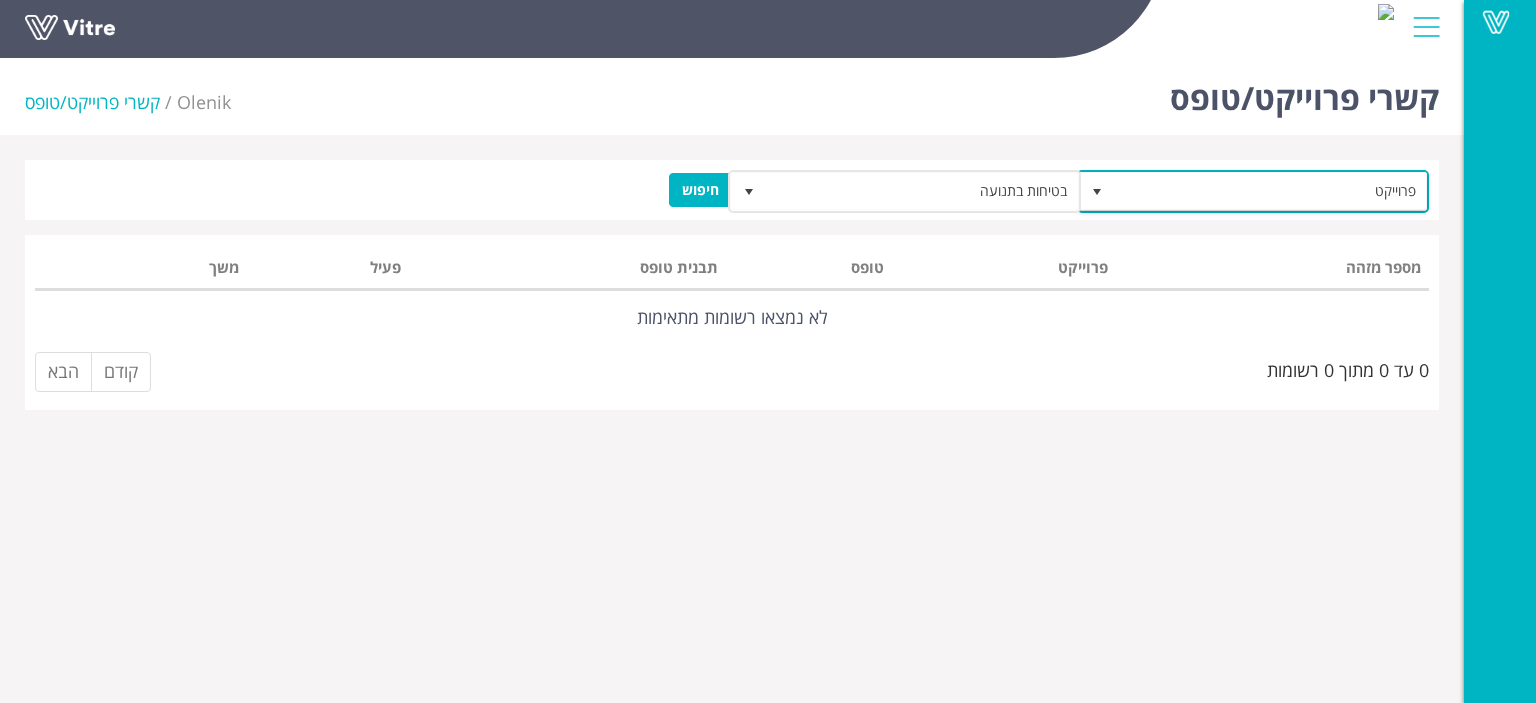 click on "פרוייקט" at bounding box center [1271, 191] 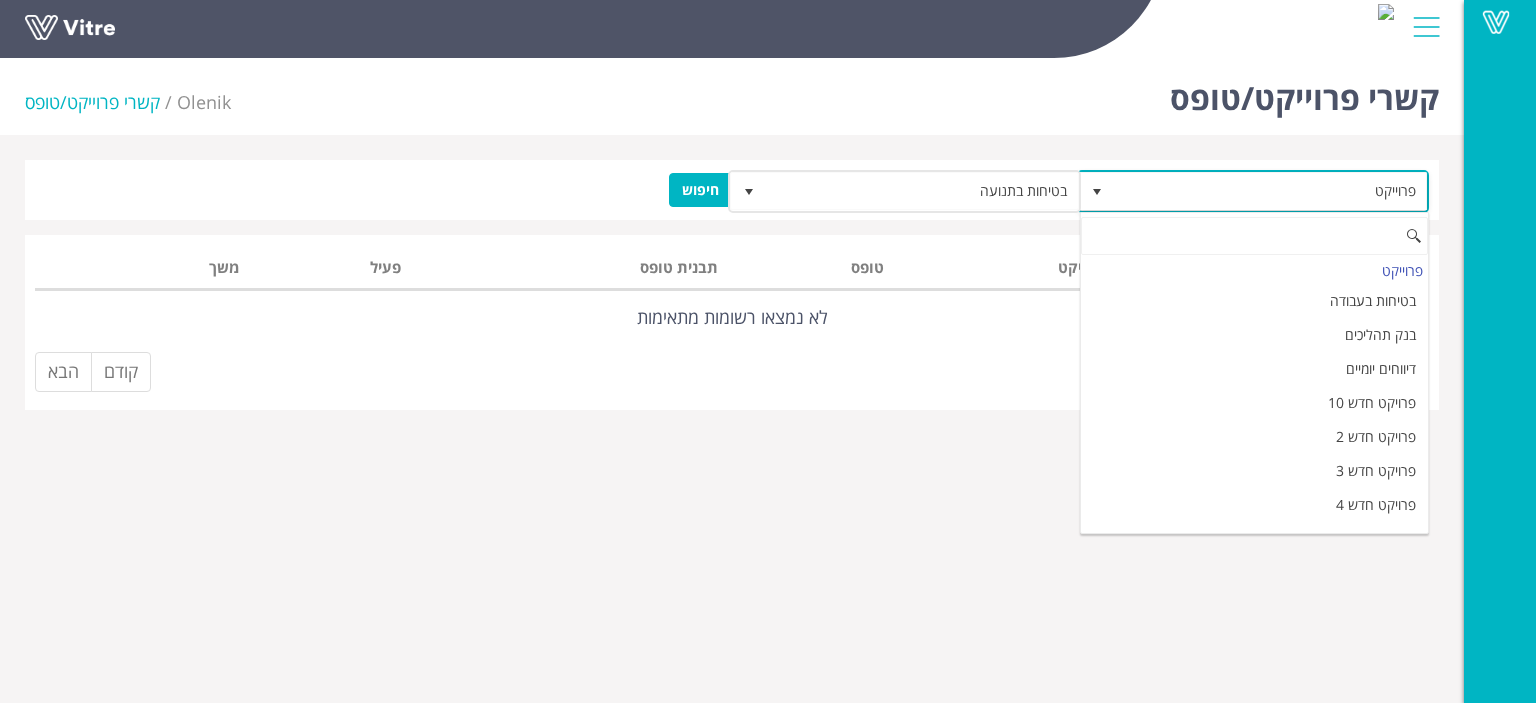 click on "פרוייקט" at bounding box center (1271, 191) 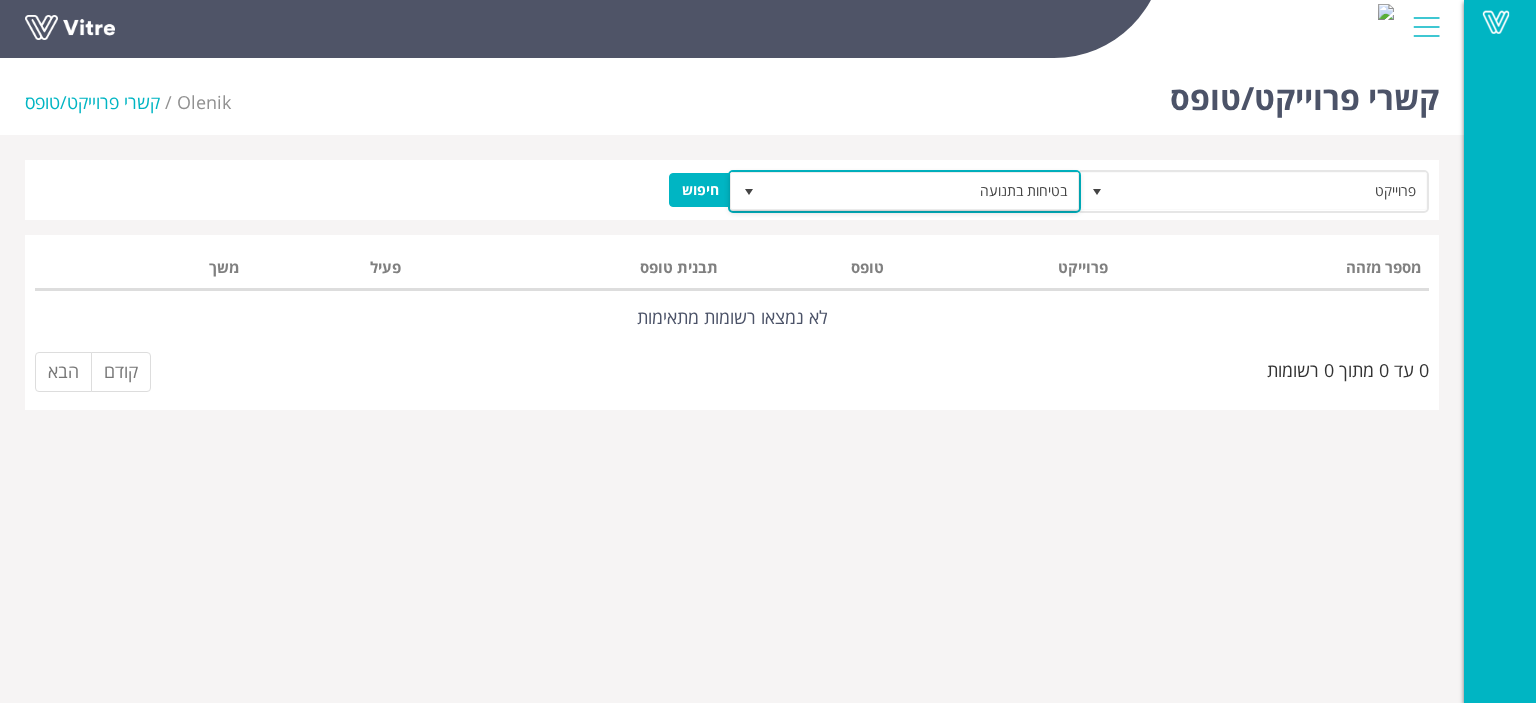 click on "בטיחות בתנועה" at bounding box center [922, 191] 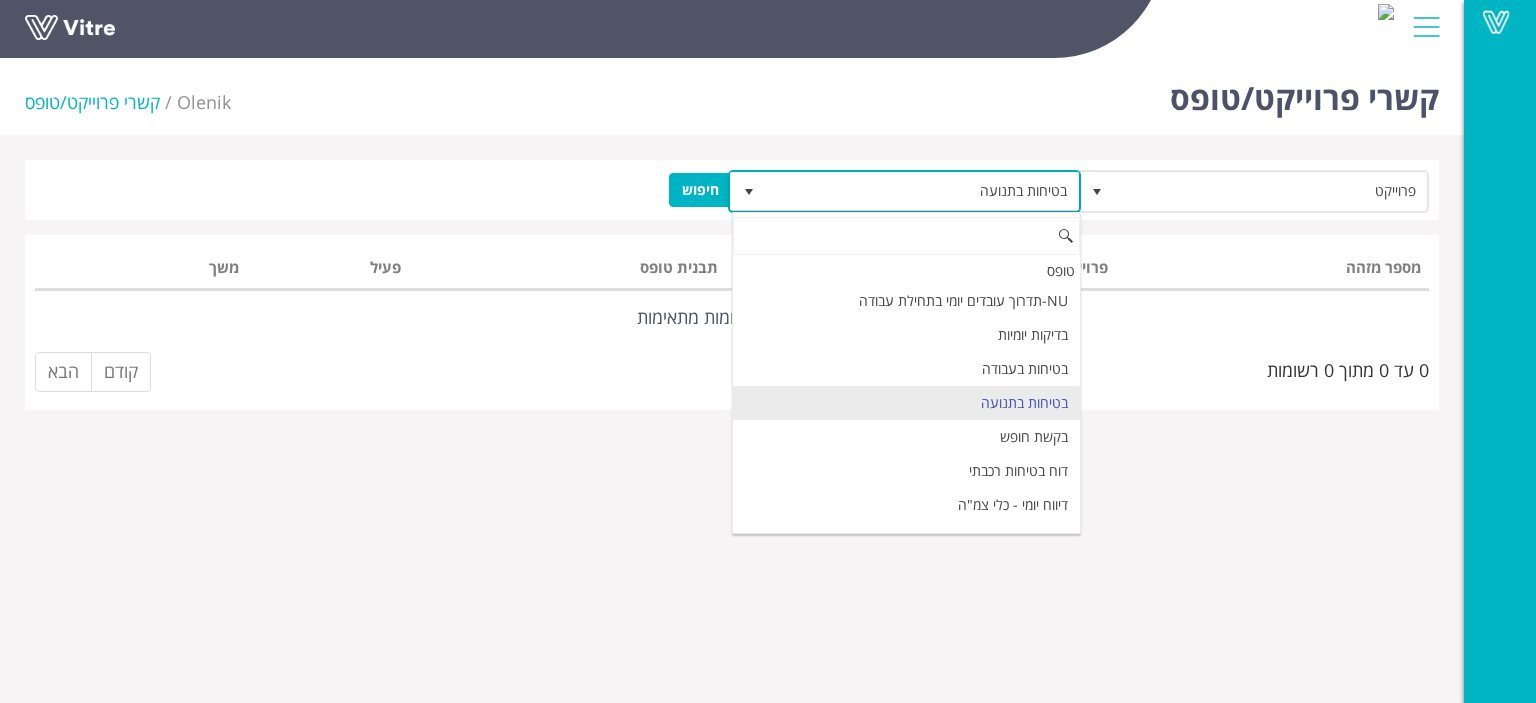 click on "בטיחות בתנועה" at bounding box center [922, 191] 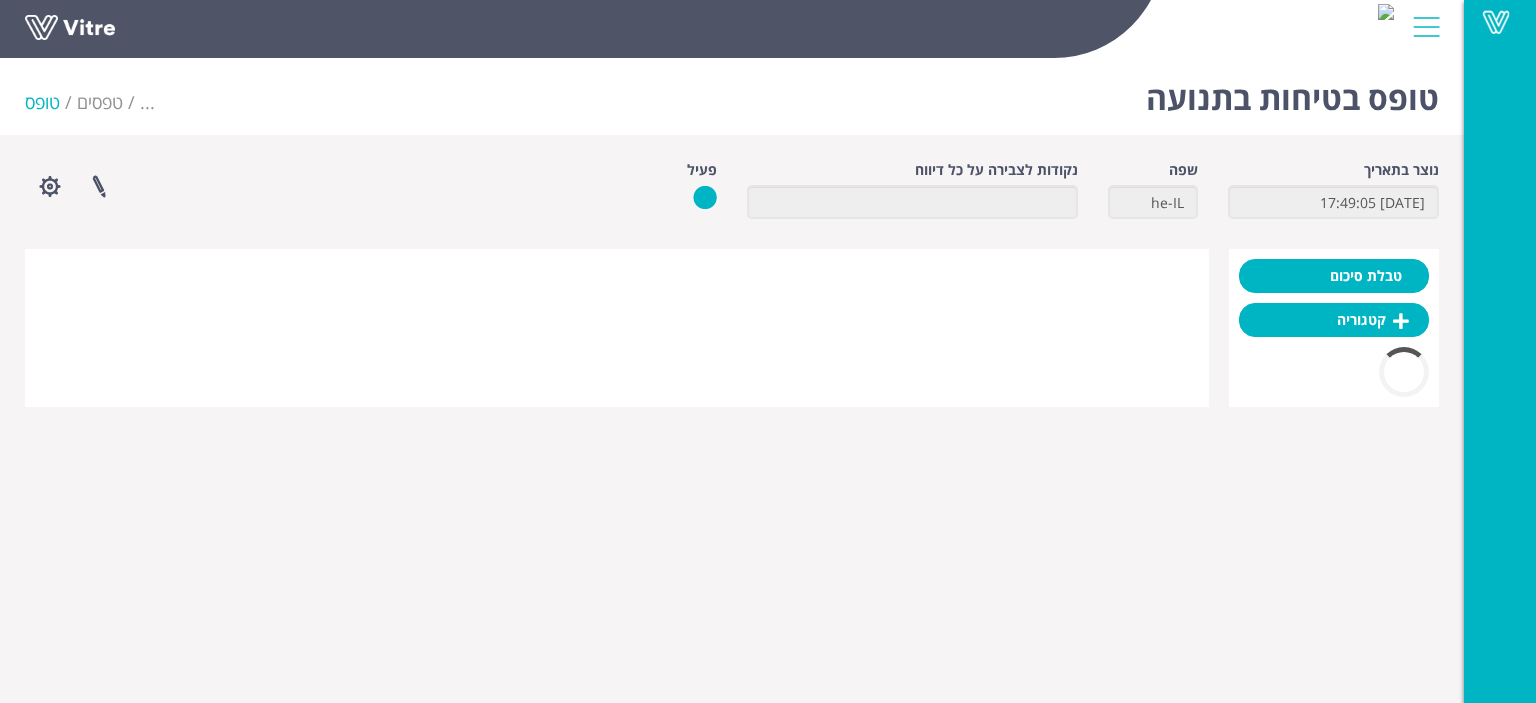 scroll, scrollTop: 0, scrollLeft: 0, axis: both 